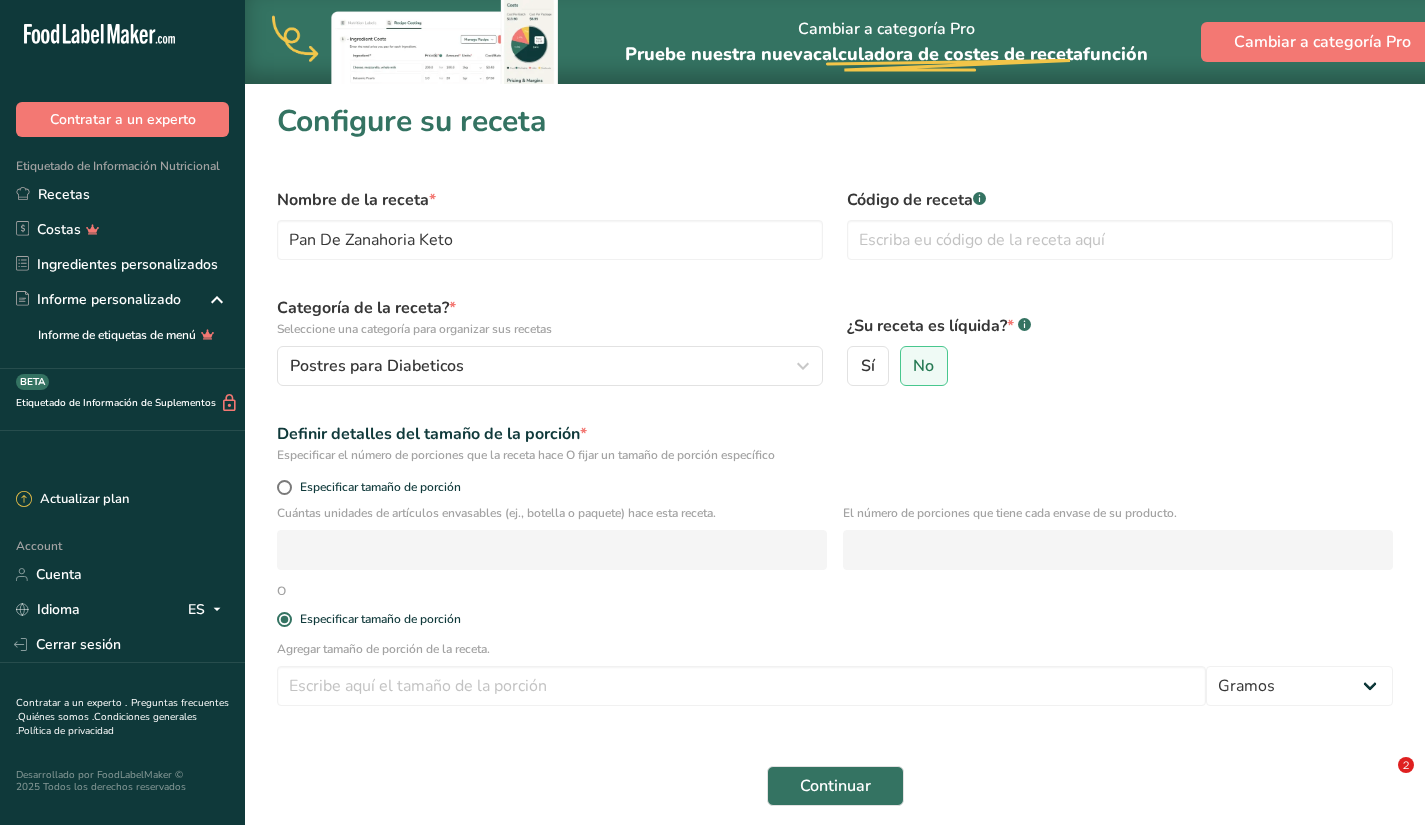 scroll, scrollTop: 0, scrollLeft: 0, axis: both 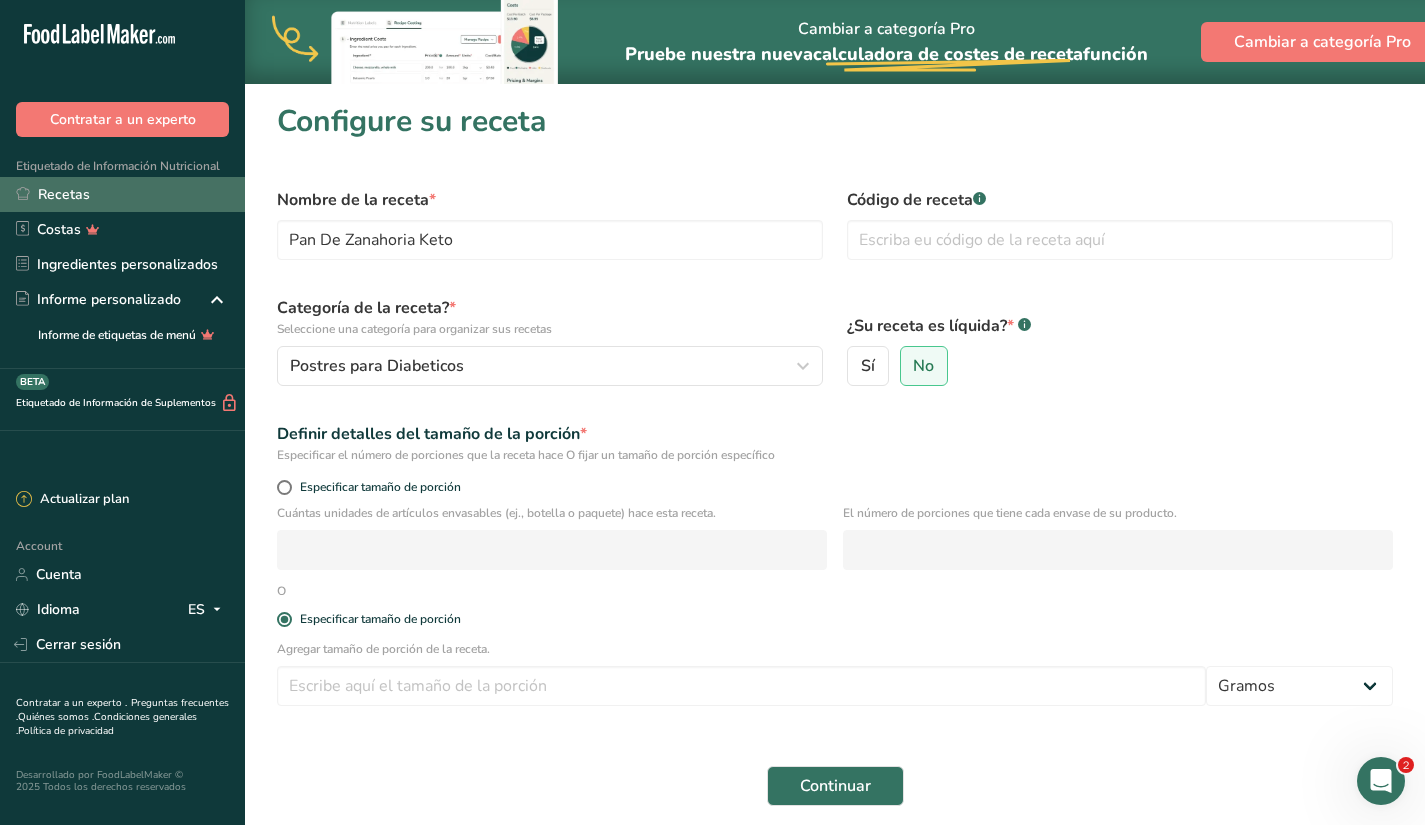 click on "Recetas" at bounding box center (122, 194) 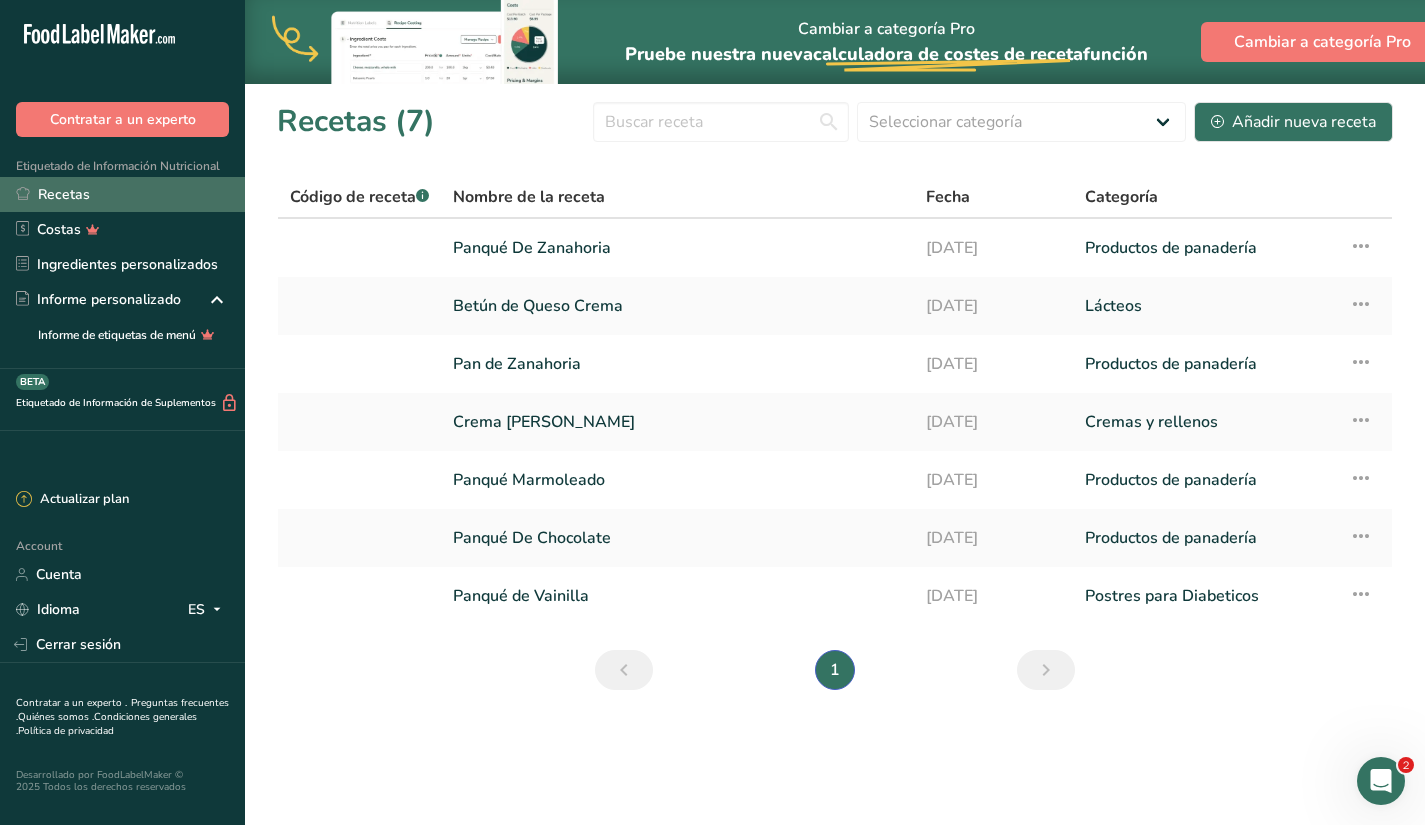 click on "Recetas" at bounding box center (122, 194) 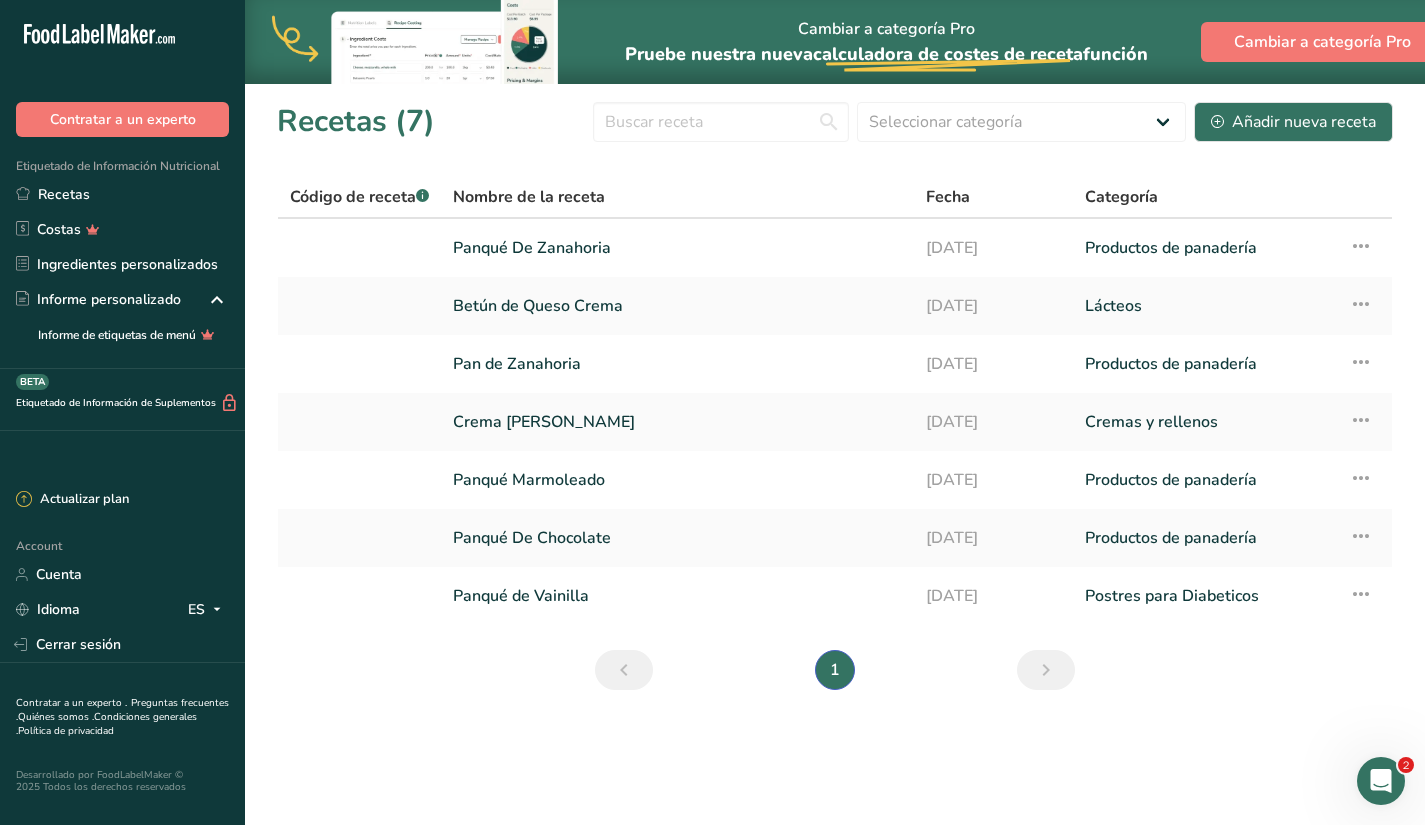 click at bounding box center [1046, 670] 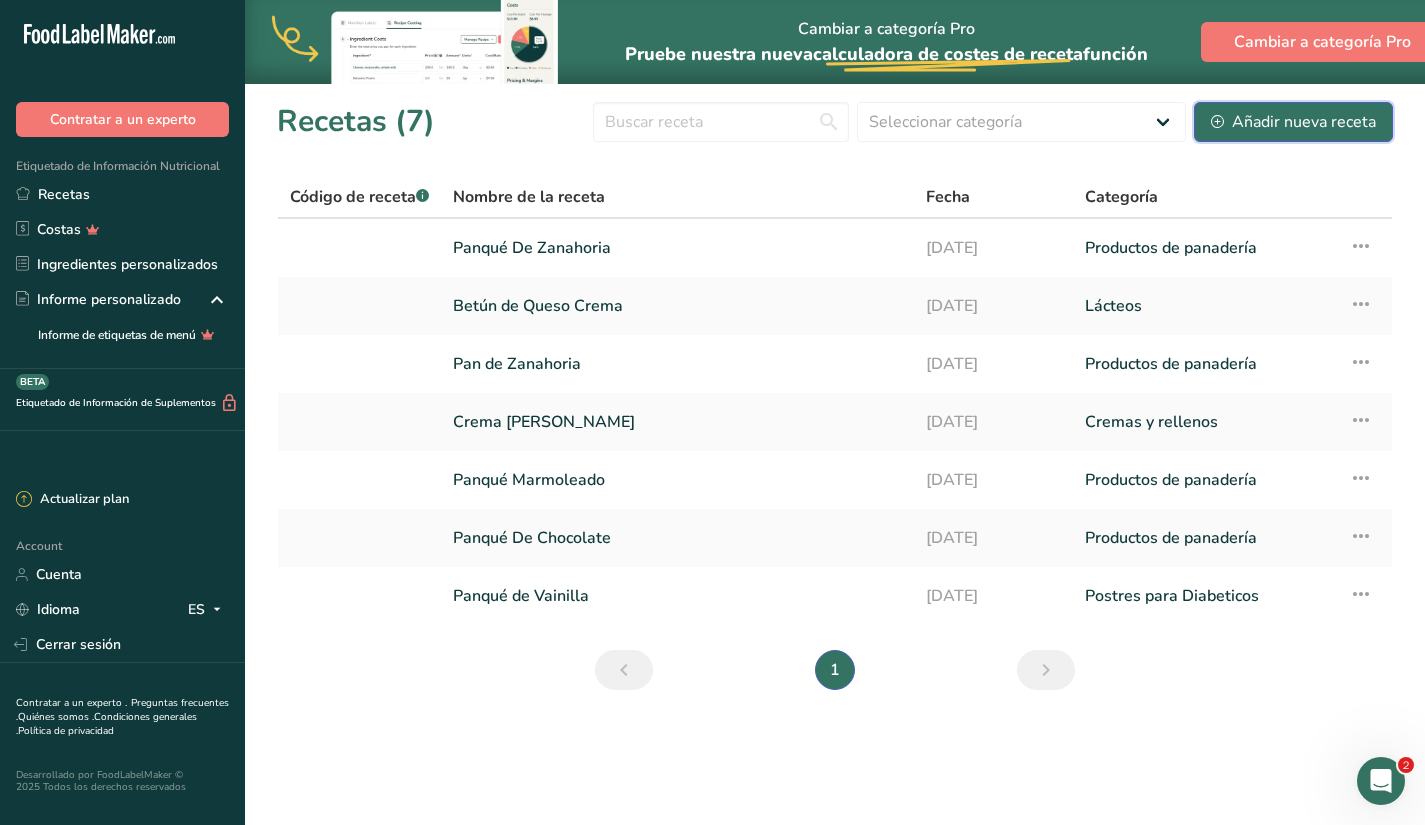 click on "Añadir nueva receta" at bounding box center [1293, 122] 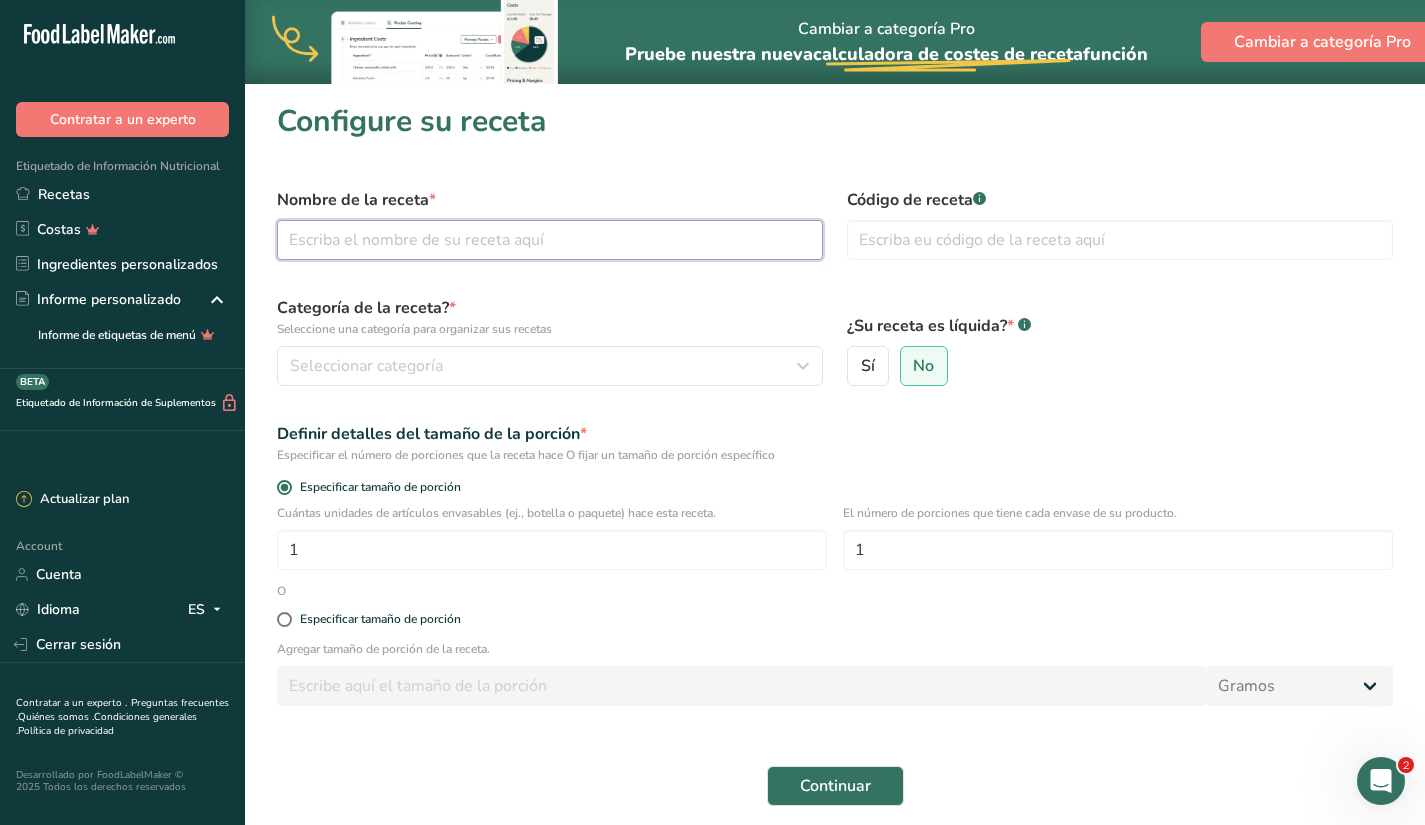 click at bounding box center (550, 240) 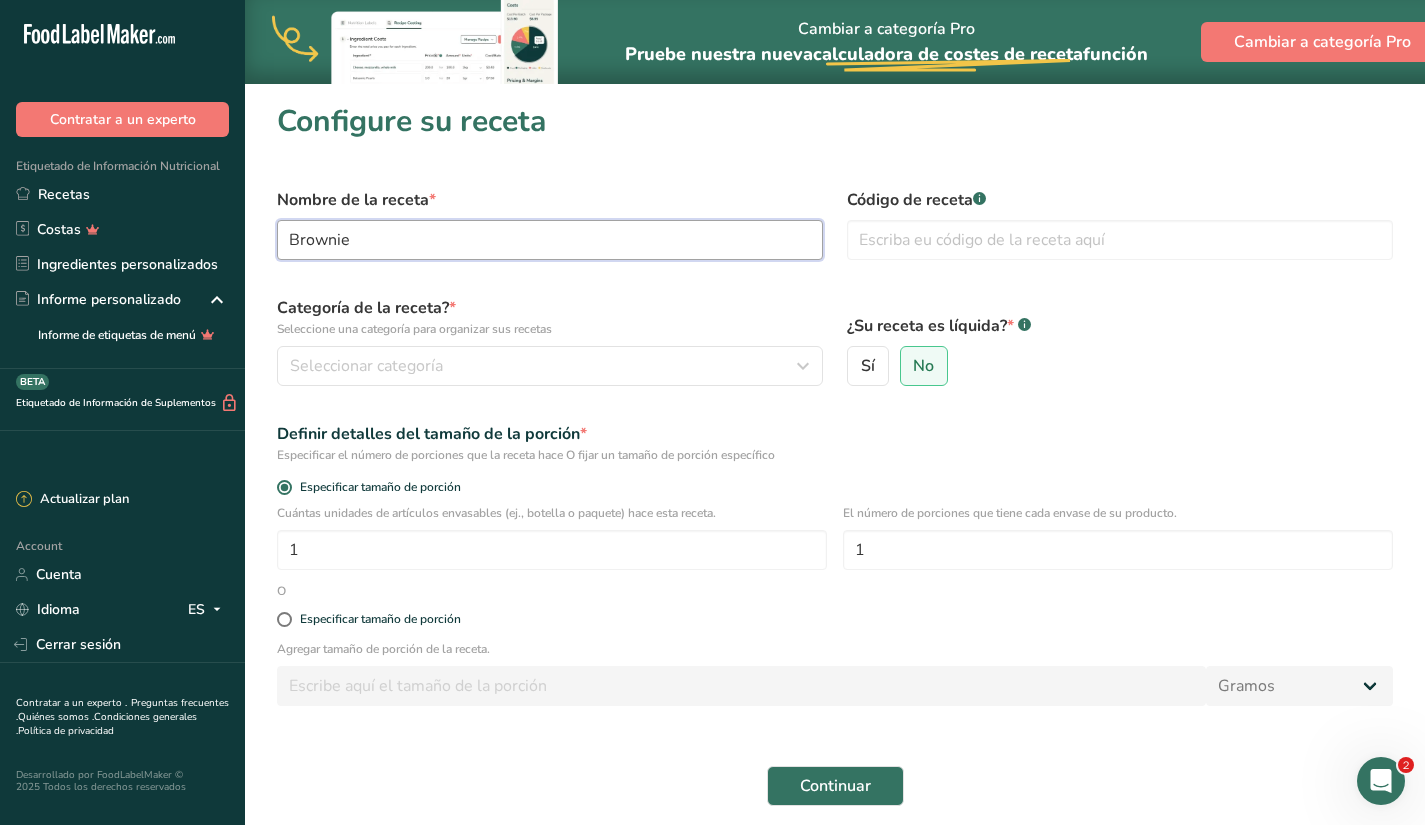 type on "Brownie" 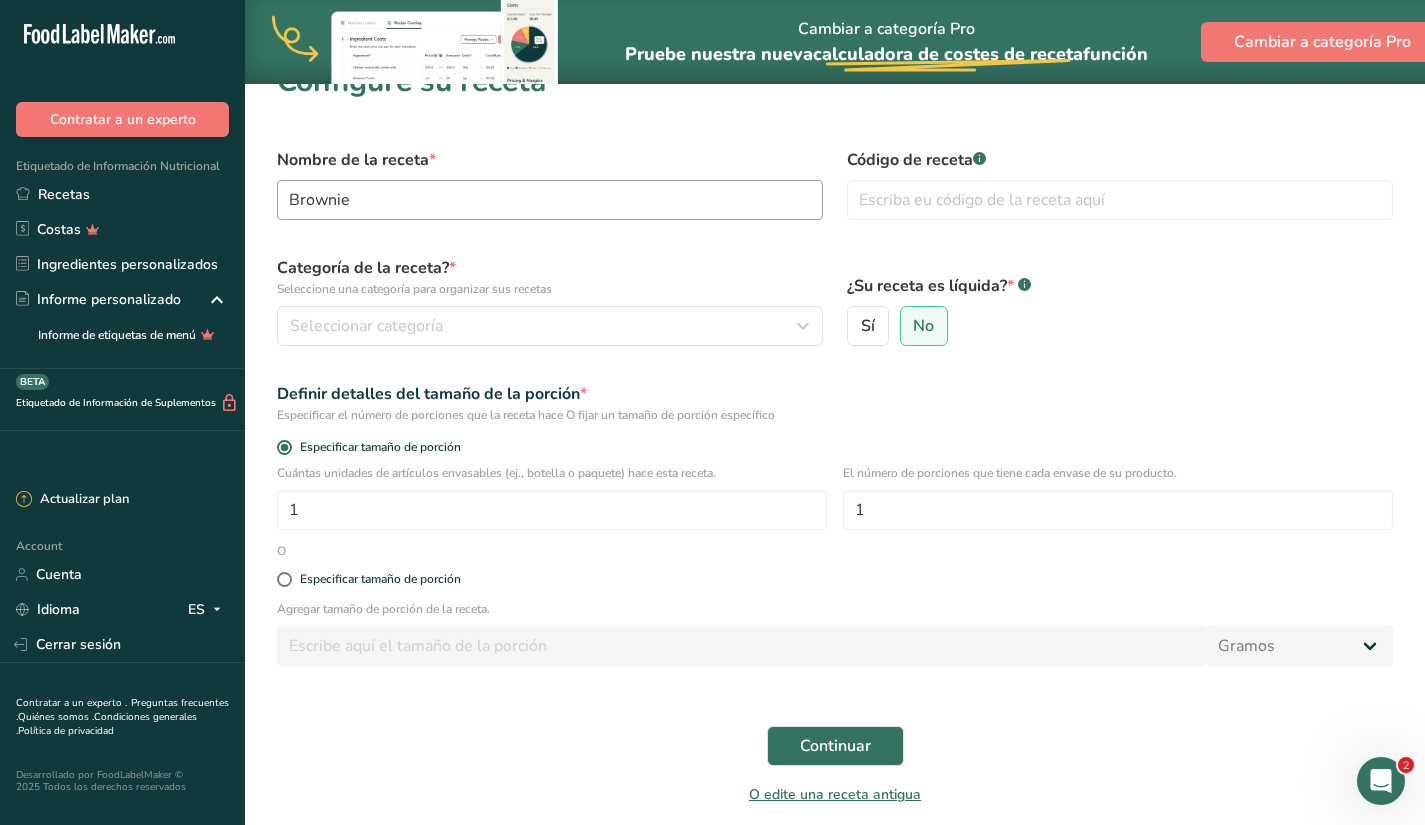 scroll, scrollTop: 0, scrollLeft: 0, axis: both 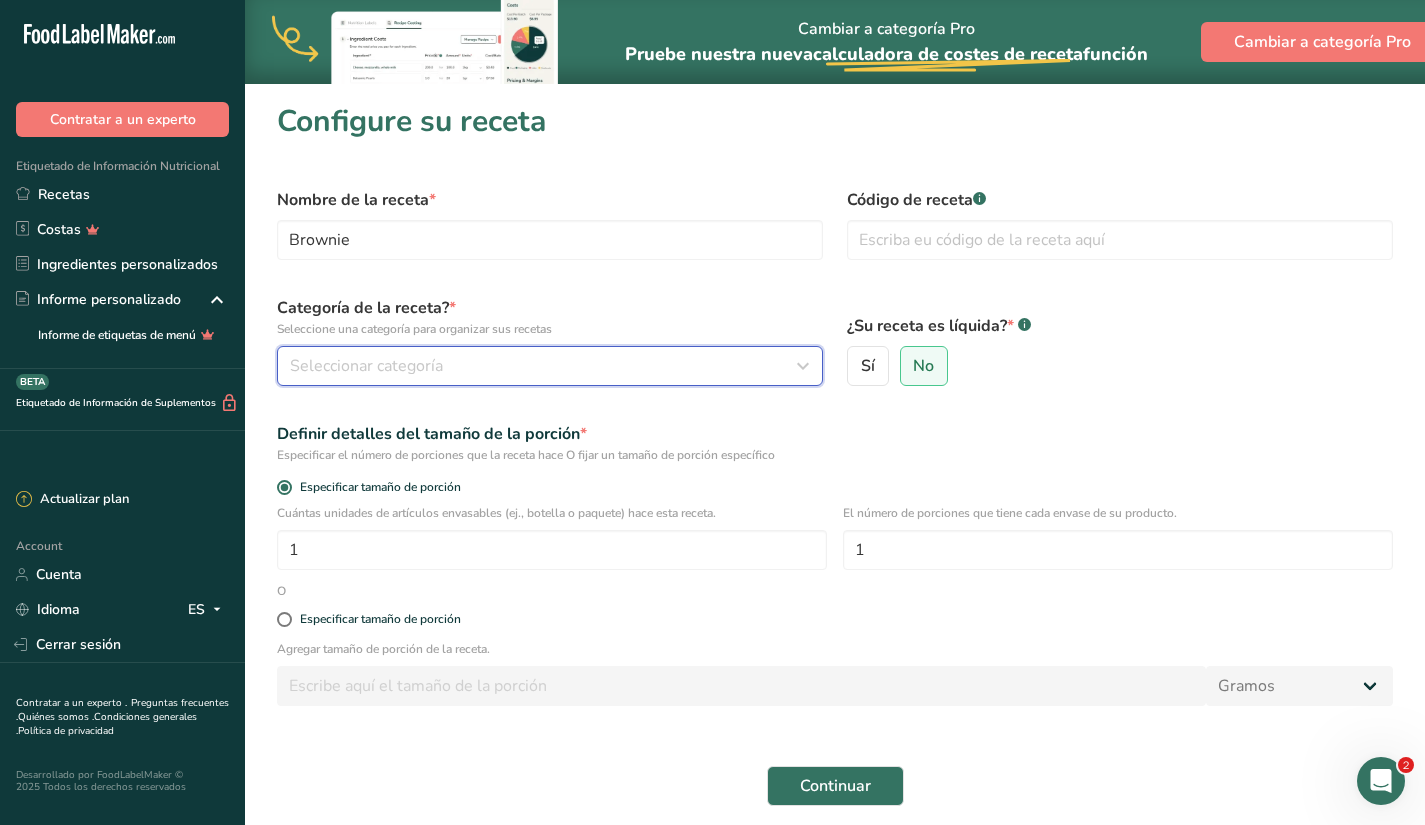 click on "Seleccionar categoría" at bounding box center [550, 366] 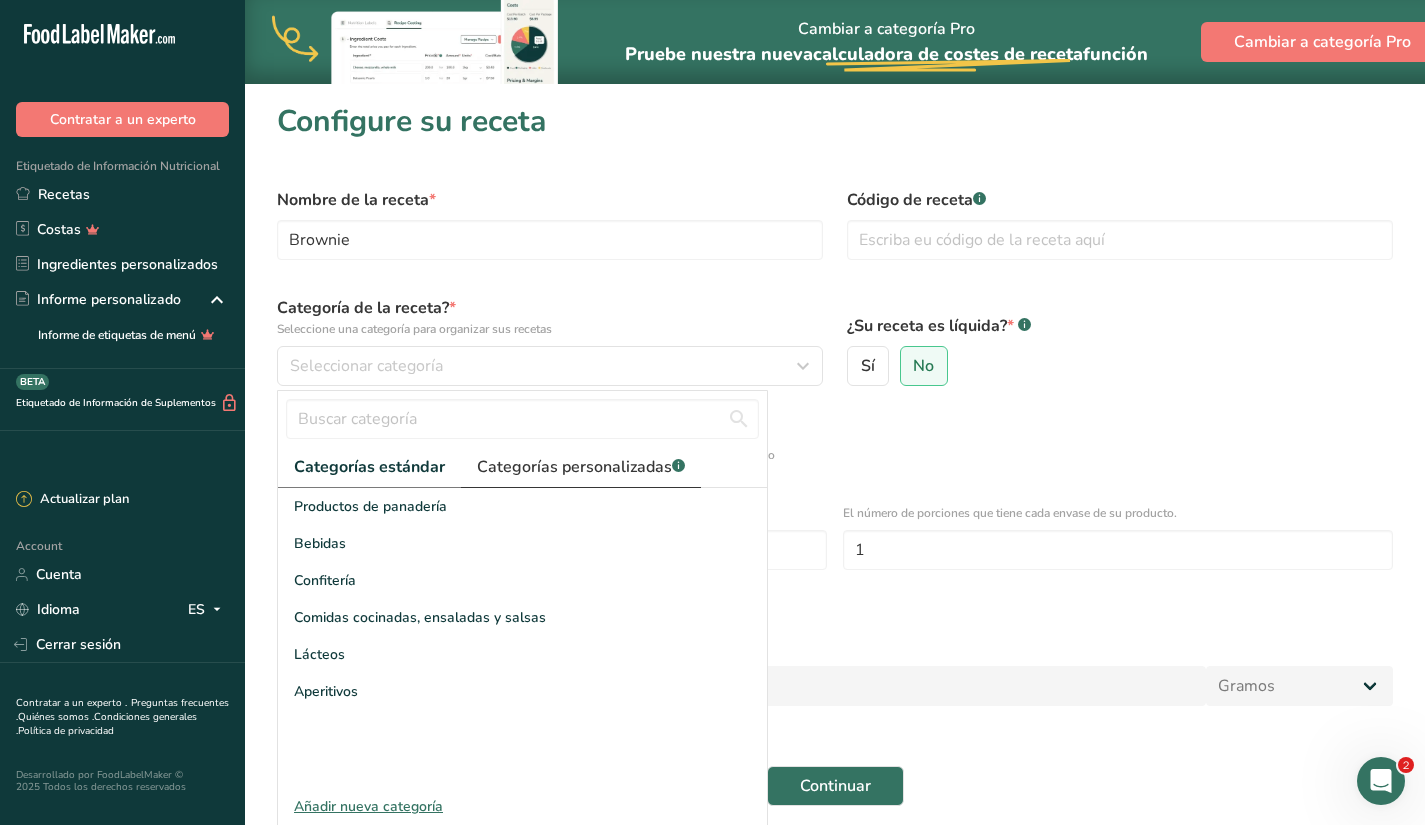 click on "Categorías personalizadas
.a-a{fill:#347362;}.b-a{fill:#fff;}" at bounding box center (581, 467) 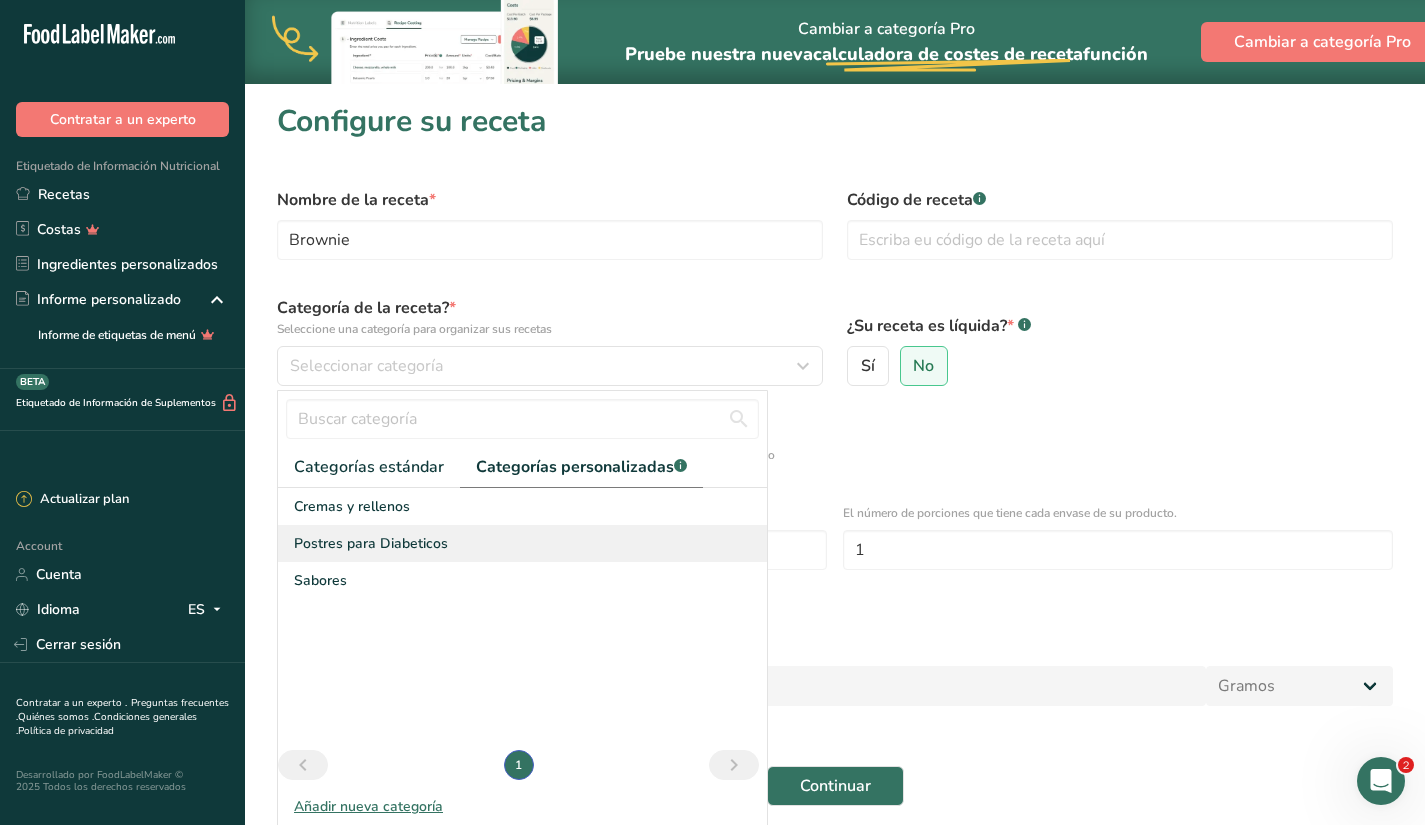 click on "Postres para Diabeticos" at bounding box center (371, 543) 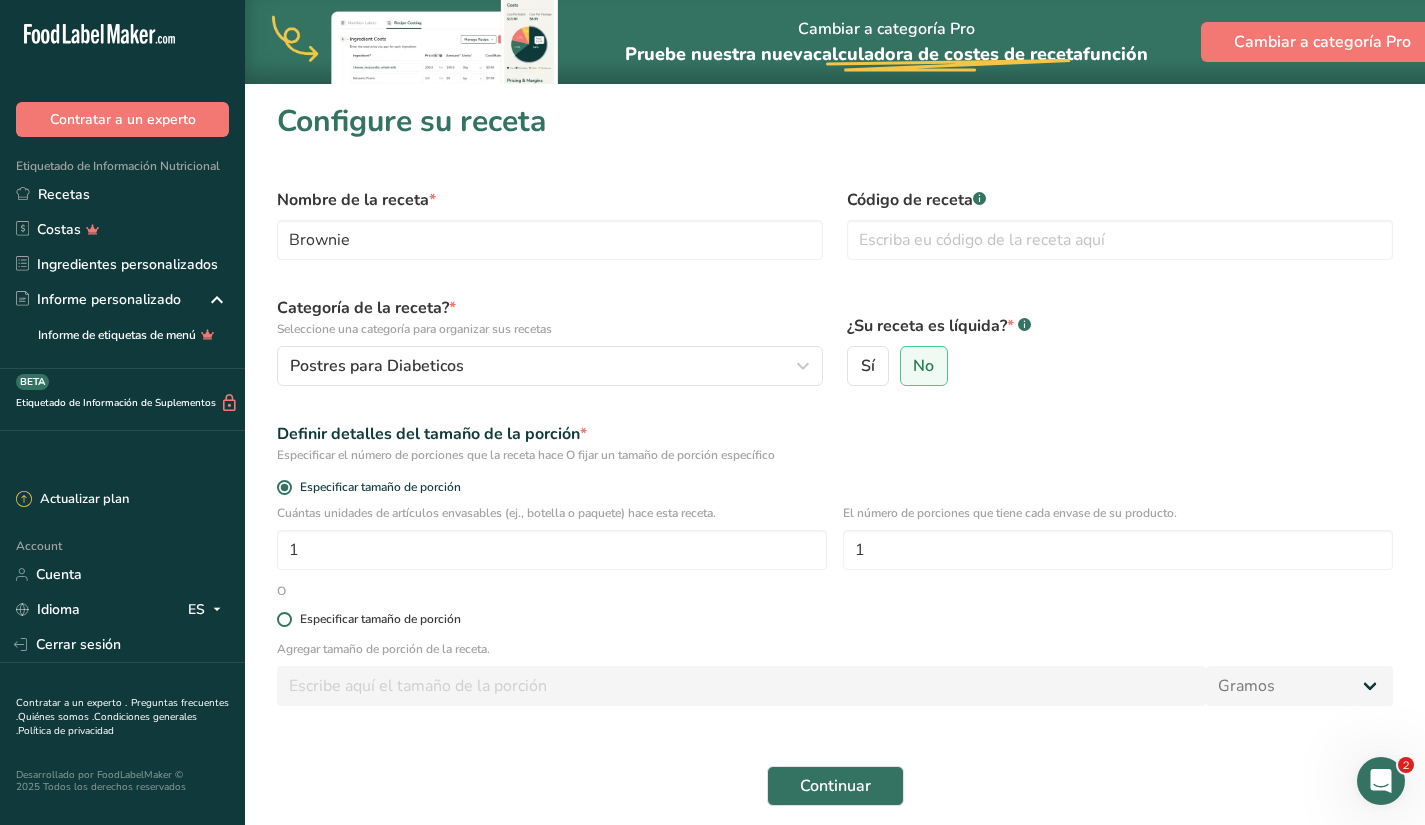 click at bounding box center (284, 619) 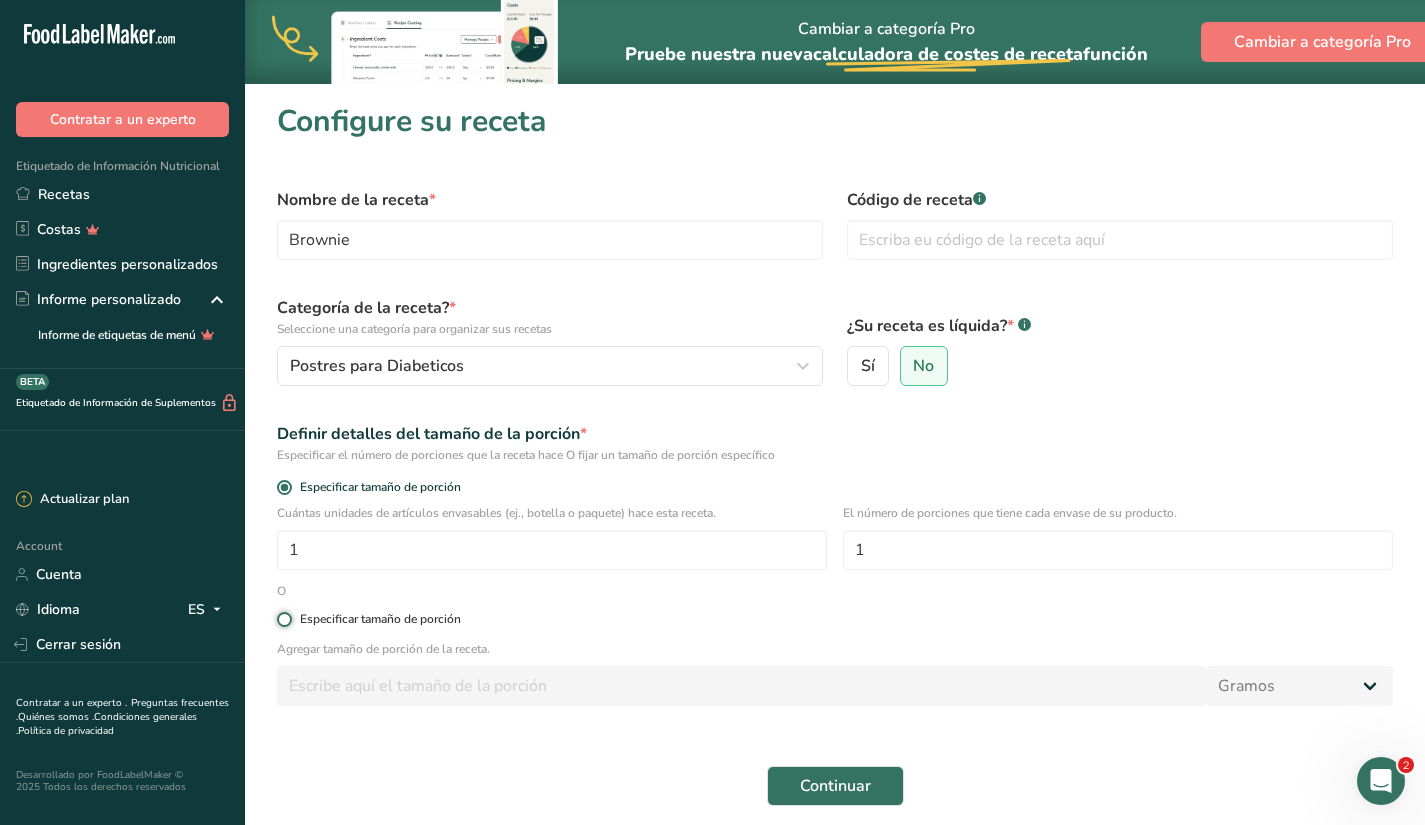 click on "Especificar tamaño de porción" at bounding box center (283, 619) 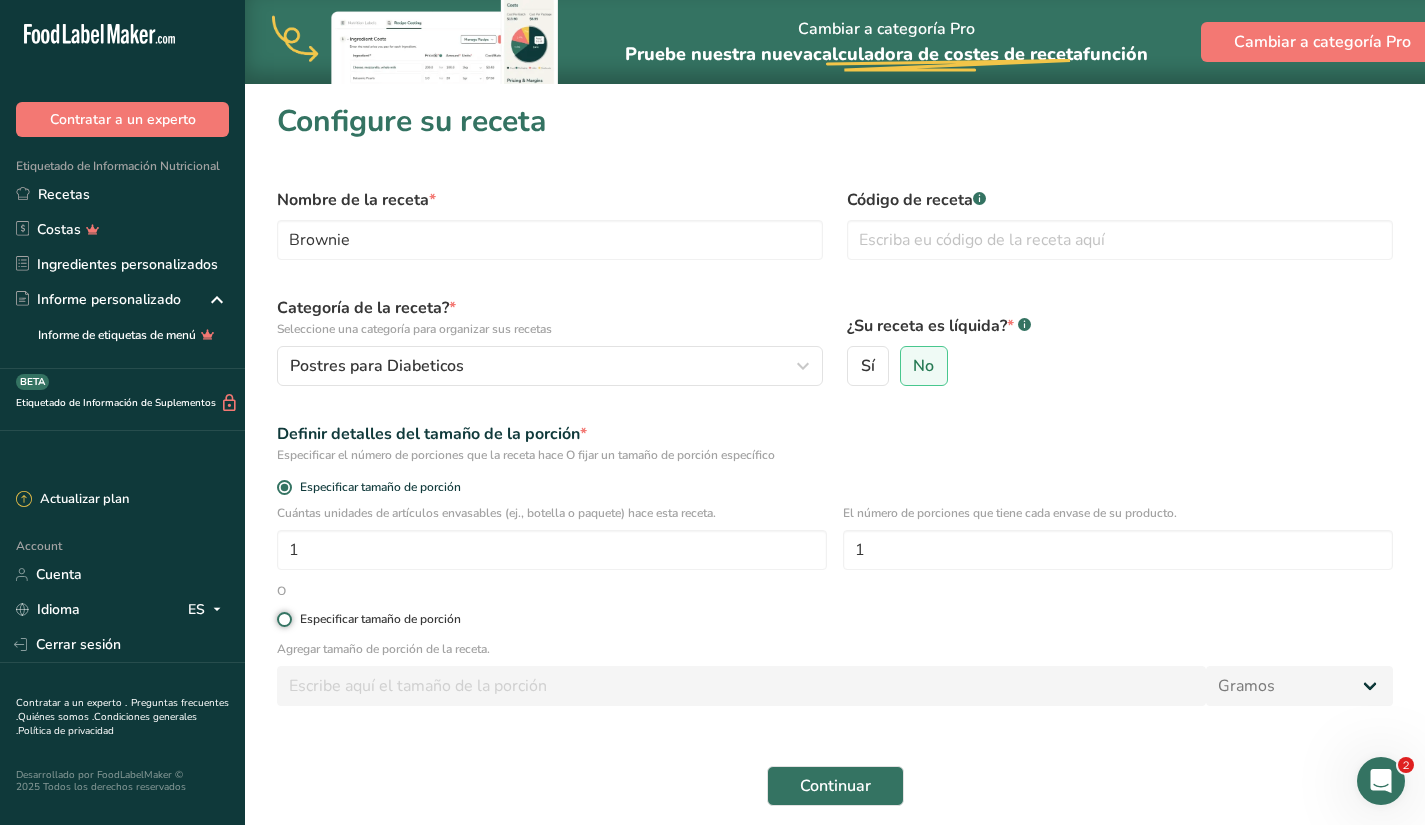radio on "true" 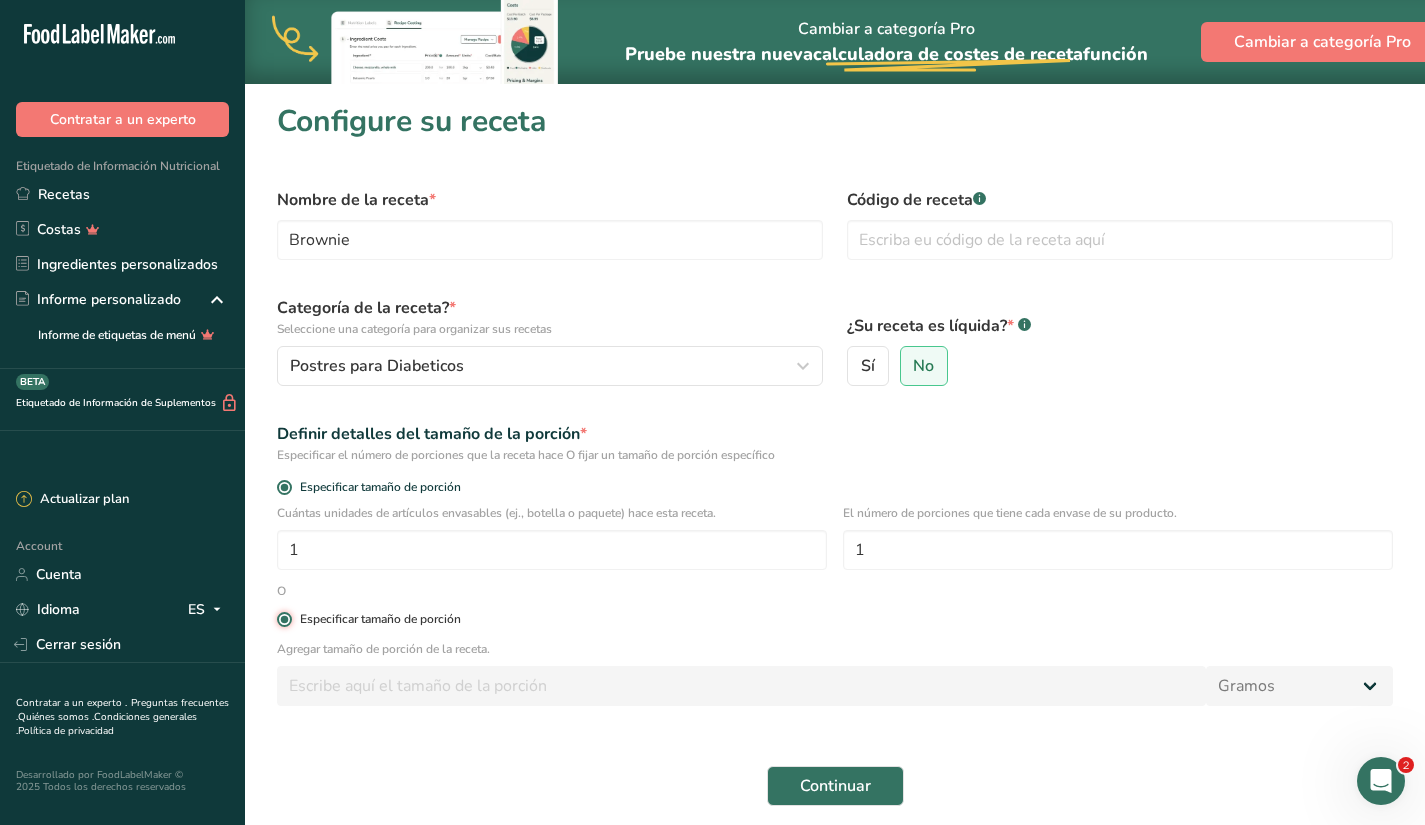 radio on "false" 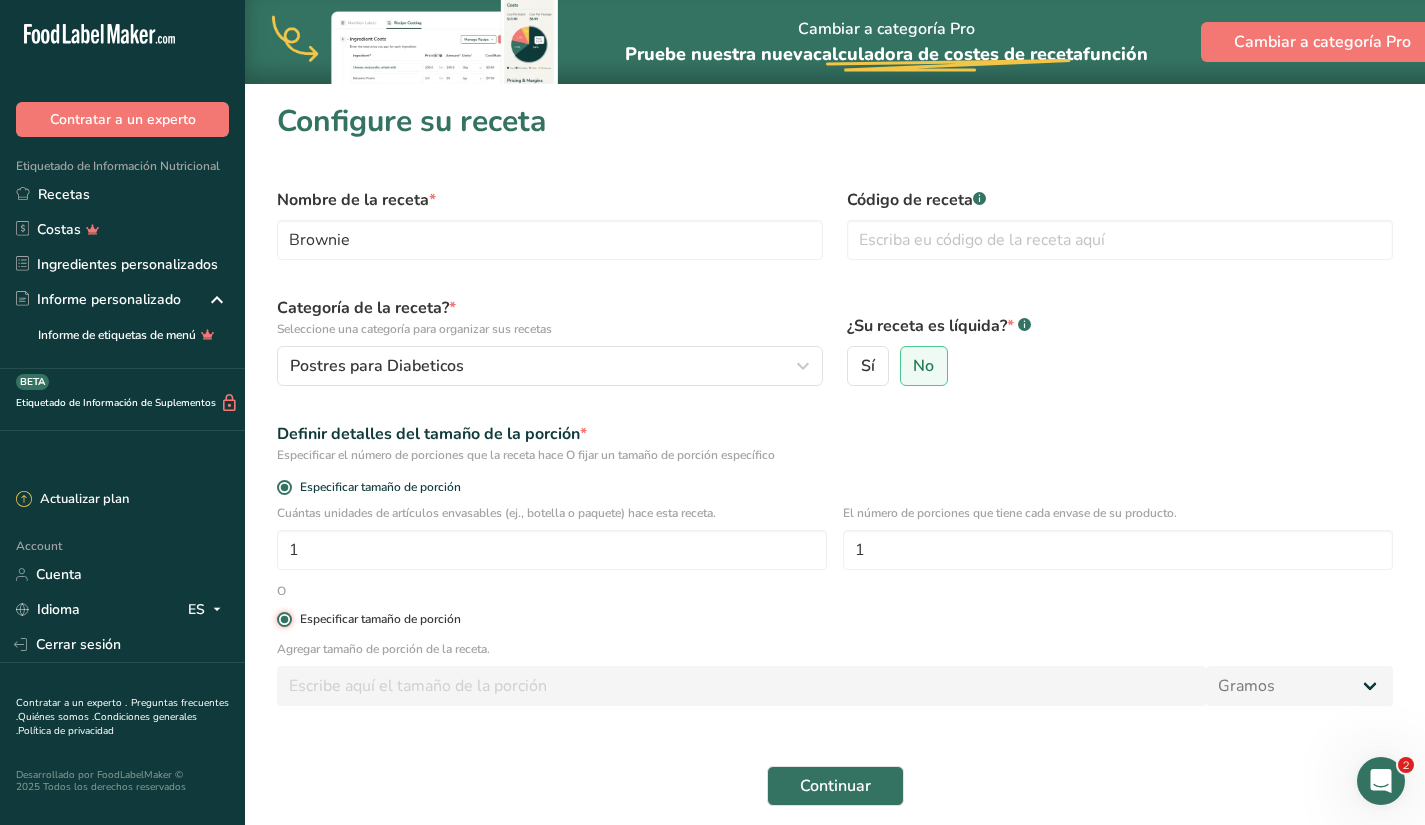 type 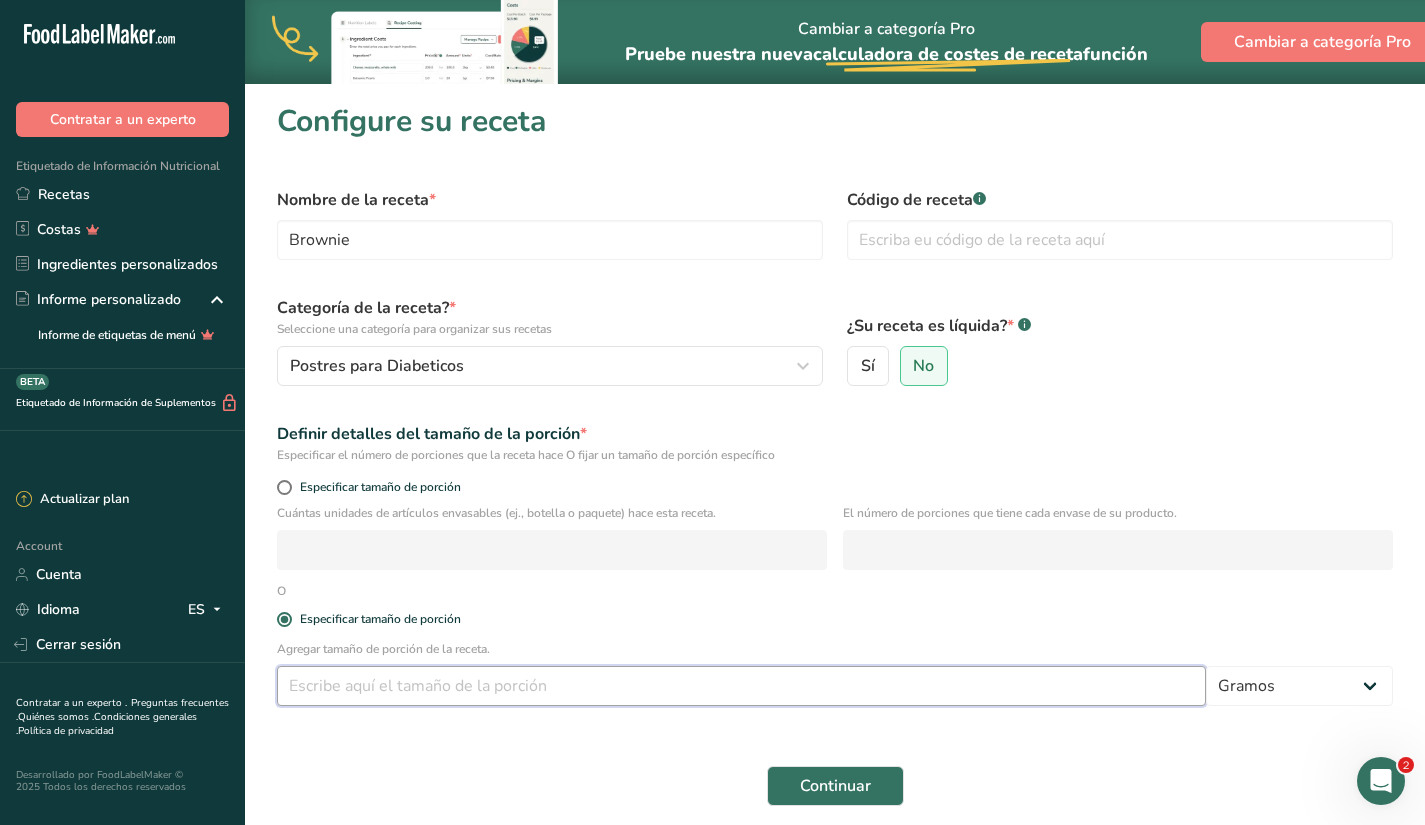 click at bounding box center (741, 686) 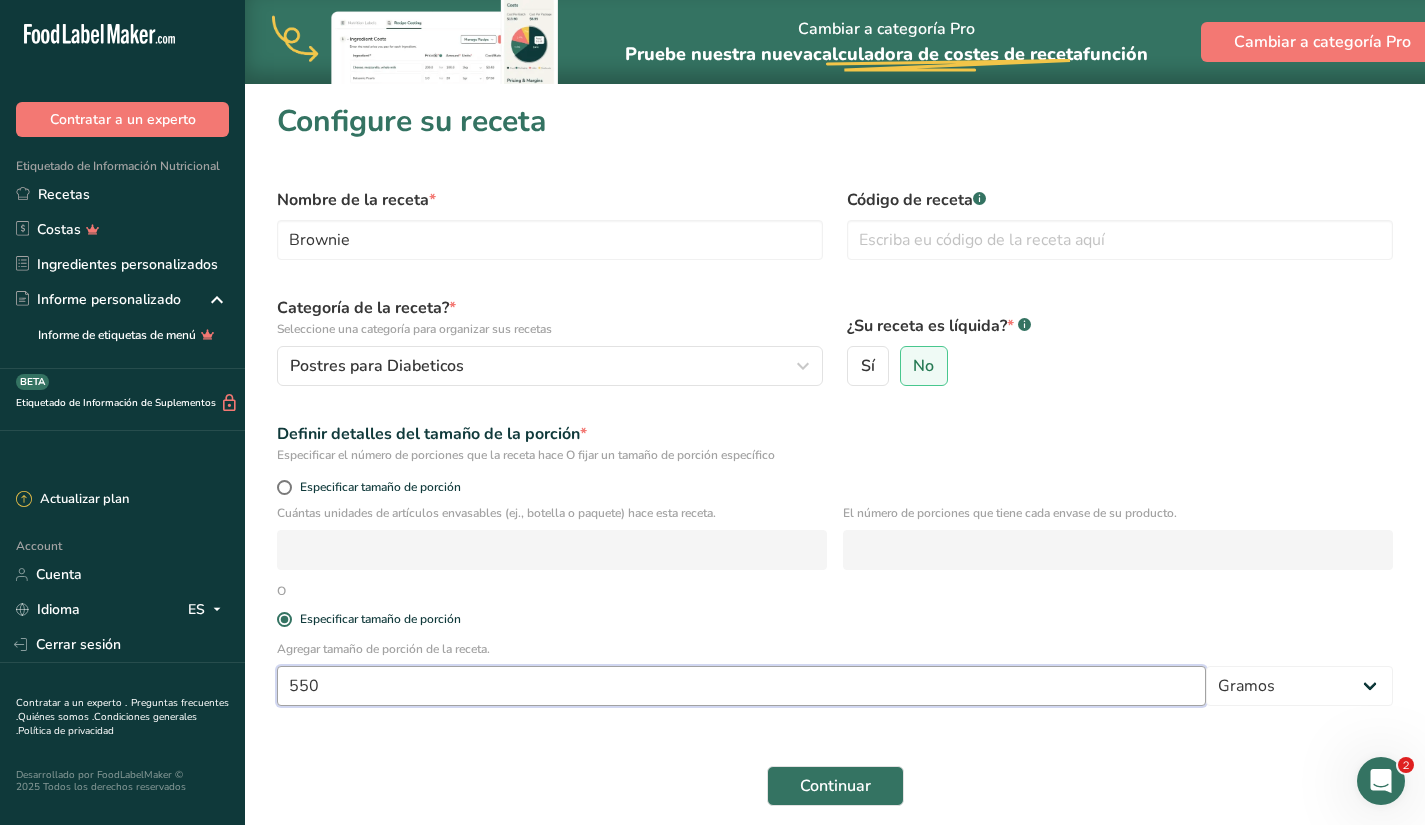 type on "550" 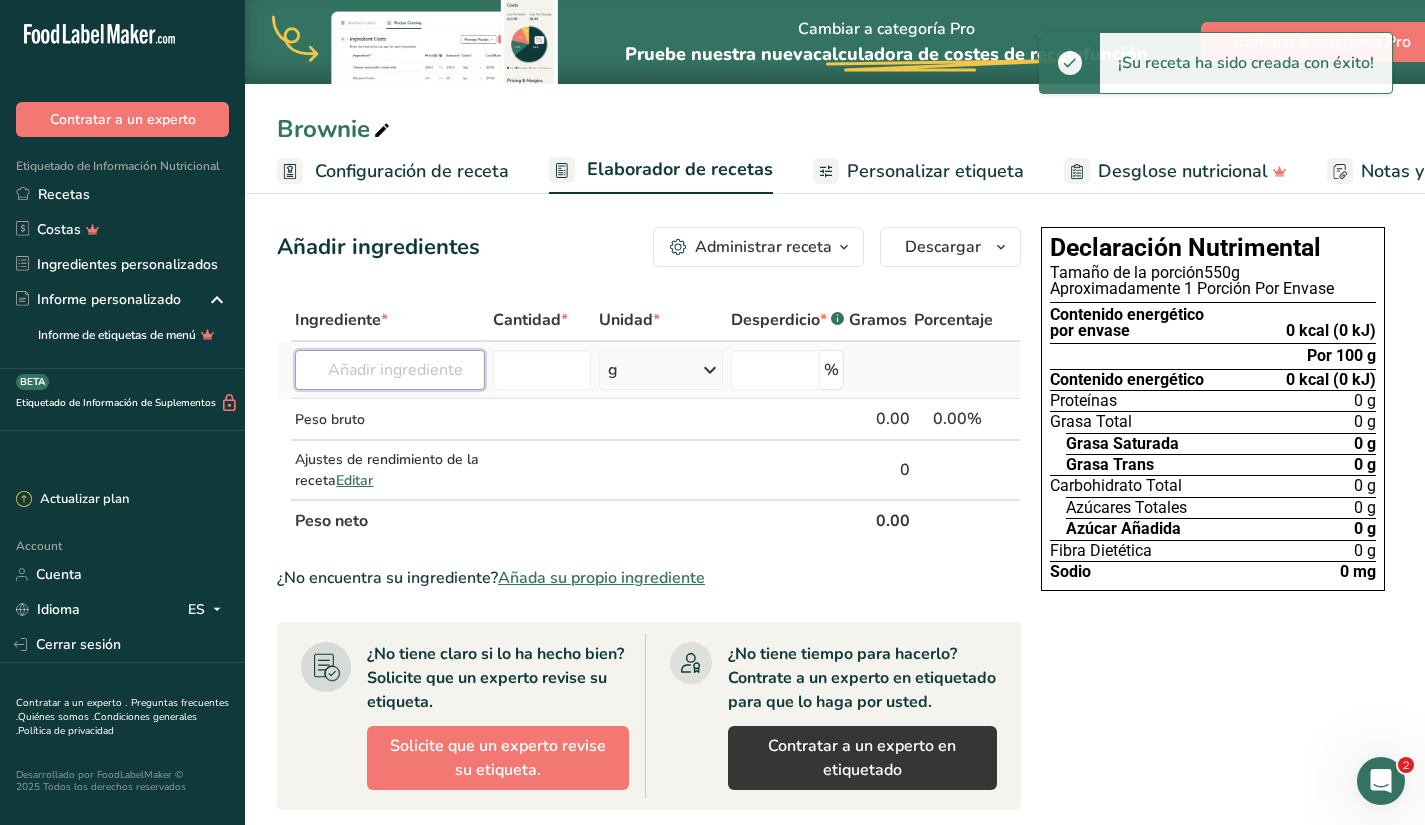 click at bounding box center (390, 370) 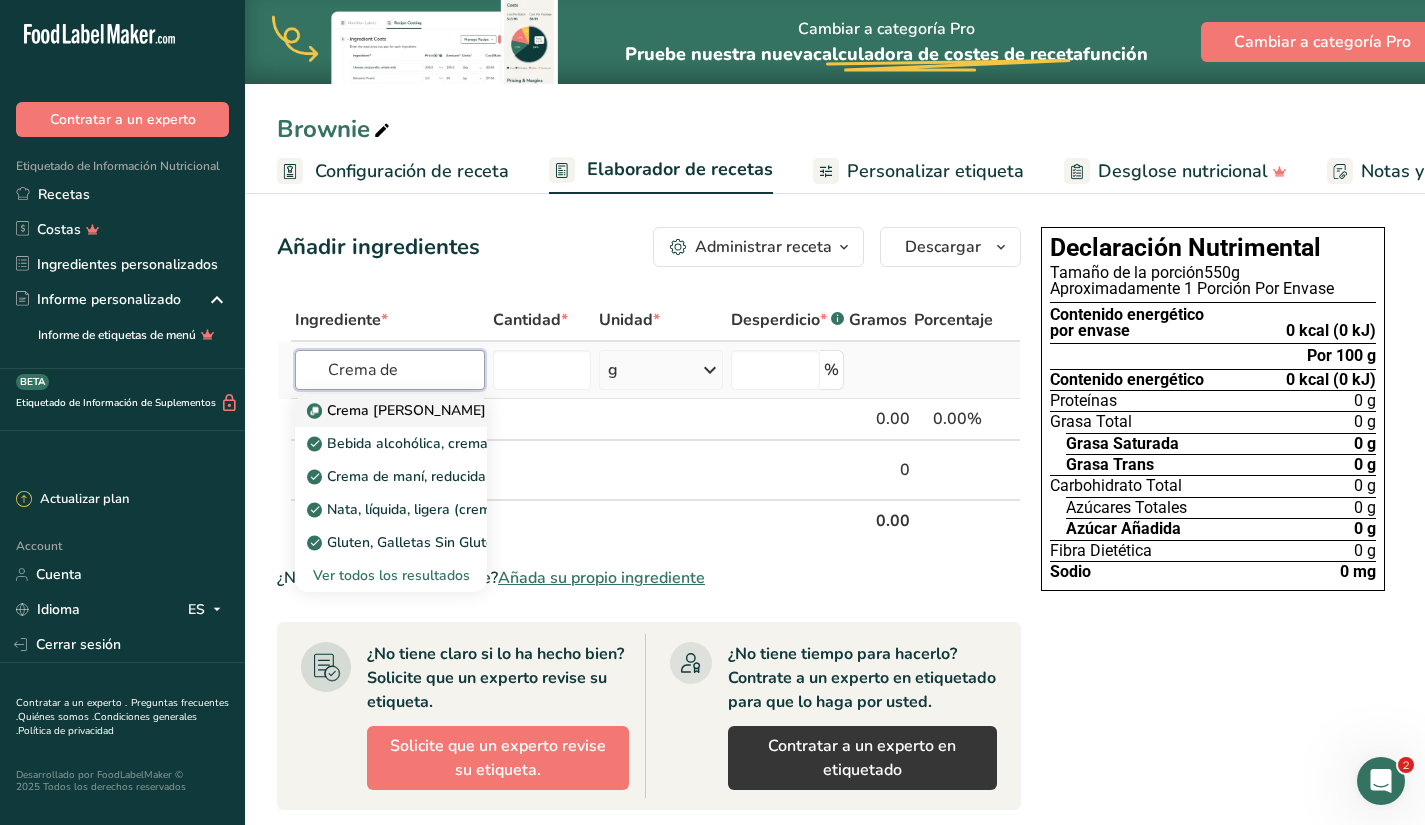 type on "Crema de" 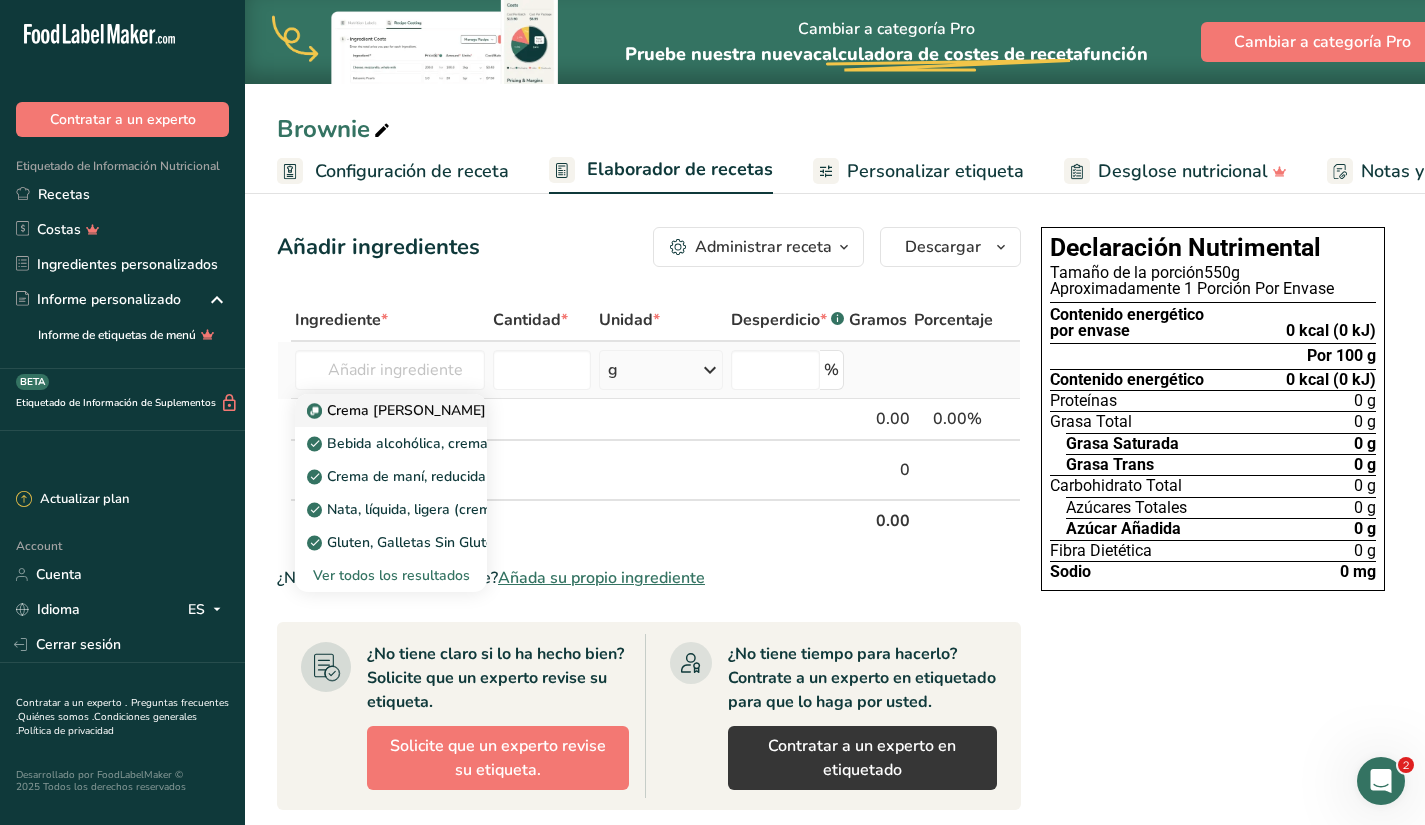 click on "Crema [PERSON_NAME]" at bounding box center (398, 410) 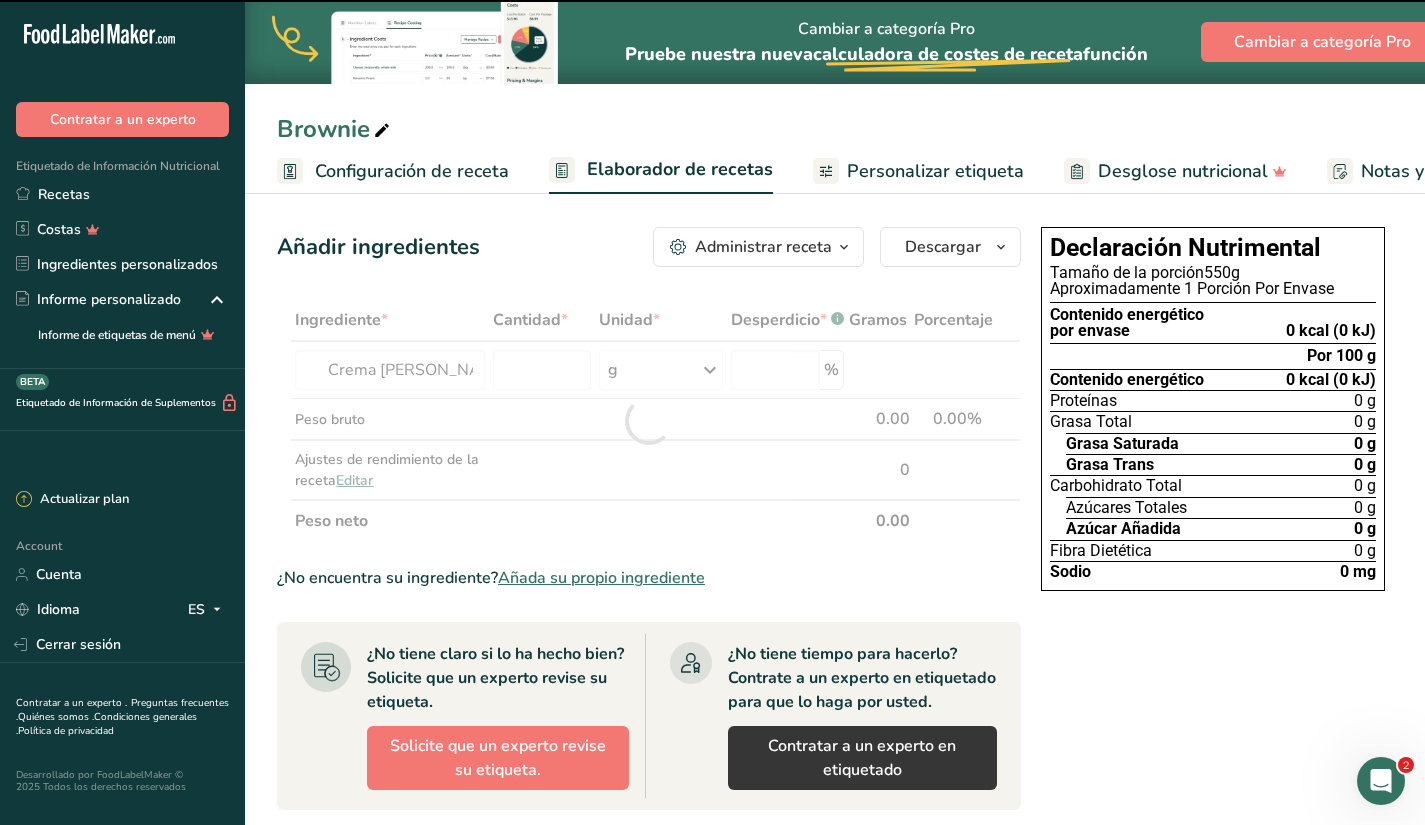 click at bounding box center [649, 420] 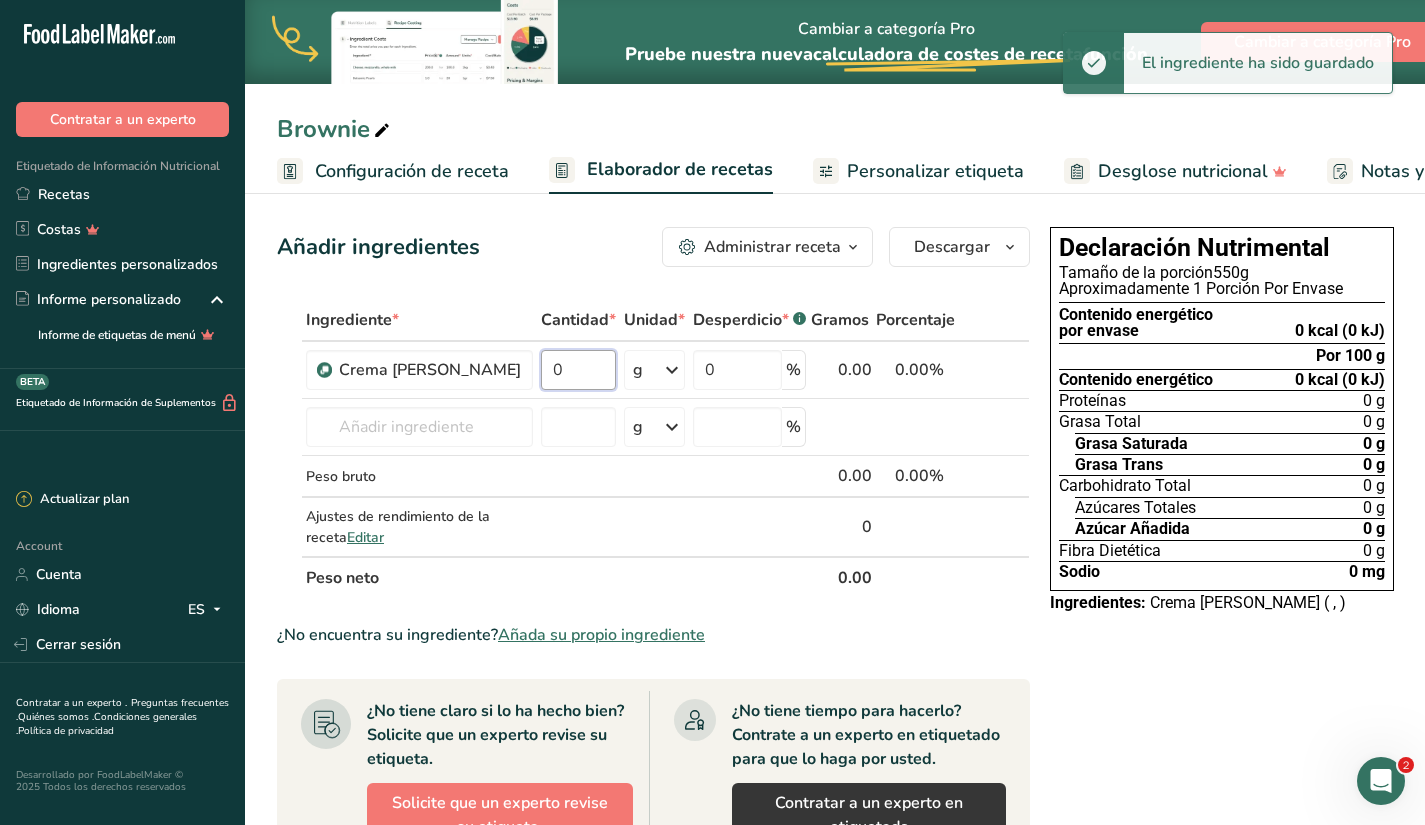 click on "0" at bounding box center (578, 370) 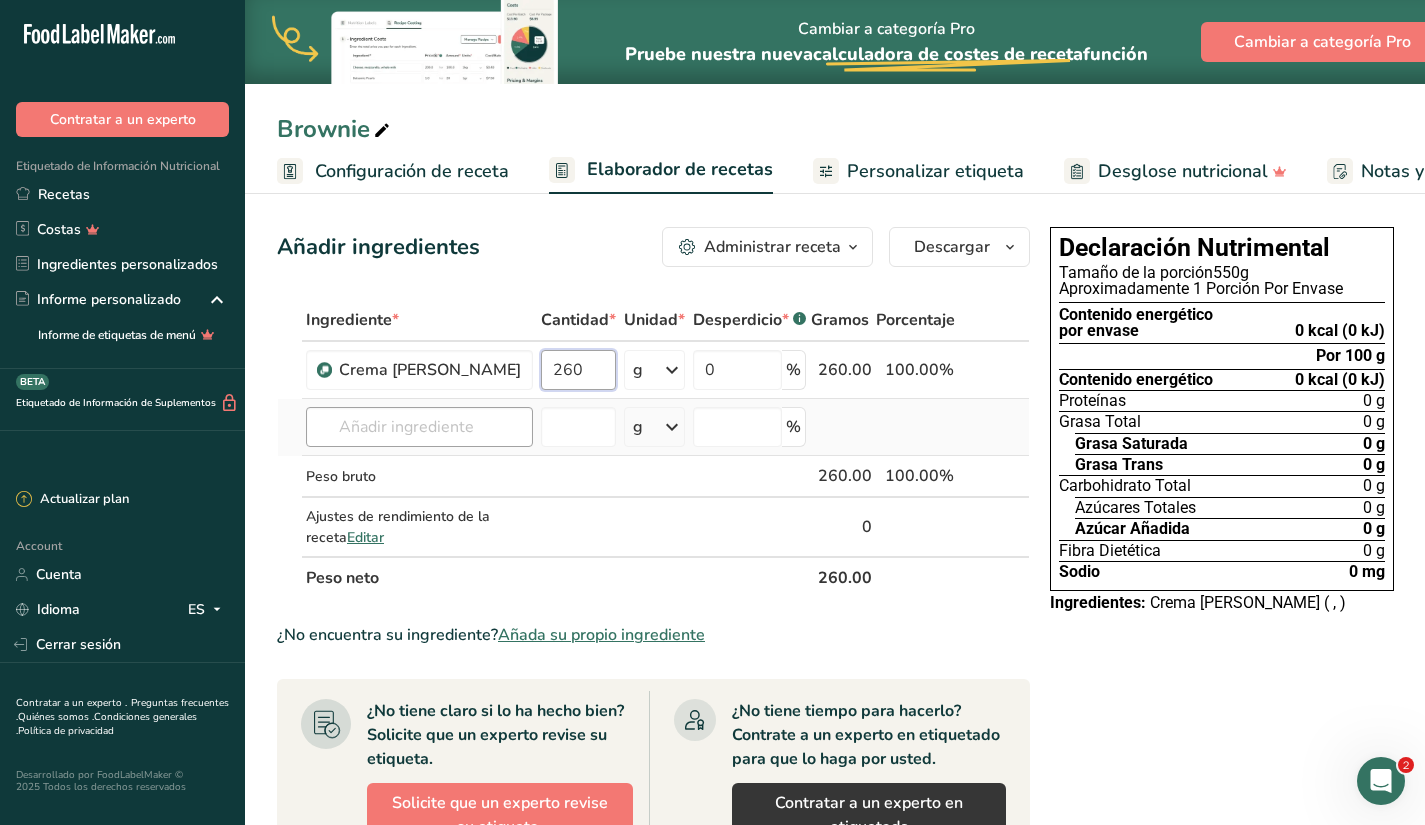 type on "260" 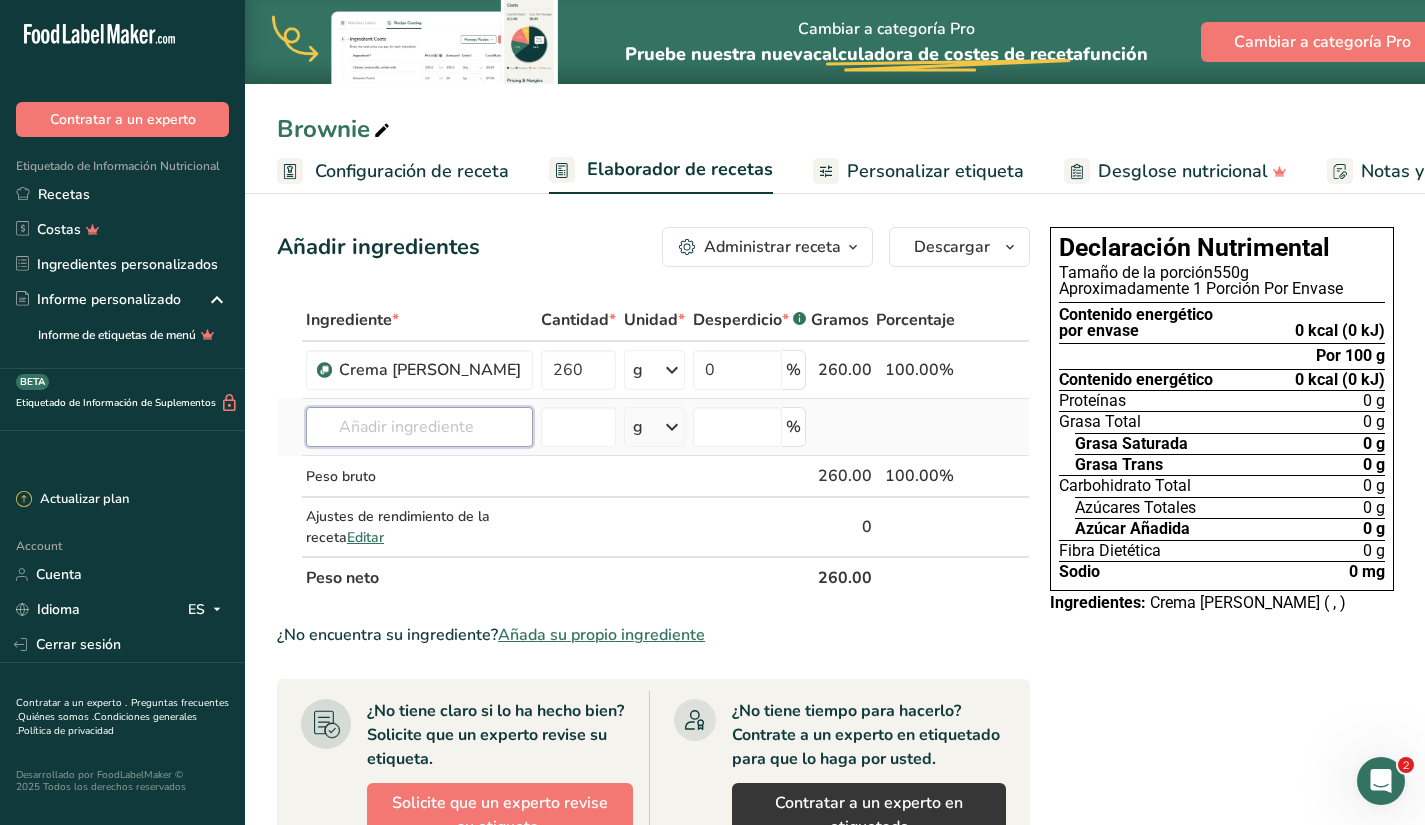 click on "Ingrediente *
Cantidad *
Unidad *
Desperdicio *   .a-a{fill:#347362;}.b-a{fill:#fff;}          Gramos
Porcentaje
Crema [PERSON_NAME]
260
g
Unidades de peso
g
kg
mg
Ver más
Unidades de volumen
[GEOGRAPHIC_DATA]
mL
onza líquida
Ver más
0
%
260.00
100.00%
i
Crema [PERSON_NAME]
Bebida alcohólica, crema [PERSON_NAME], 72 grados.
Crema de maní, reducida en azúcar
Nata, líquida, ligera (crema de café o crema [PERSON_NAME])
Gluten, Galletas Sin Gluten, Crema De Vainilla" at bounding box center (653, 449) 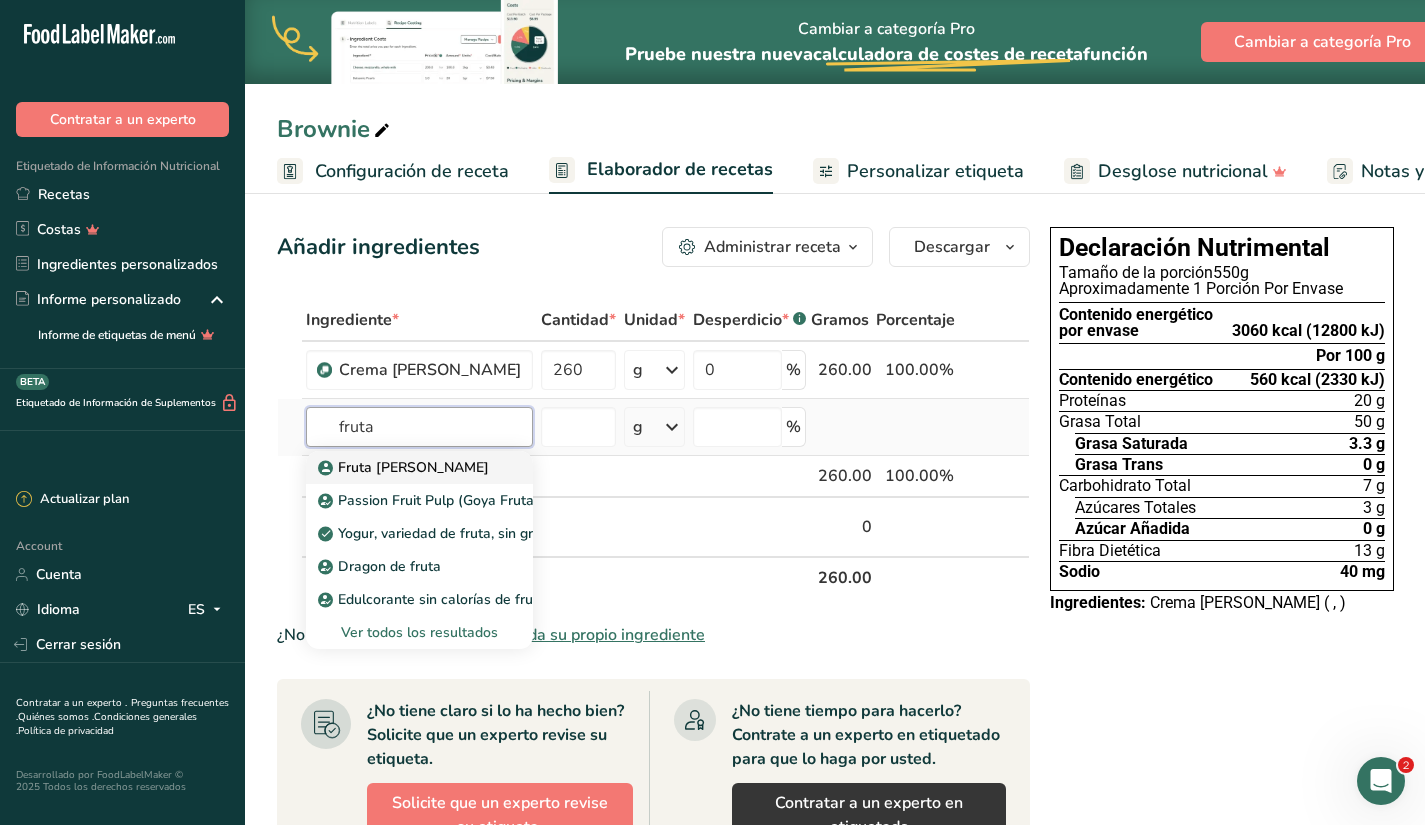 type on "Fruta [PERSON_NAME]" 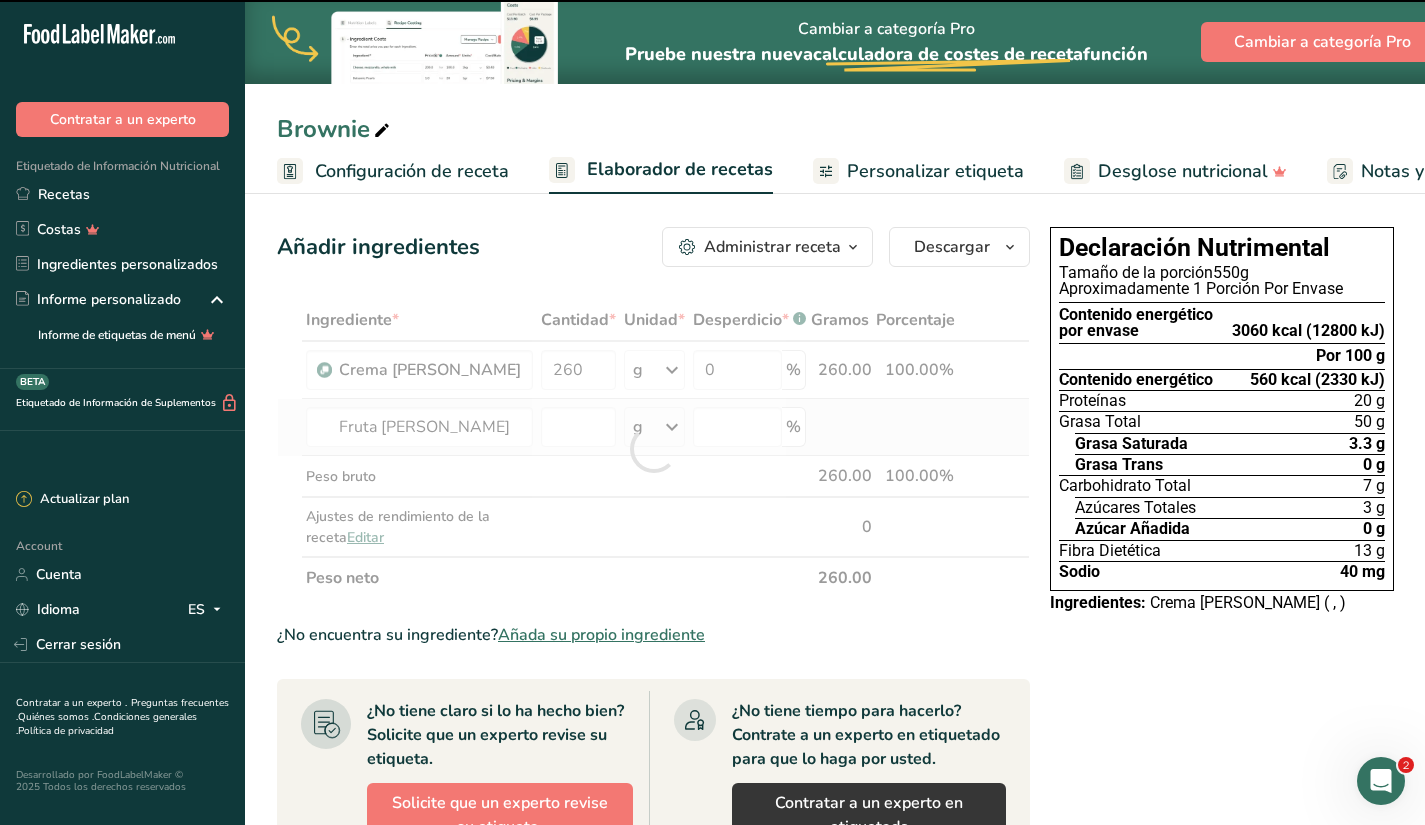 type on "0" 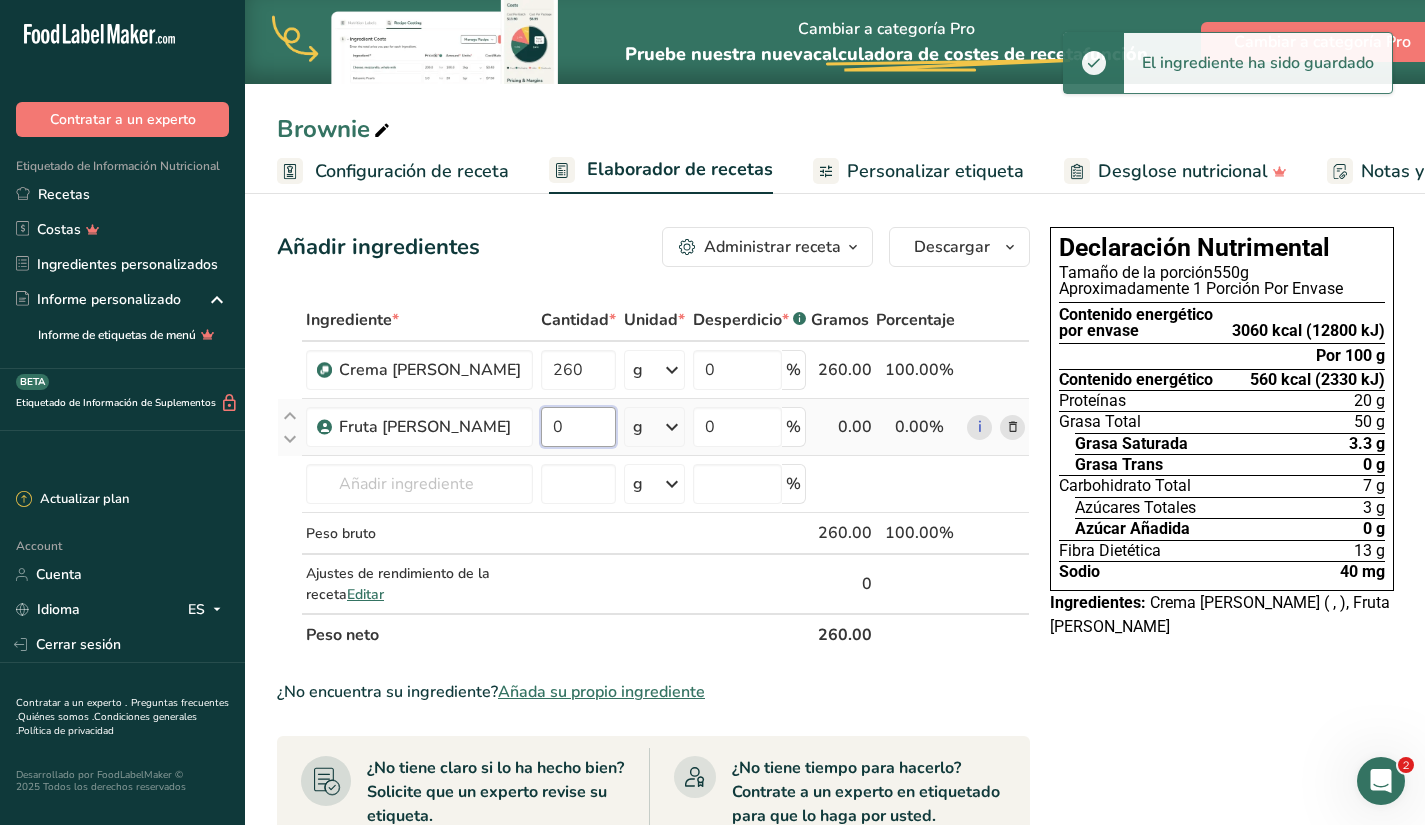 click on "0" at bounding box center (578, 427) 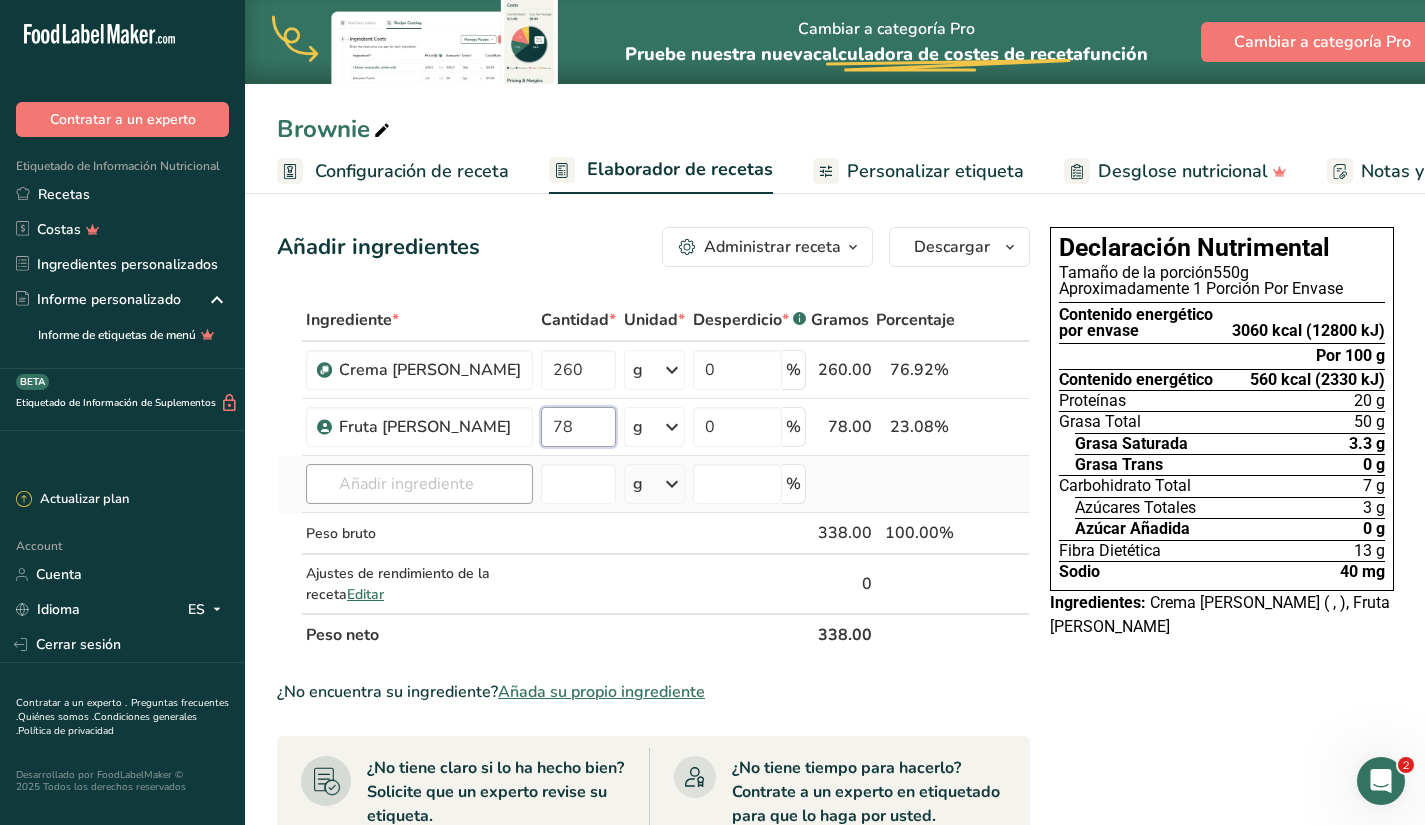 type on "78" 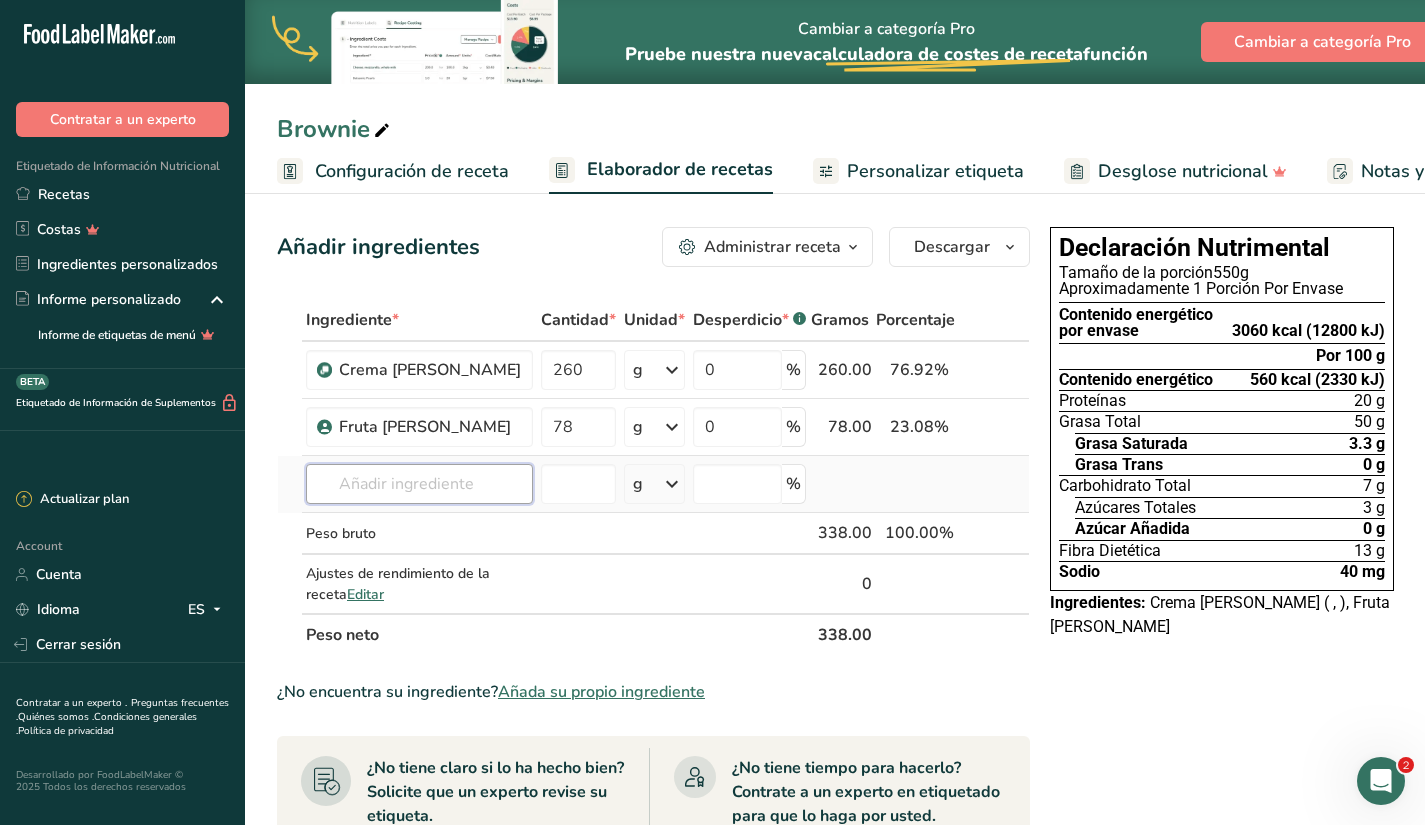 click on "Ingrediente *
Cantidad *
Unidad *
Desperdicio *   .a-a{fill:#347362;}.b-a{fill:#fff;}          Gramos
Porcentaje
Crema [PERSON_NAME]
260
g
Unidades de peso
g
kg
mg
Ver más
Unidades de volumen
[GEOGRAPHIC_DATA]
mL
onza líquida
Ver más
0
%
260.00
76.92%
i
Fruta [PERSON_NAME]
78
g
Unidades de peso
g
kg
mg
Ver más
Unidades de volumen
[GEOGRAPHIC_DATA]
mL
onza líquida
Ver más
0
%
78.00
23.08%" at bounding box center [653, 477] 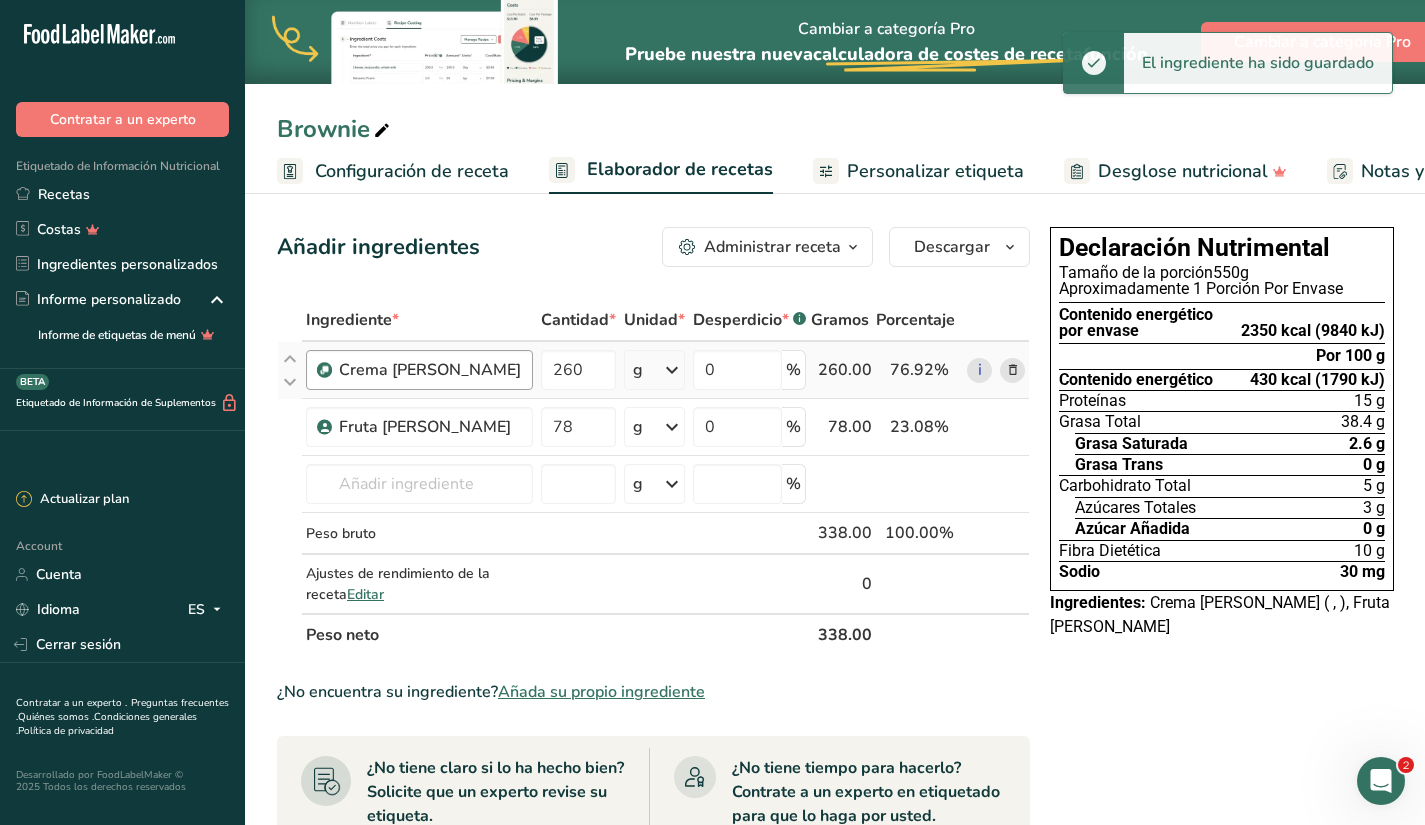 click on "Crema [PERSON_NAME]" at bounding box center (419, 370) 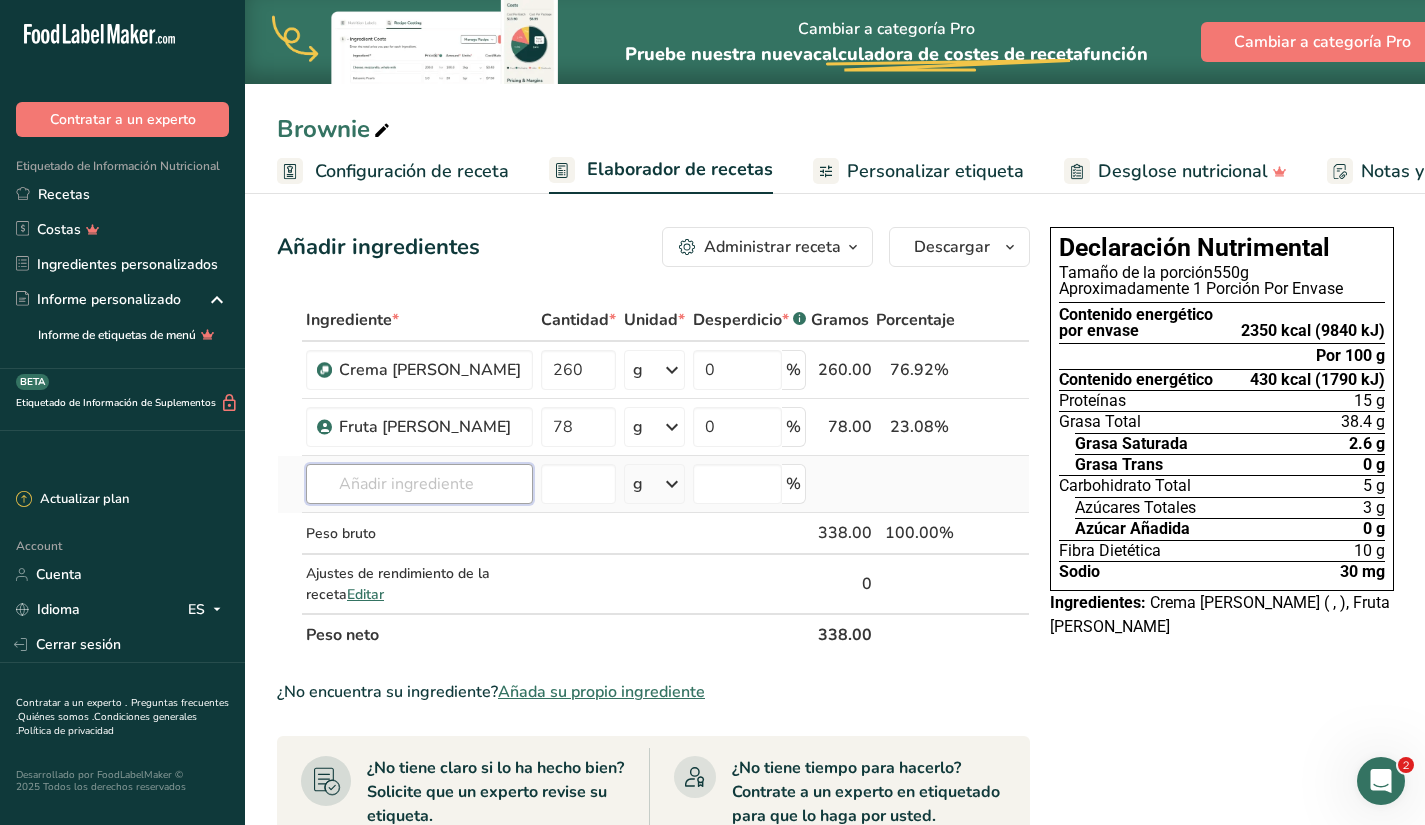 click at bounding box center (419, 484) 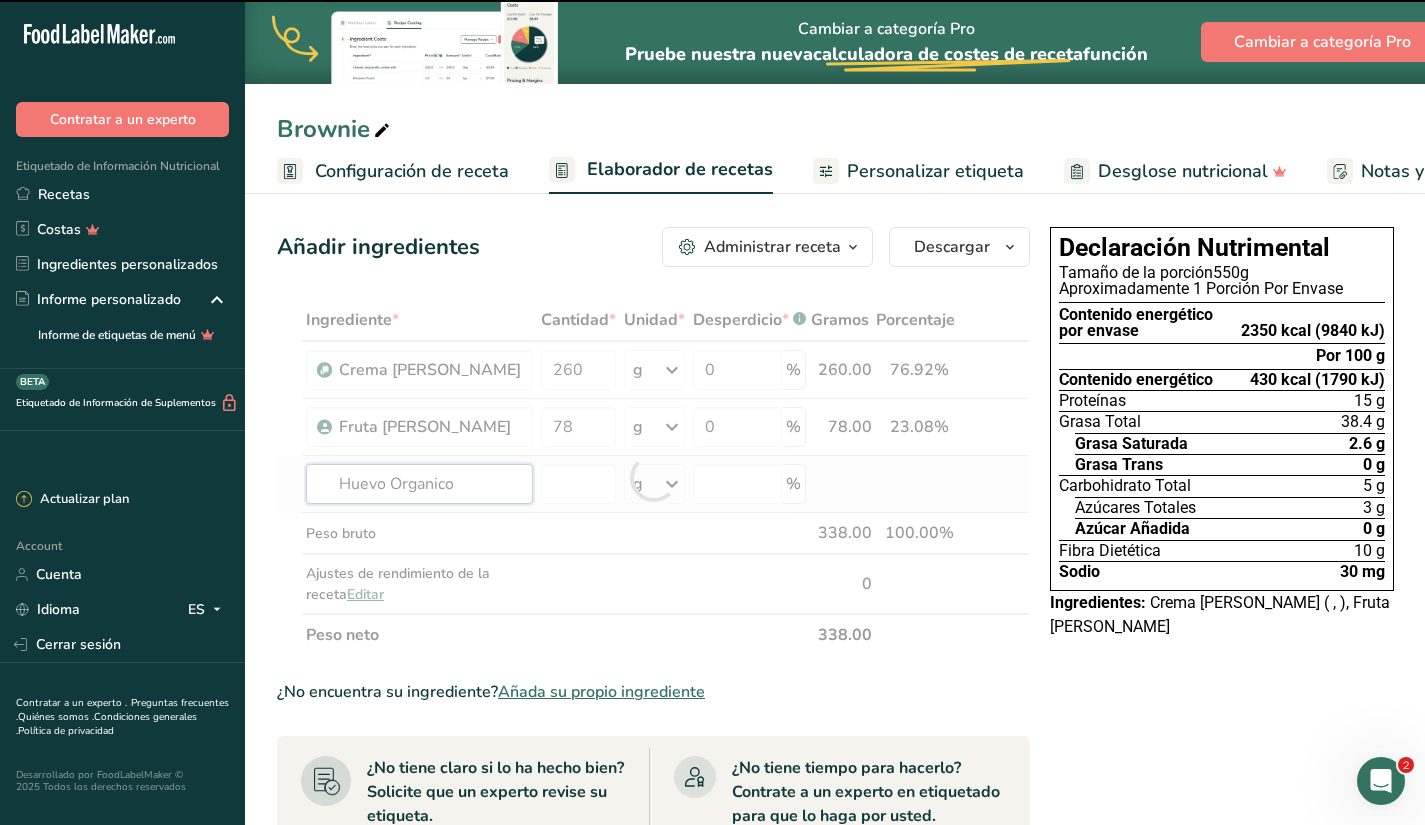 type on "Huevo Organico" 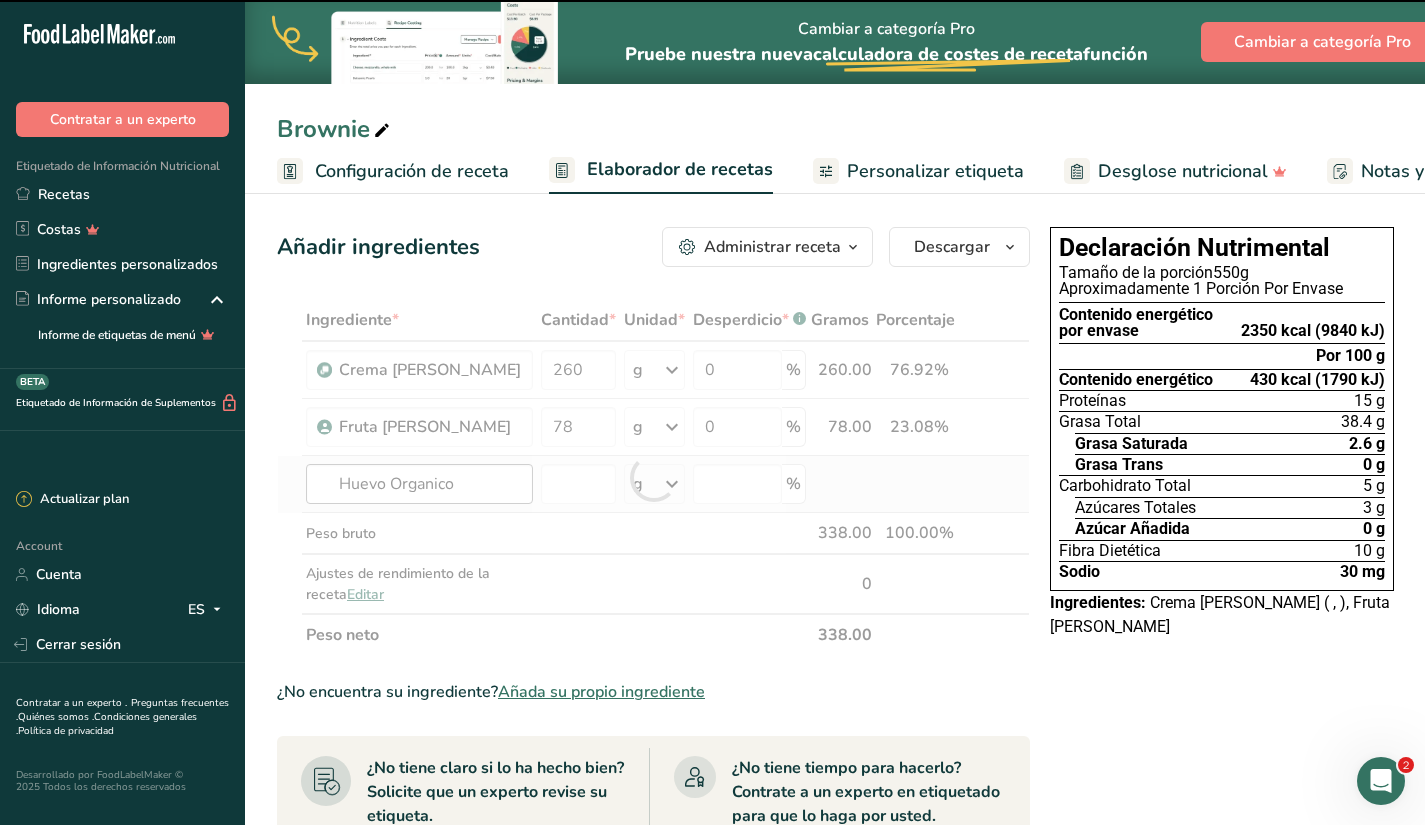 type 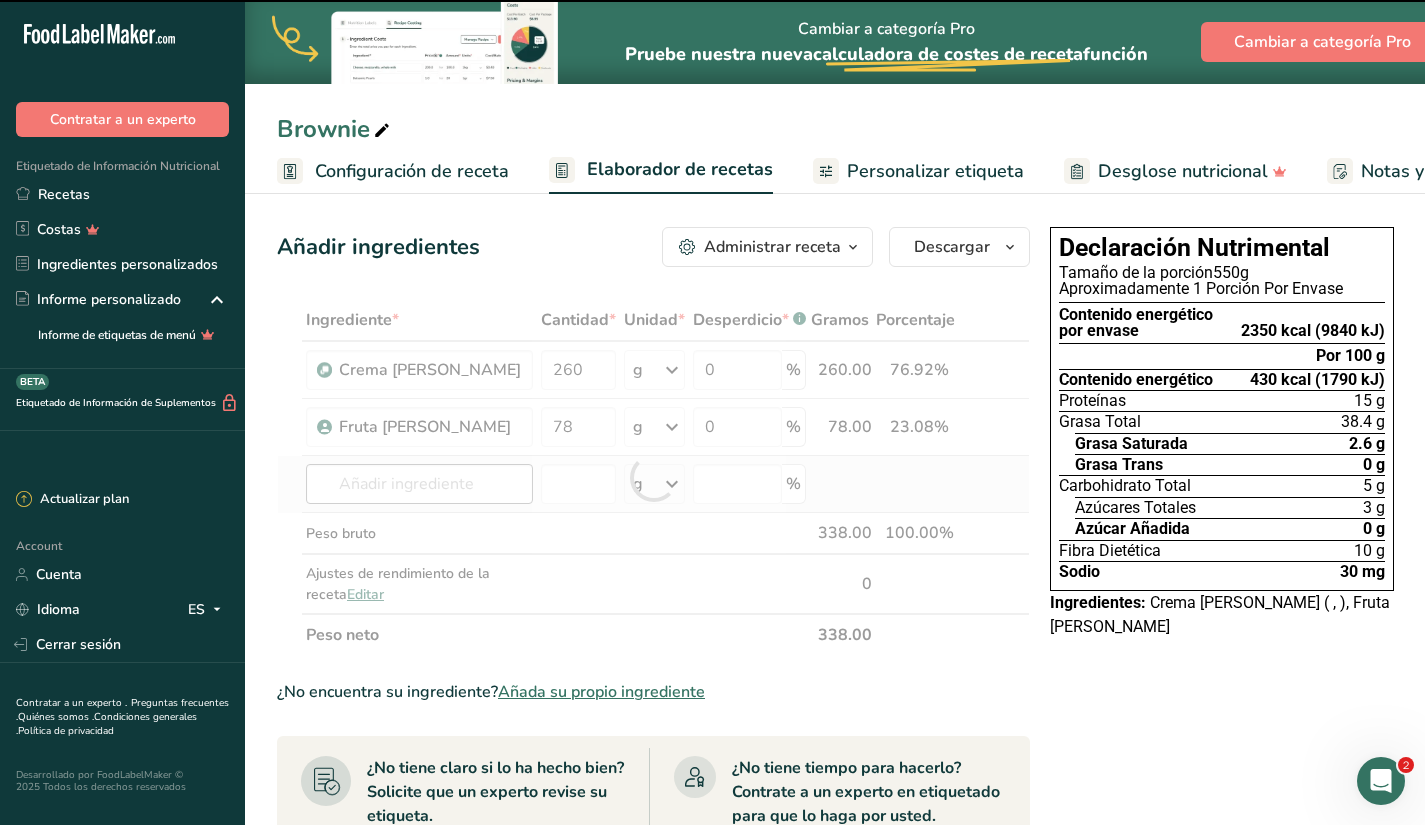 type on "0" 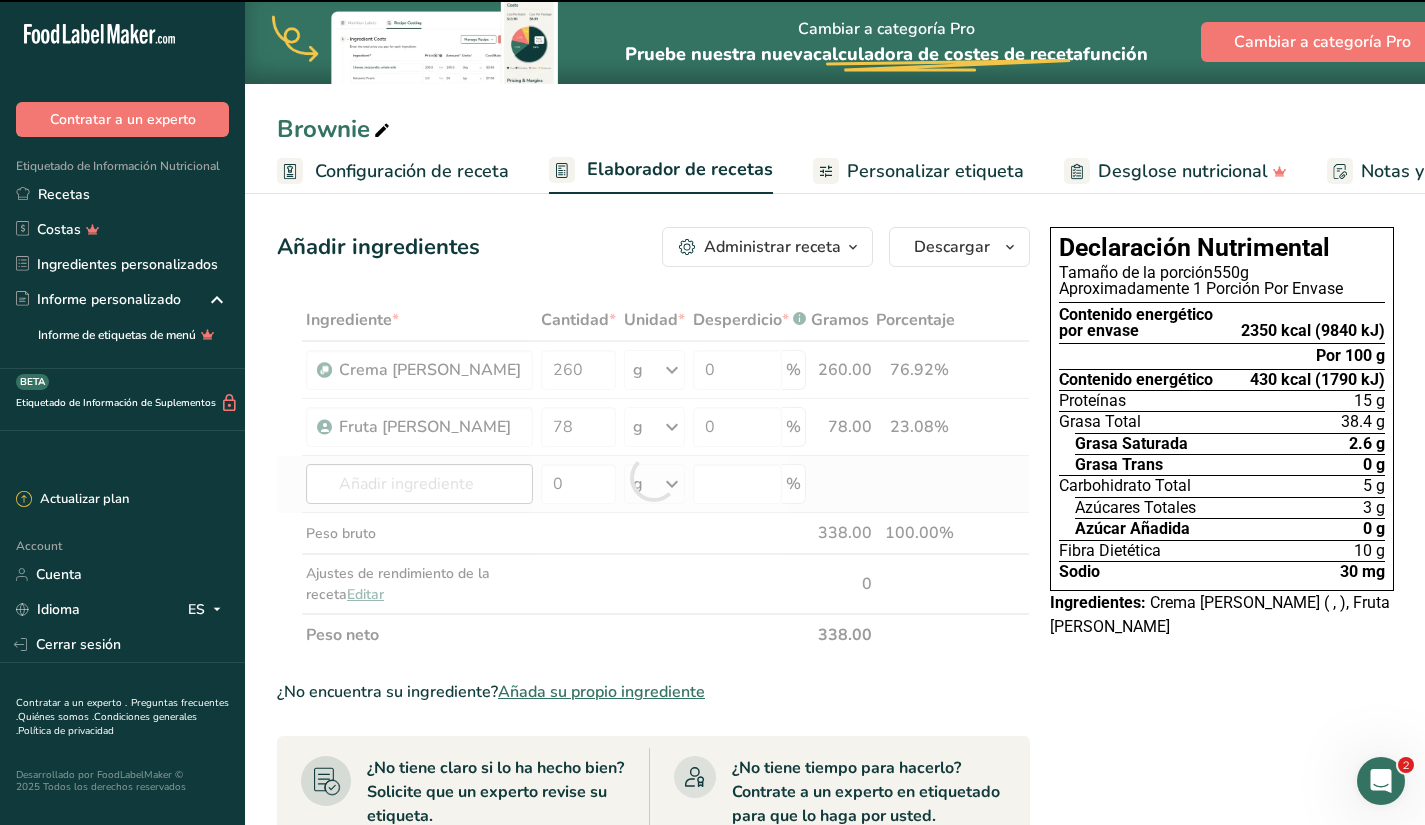 type on "0" 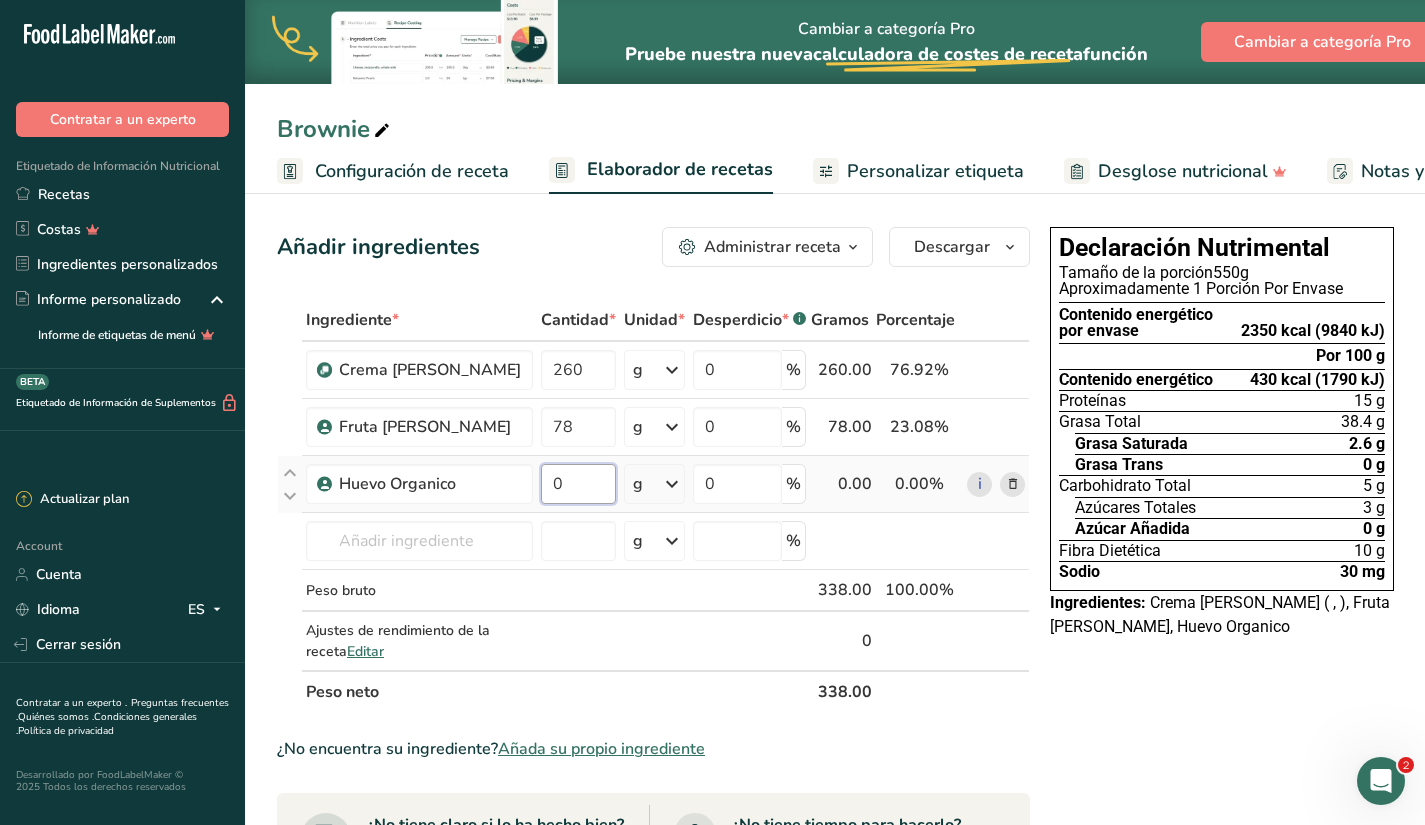 click on "0" at bounding box center (578, 484) 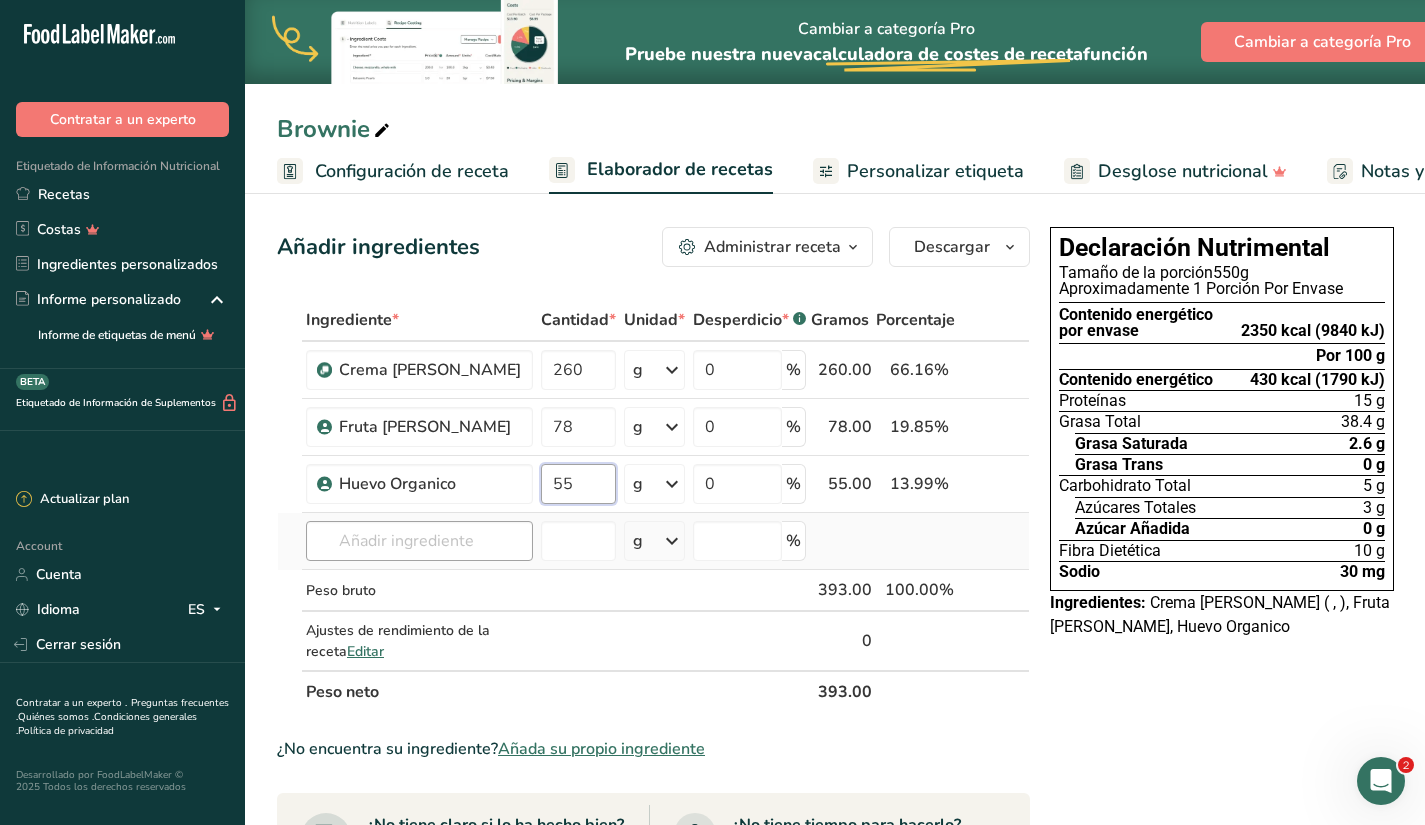 type on "55" 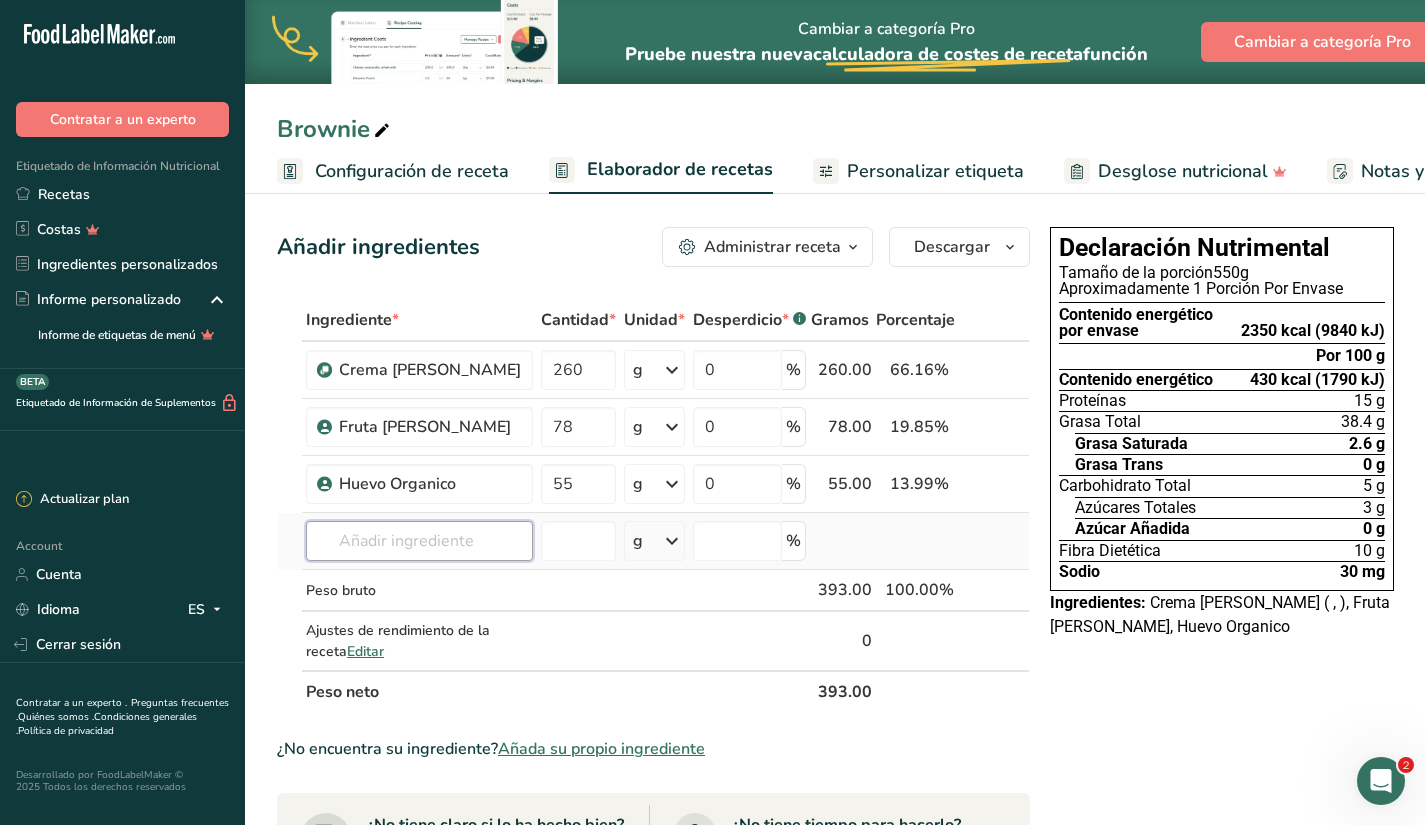 click on "Ingrediente *
Cantidad *
Unidad *
Desperdicio *   .a-a{fill:#347362;}.b-a{fill:#fff;}          Gramos
Porcentaje
Crema [PERSON_NAME]
260
g
Unidades de peso
g
kg
mg
Ver más
Unidades de volumen
[GEOGRAPHIC_DATA]
mL
onza líquida
Ver más
0
%
260.00
66.16%
i
Fruta [PERSON_NAME]
78
g
Unidades de peso
g
kg
mg
Ver más
Unidades de volumen
[GEOGRAPHIC_DATA]
mL
onza líquida
Ver más
0
%
78.00
19.85%" at bounding box center [653, 506] 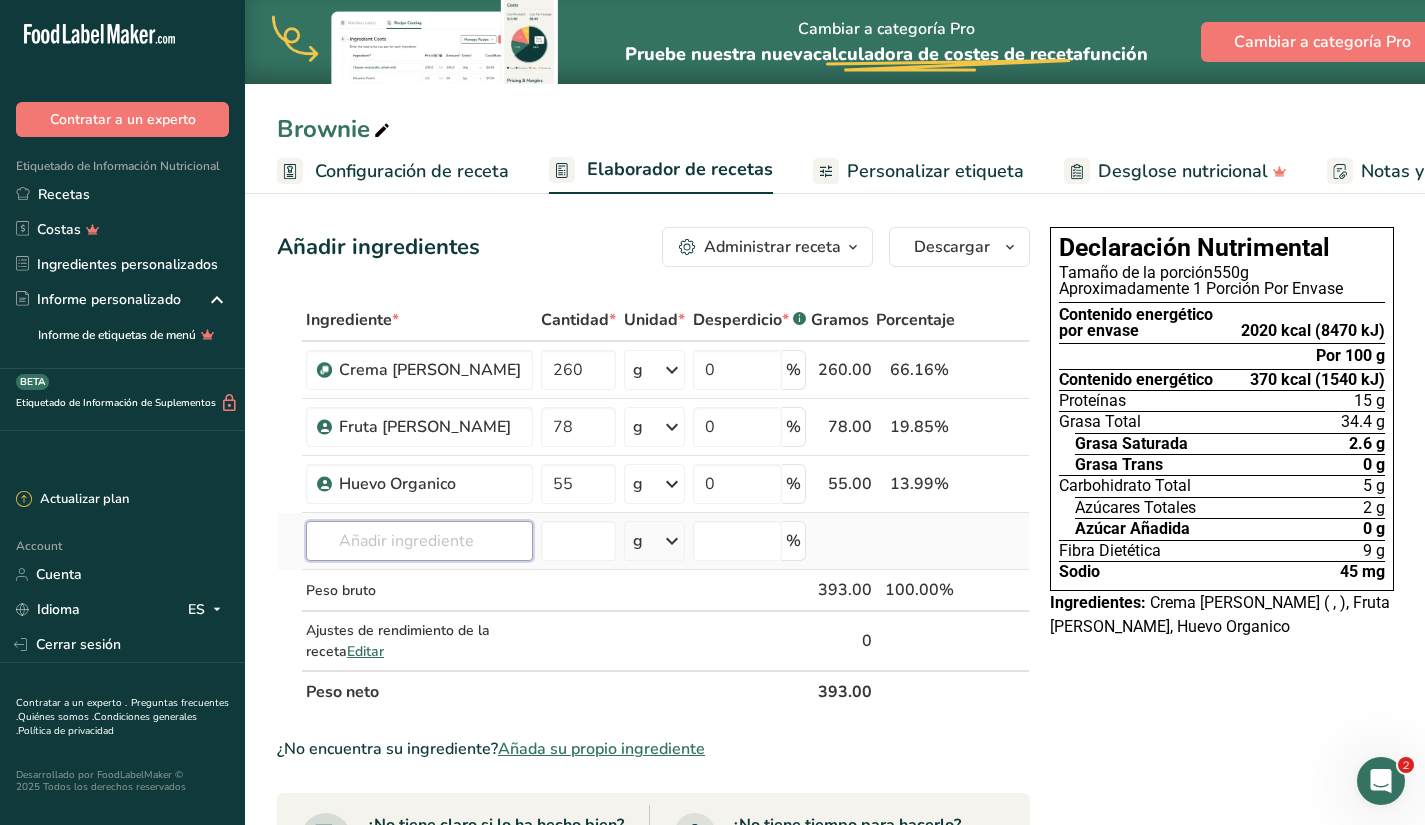 click at bounding box center [419, 541] 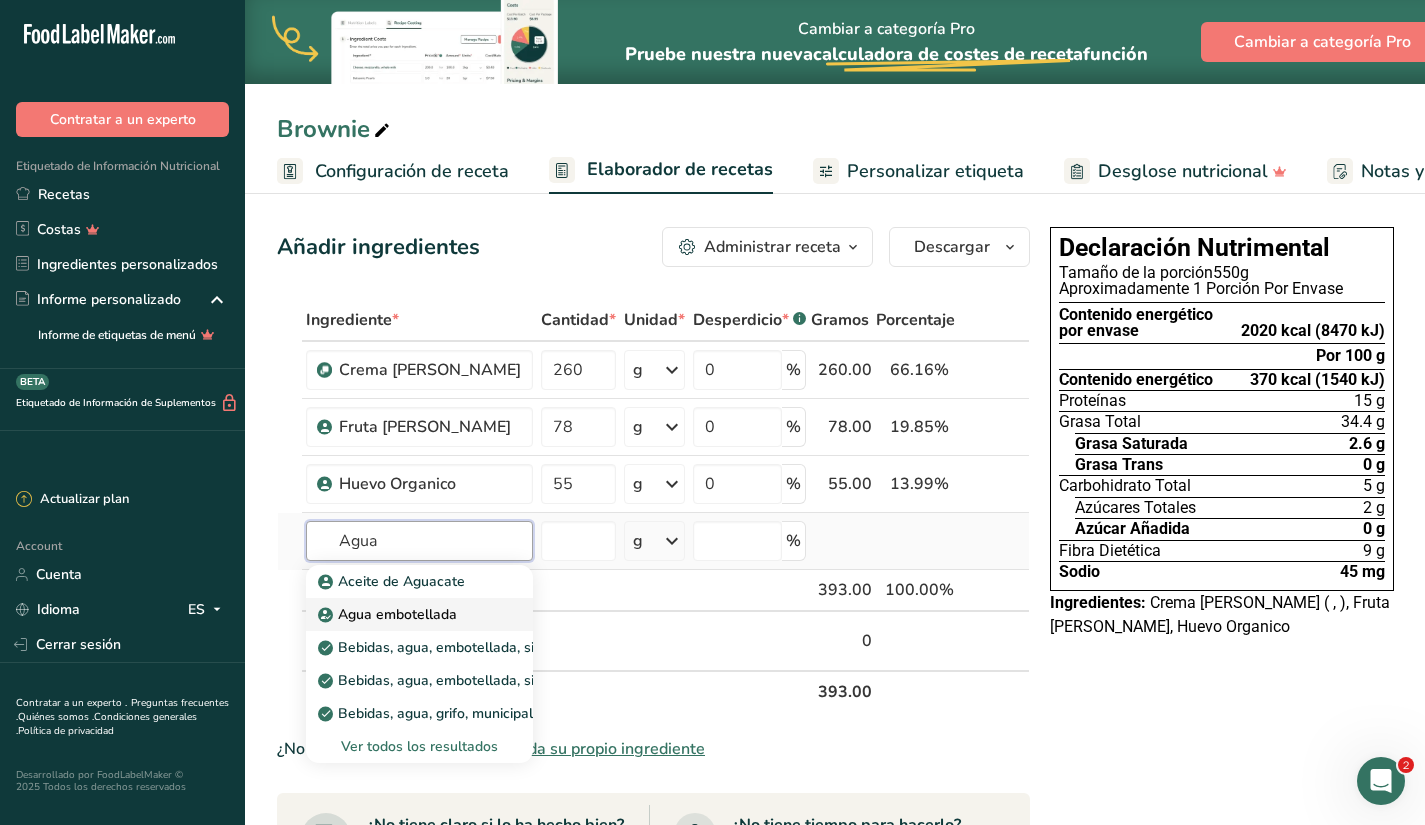 type on "Agua" 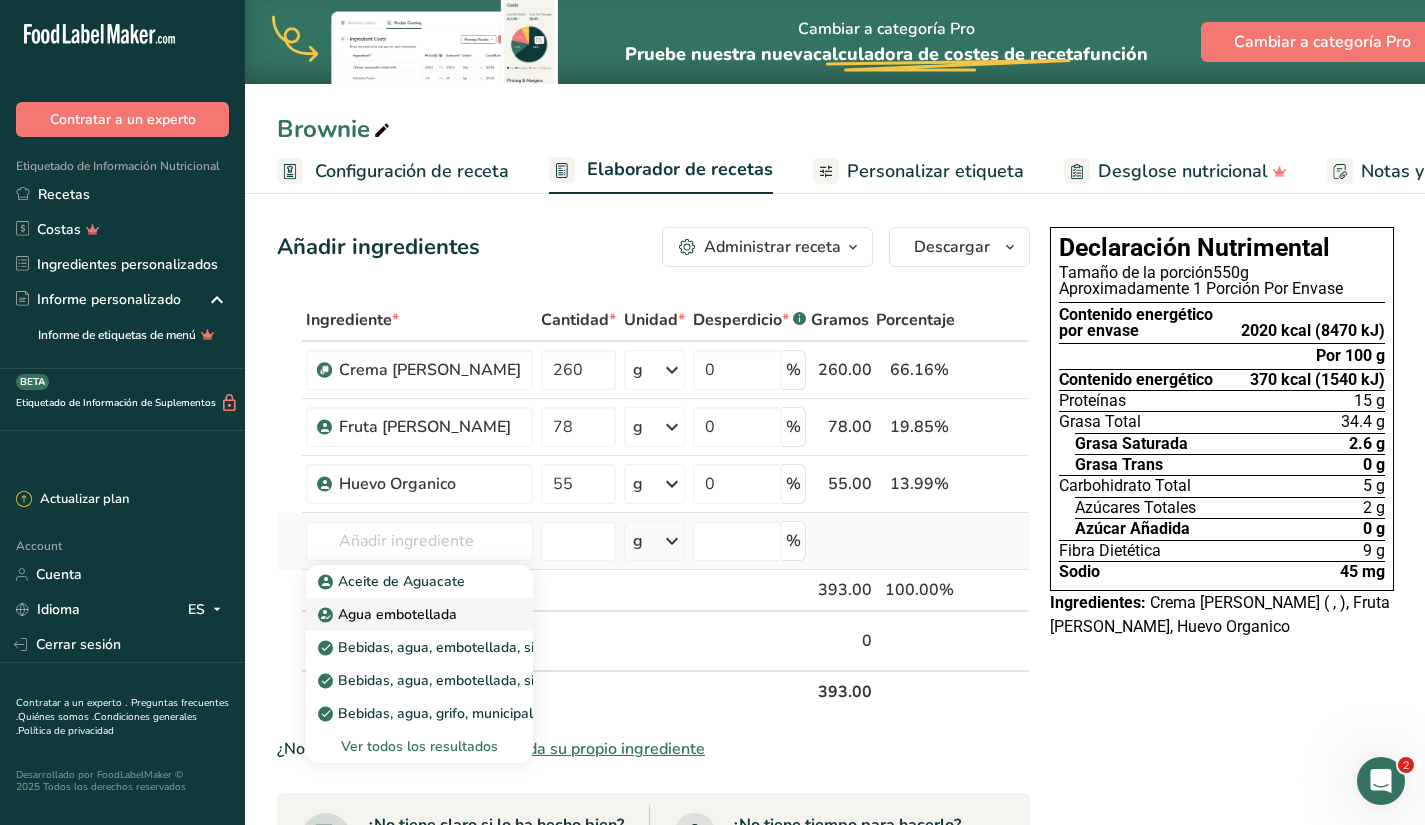 click on "Agua embotellada" at bounding box center [389, 614] 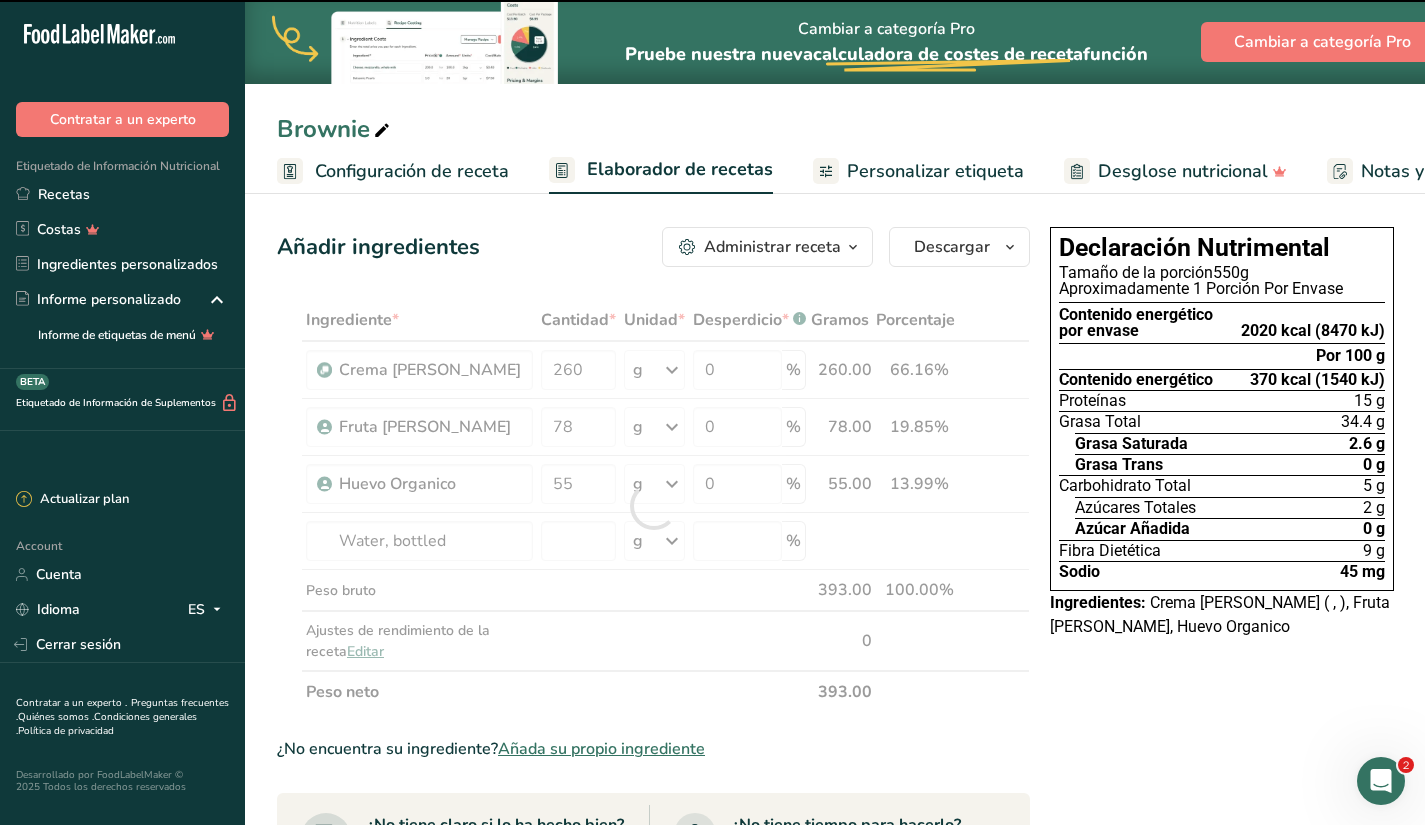 type on "0" 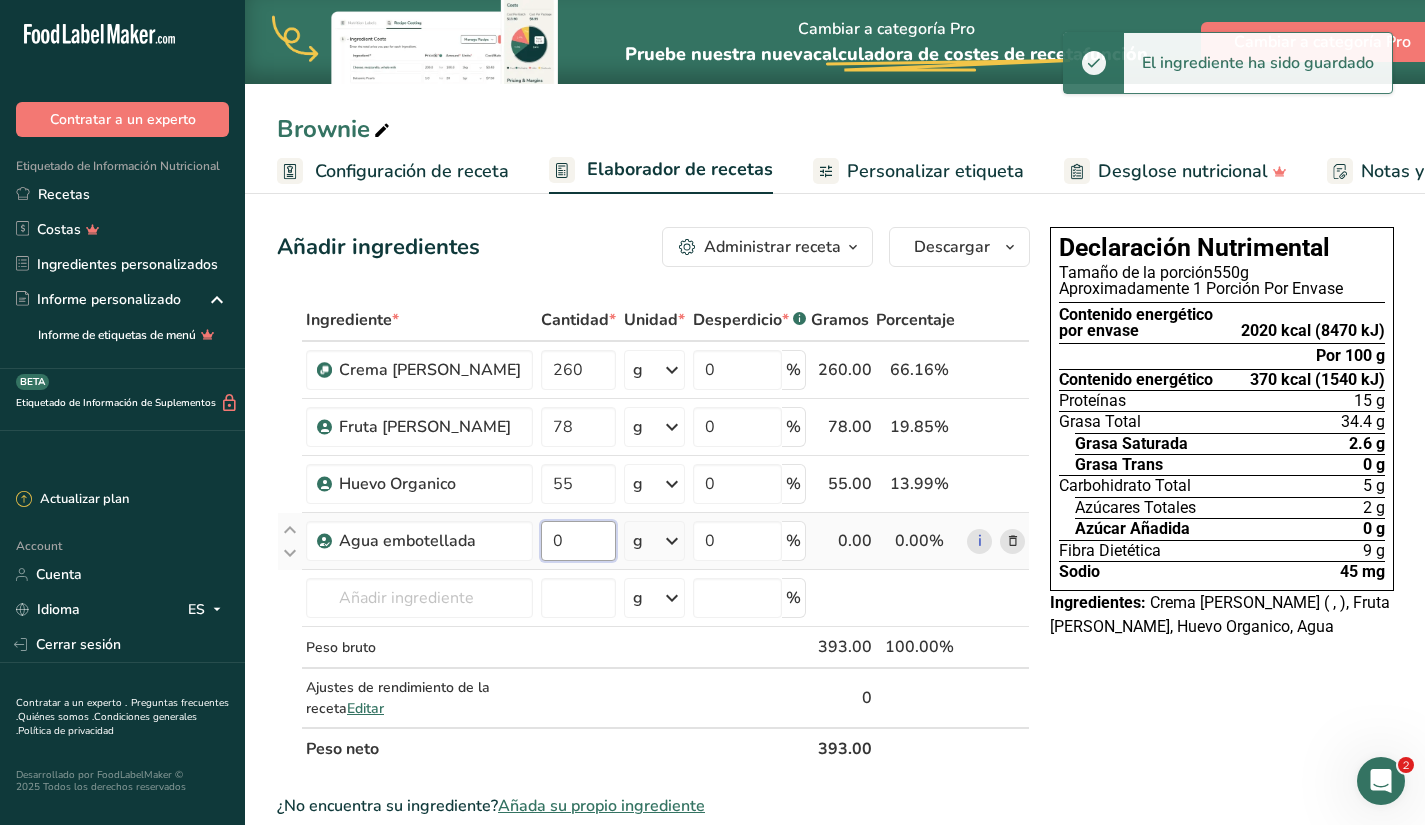 click on "0" at bounding box center (578, 541) 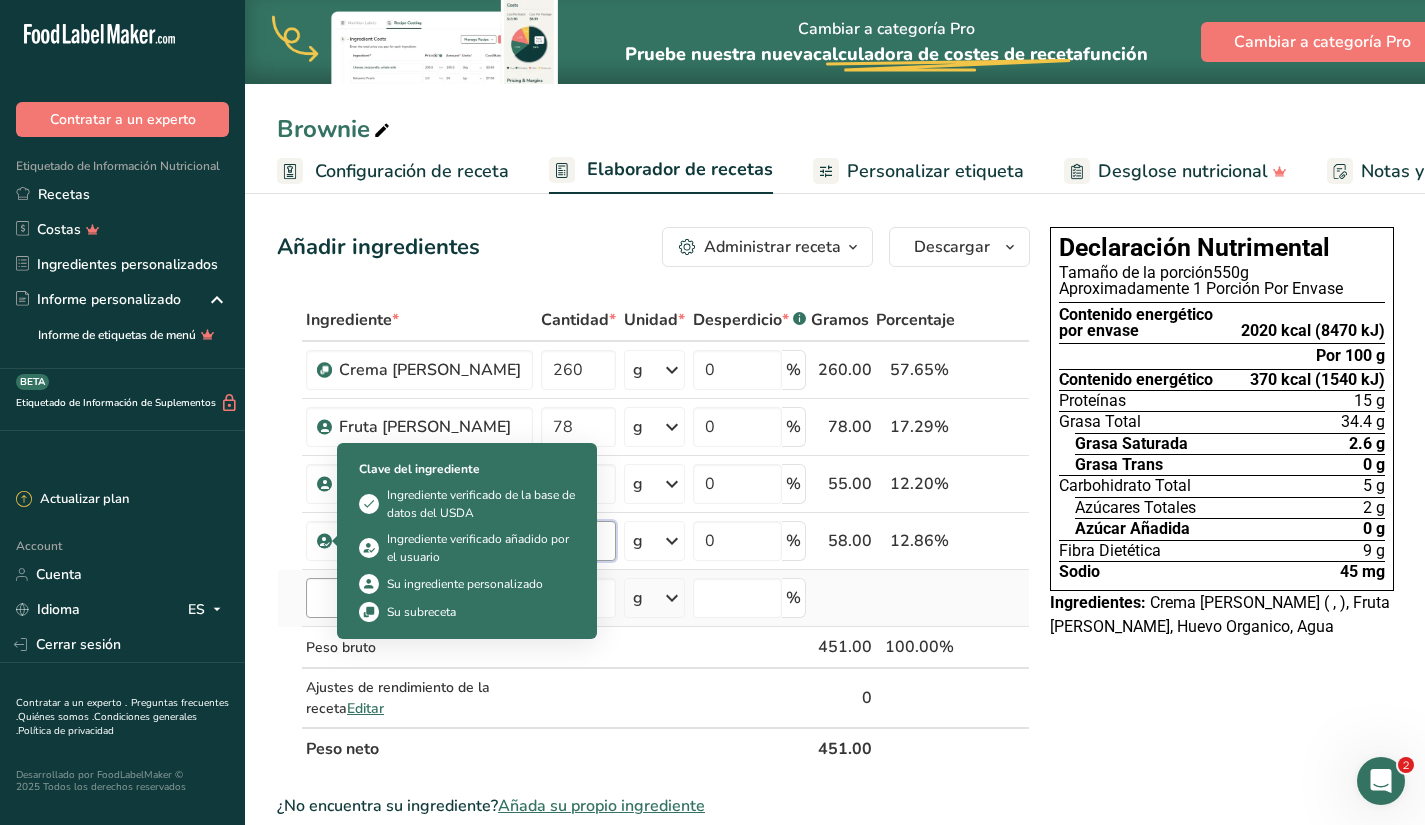 type on "58" 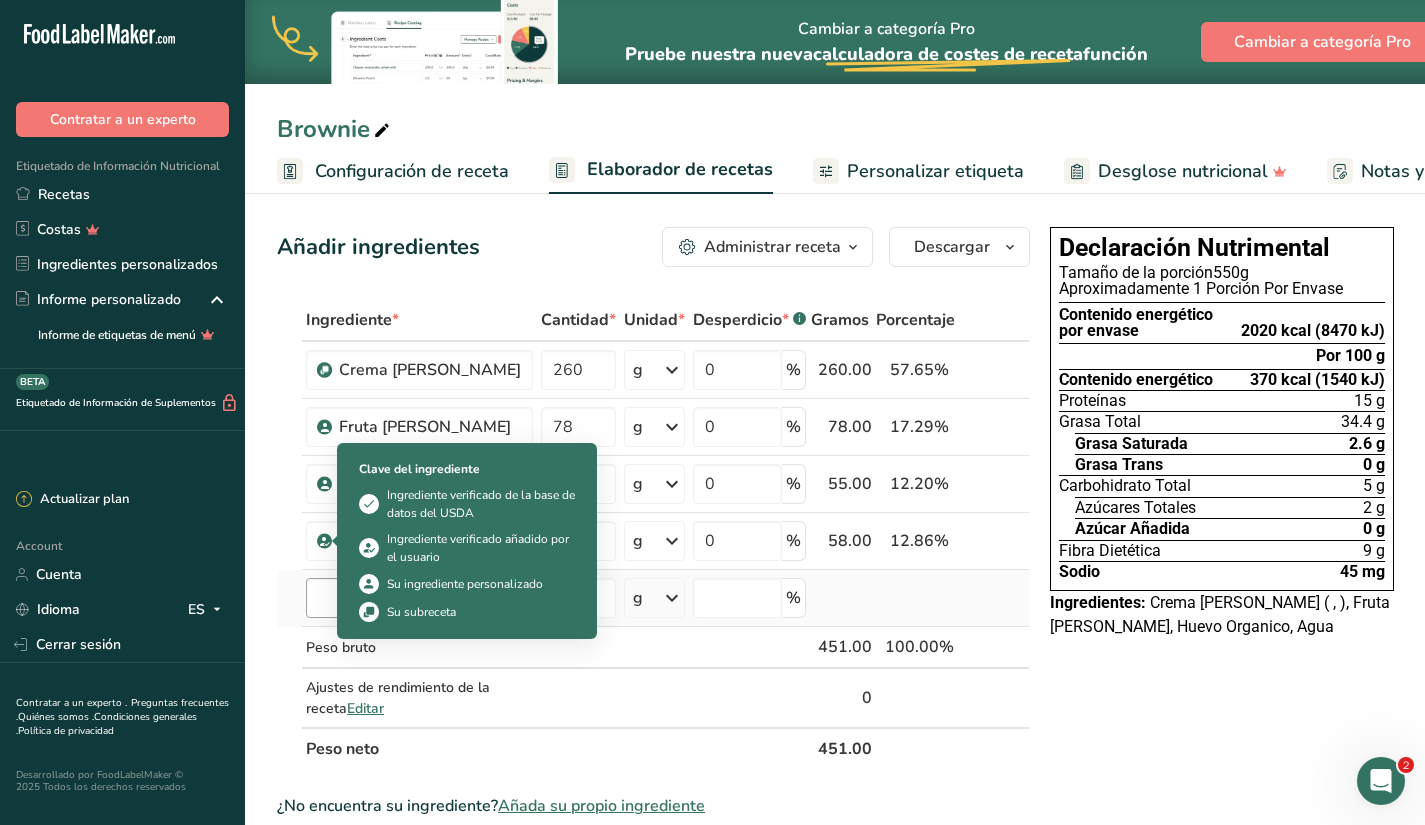click on "Clave del ingrediente
Ingrediente verificado de la base de datos del USDA
Ingrediente verificado añadido por el usuario
Su ingrediente personalizado
Su subreceta" at bounding box center [467, 541] 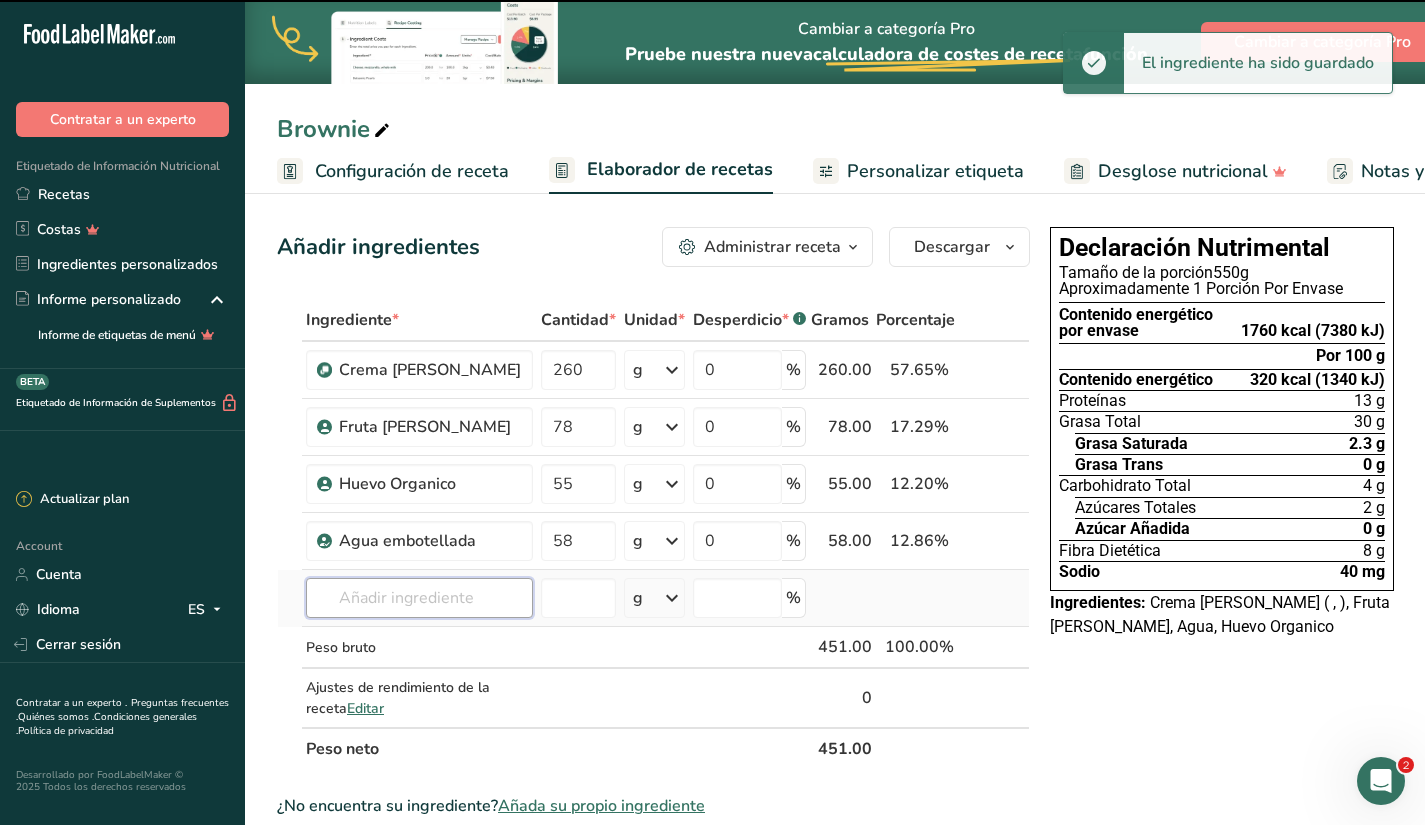 click at bounding box center [419, 598] 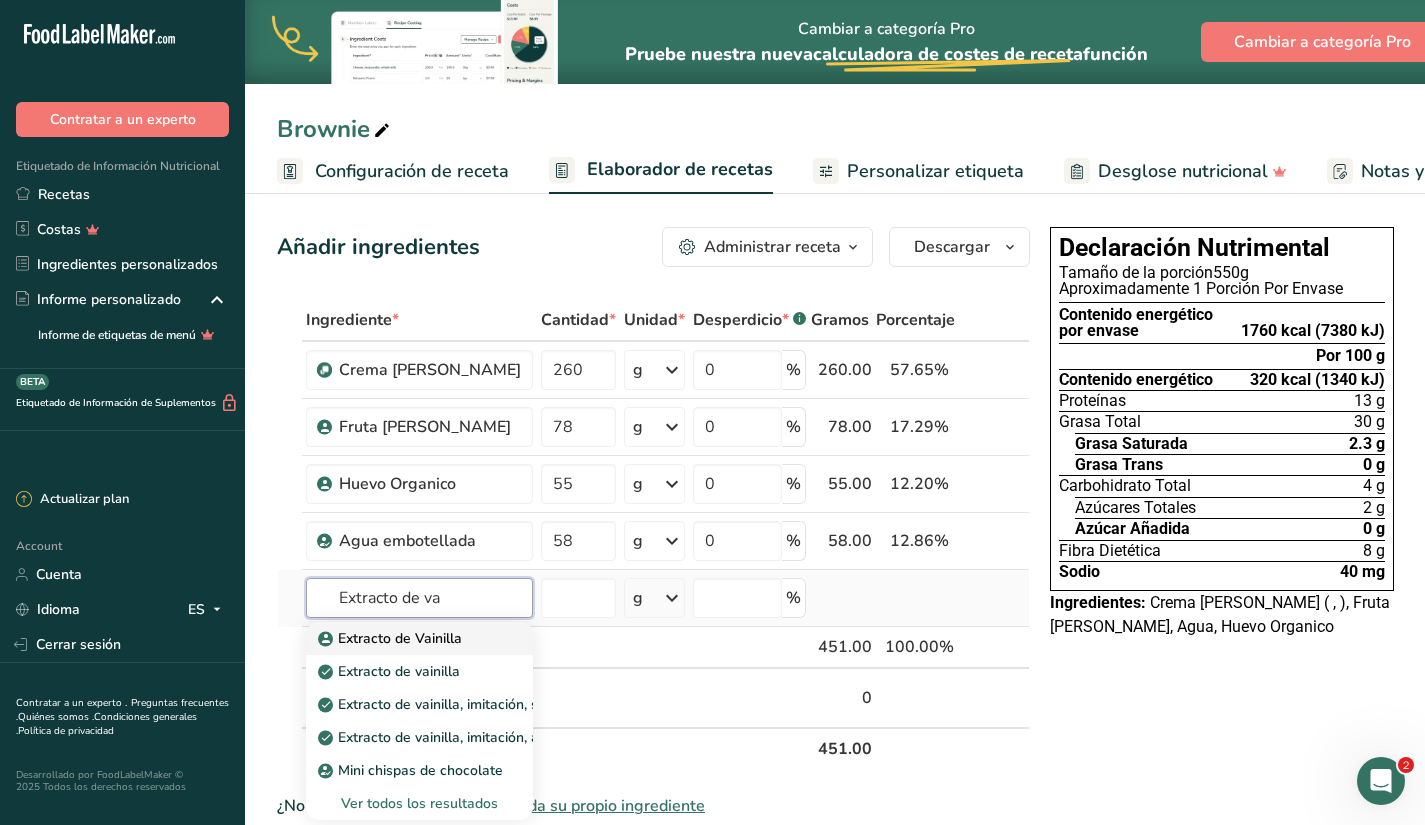 type on "Extracto de va" 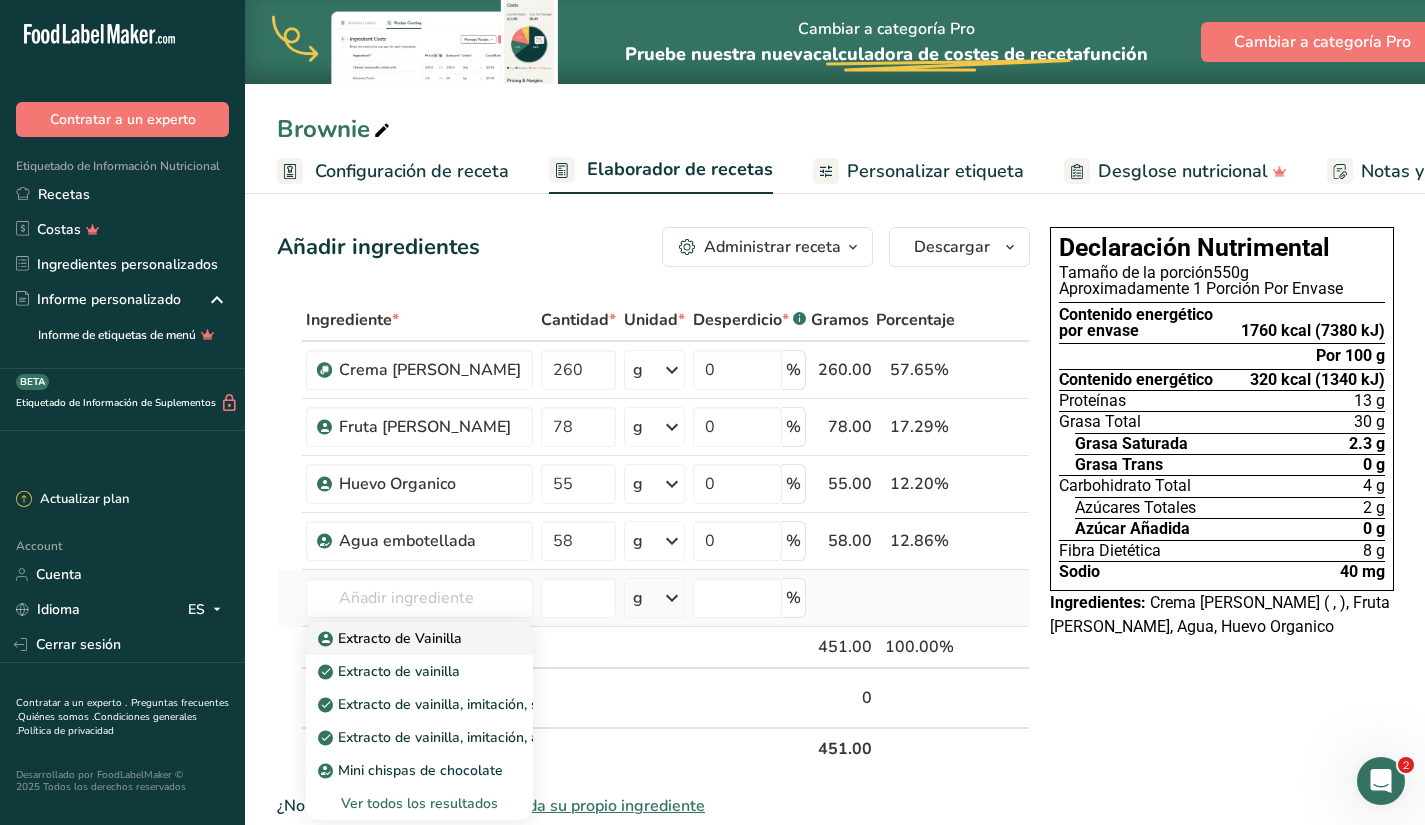 click on "Extracto de Vainilla" at bounding box center [419, 638] 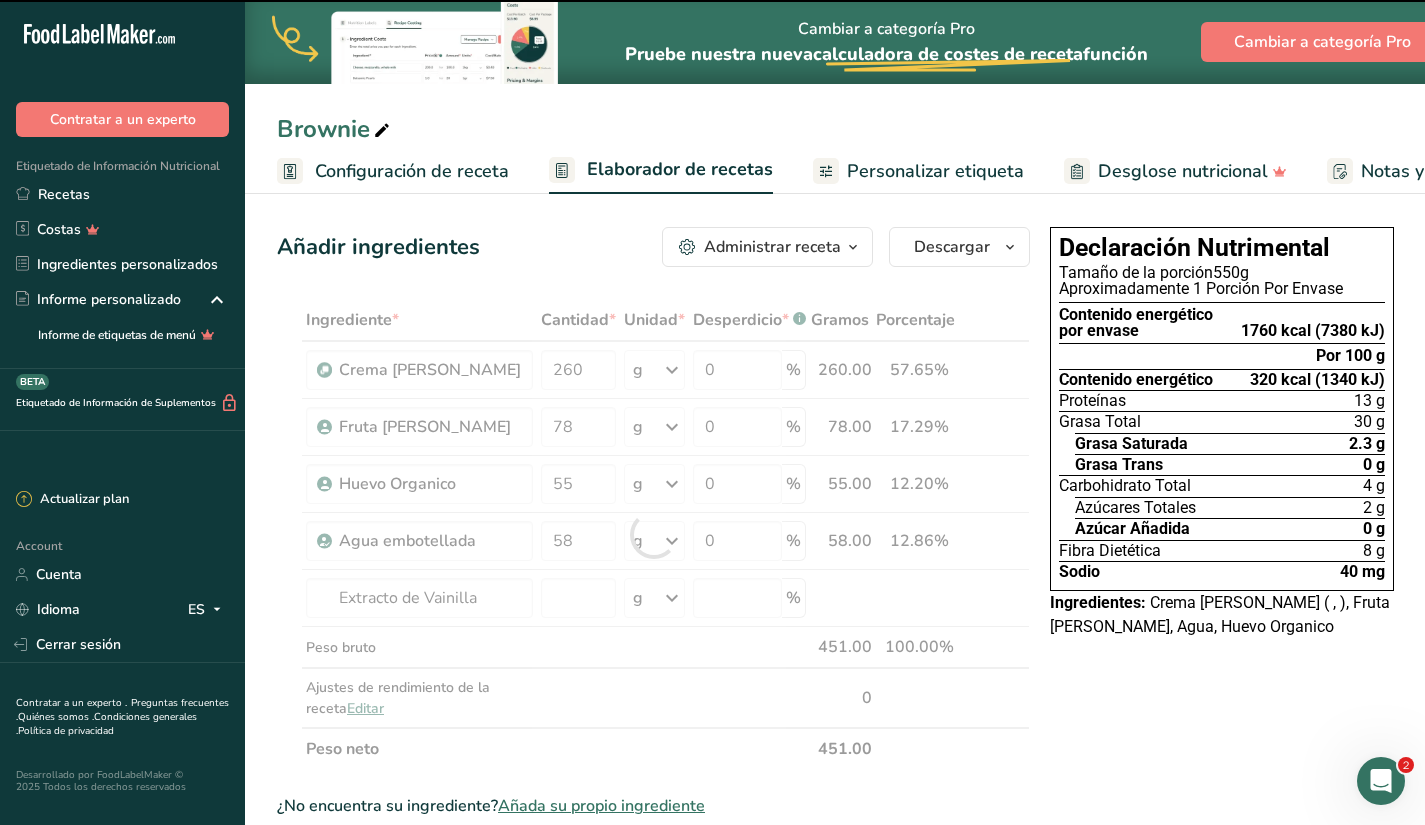 click at bounding box center [653, 534] 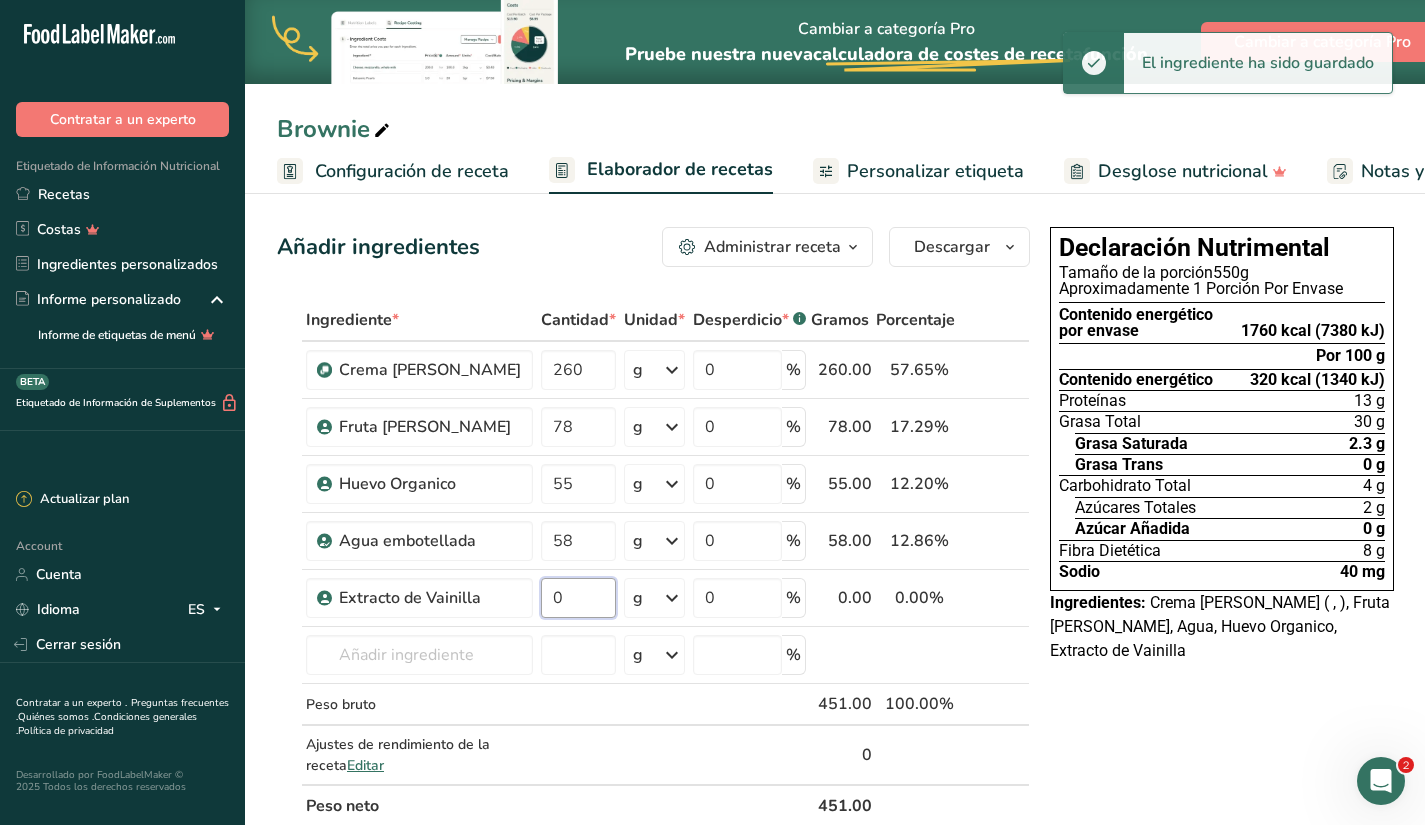 click on "0" at bounding box center [578, 598] 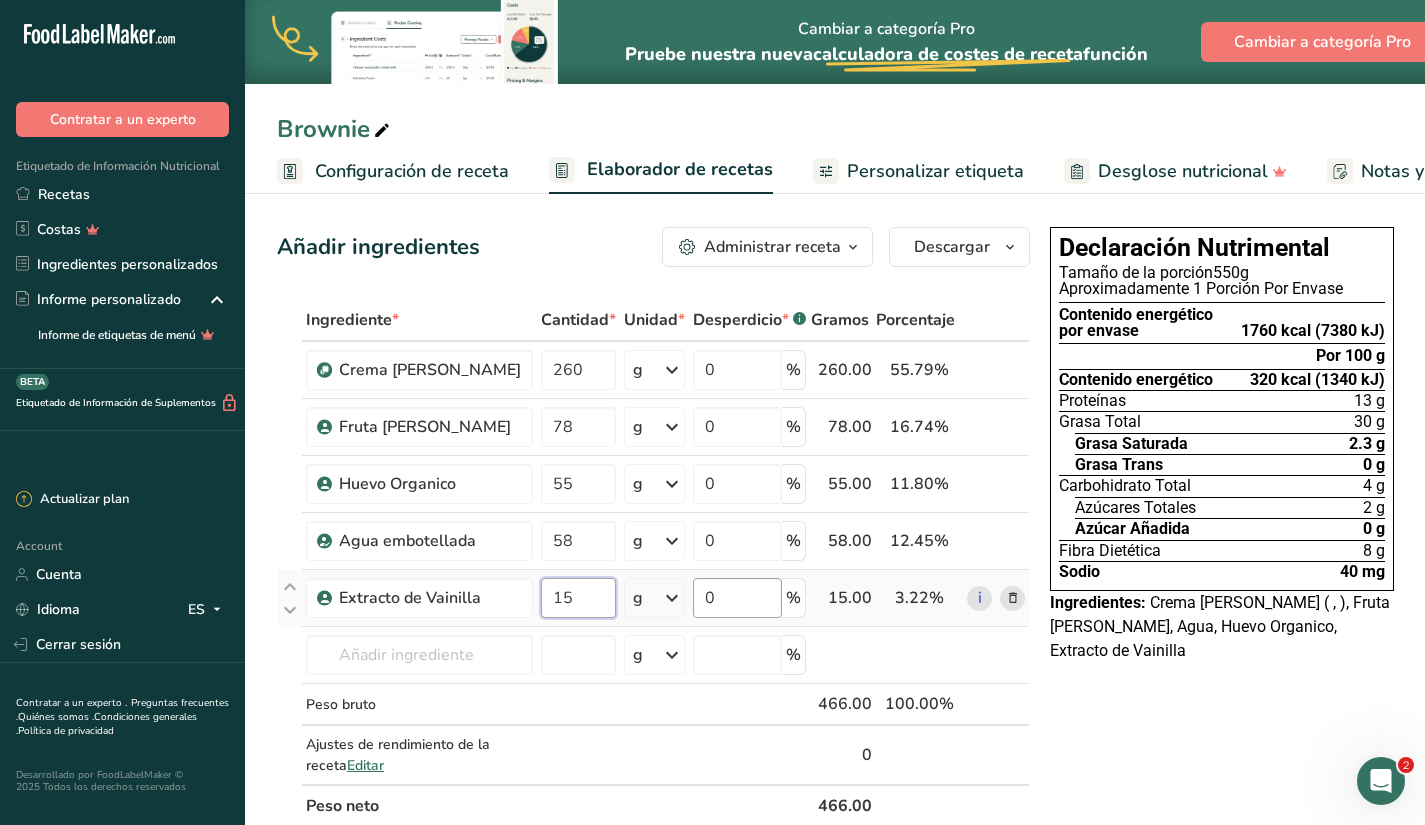 type on "15" 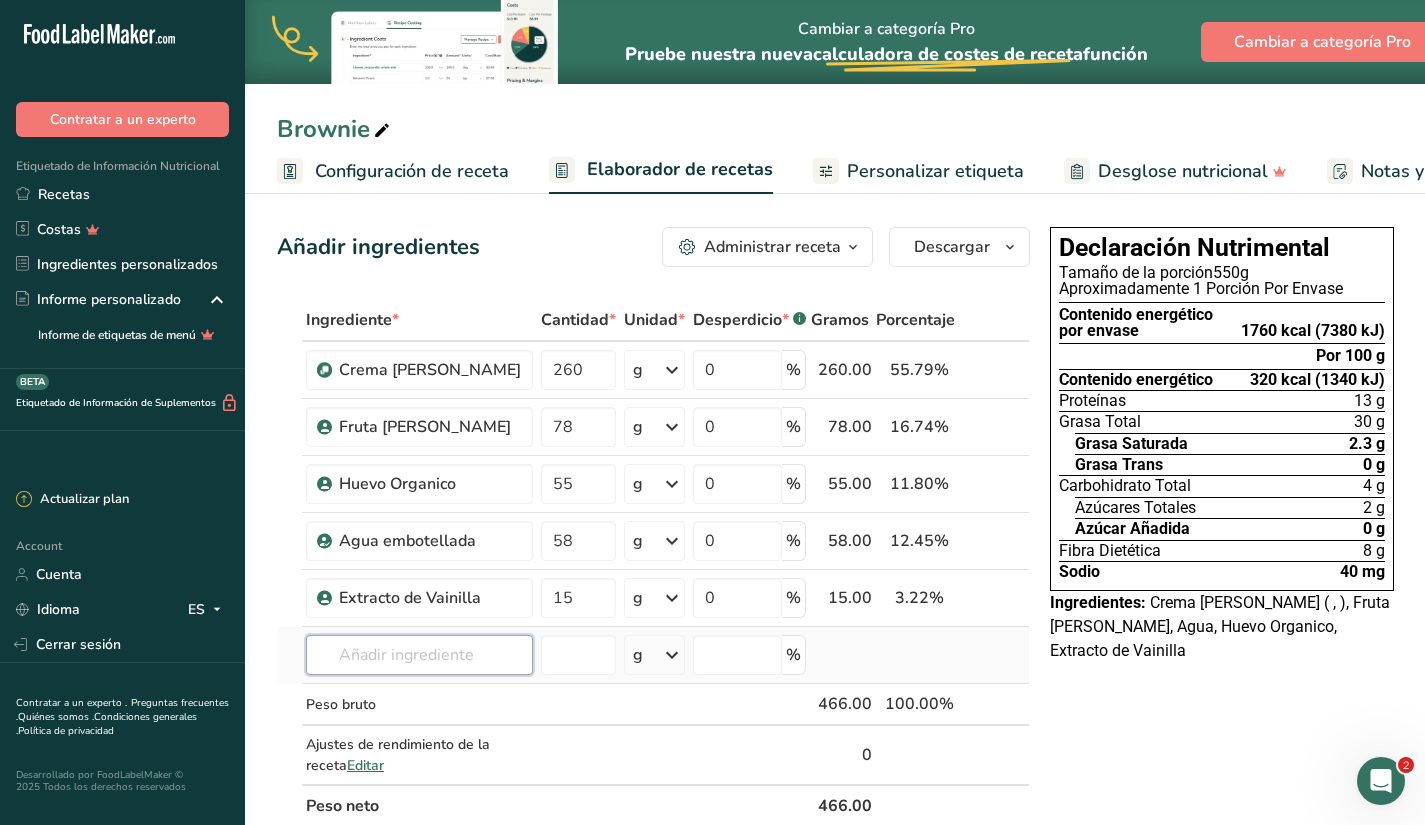 click on "Ingrediente *
Cantidad *
Unidad *
Desperdicio *   .a-a{fill:#347362;}.b-a{fill:#fff;}          Gramos
Porcentaje
Crema [PERSON_NAME]
260
g
Unidades de peso
g
kg
mg
Ver más
Unidades de volumen
[GEOGRAPHIC_DATA]
mL
onza líquida
Ver más
0
%
260.00
55.79%
i
Fruta [PERSON_NAME]
78
g
Unidades de peso
g
kg
mg
Ver más
Unidades de volumen
[GEOGRAPHIC_DATA]
mL
onza líquida
Ver más
0
%
78.00
16.74%" at bounding box center (653, 563) 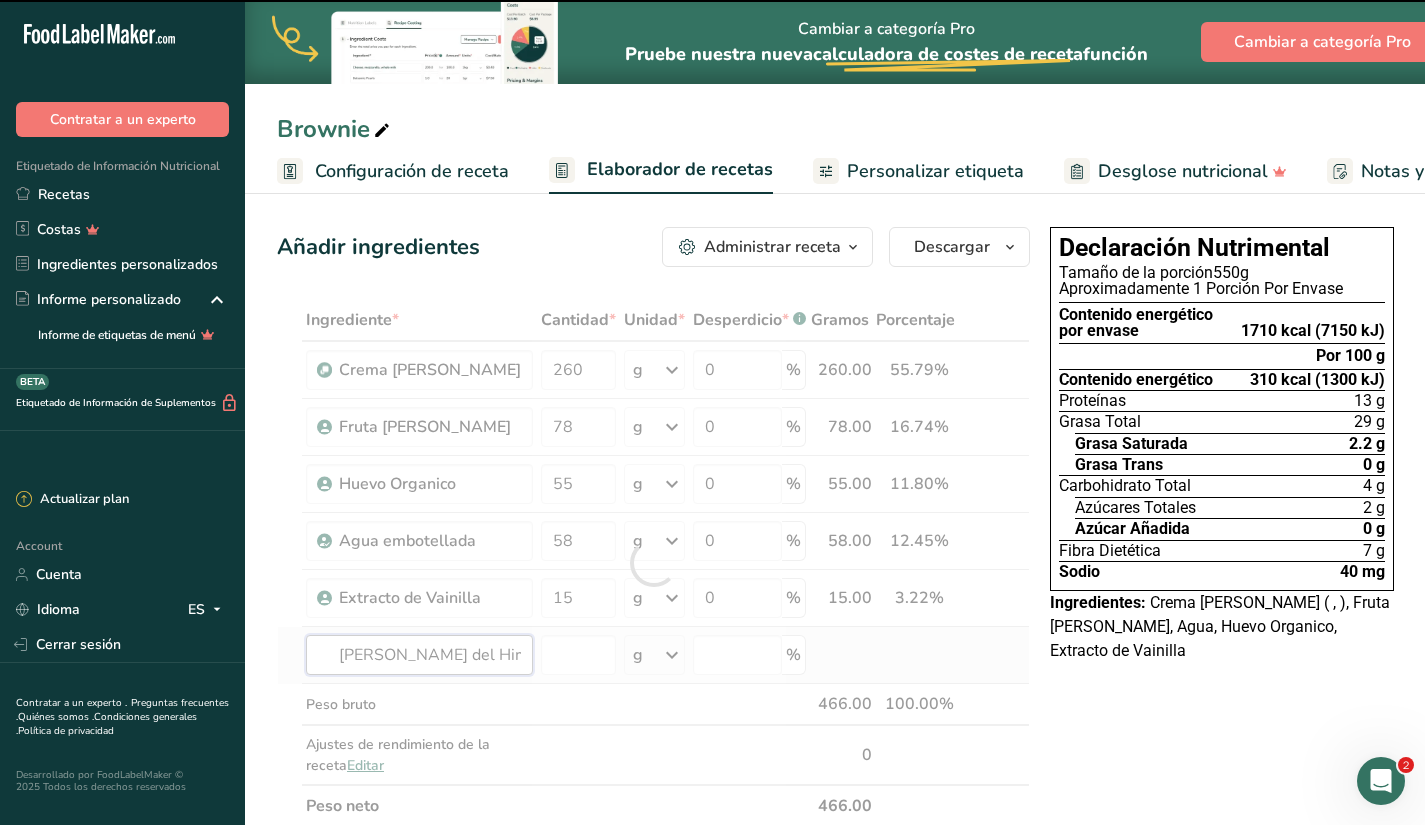 type on "[PERSON_NAME] del Himalaya" 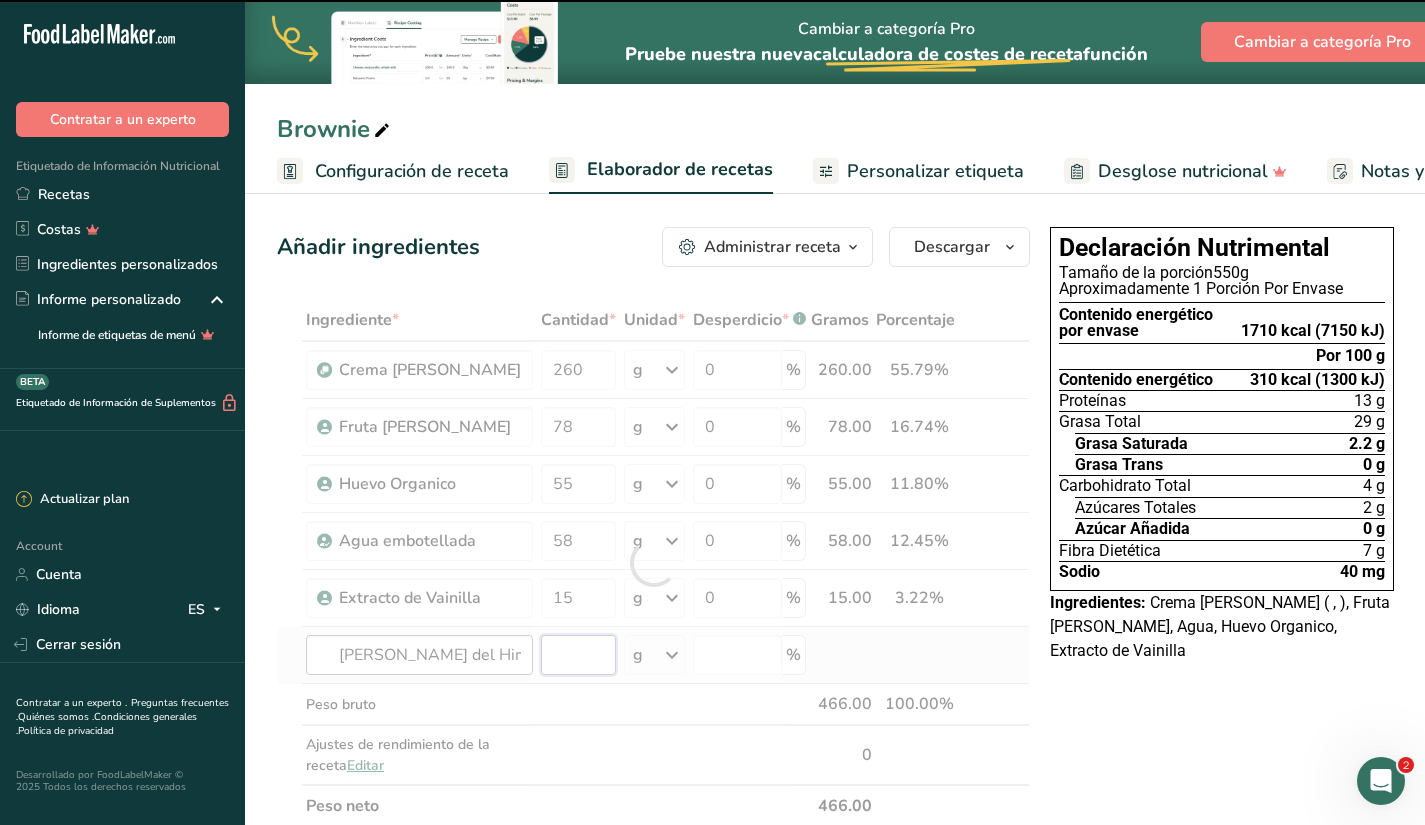 type 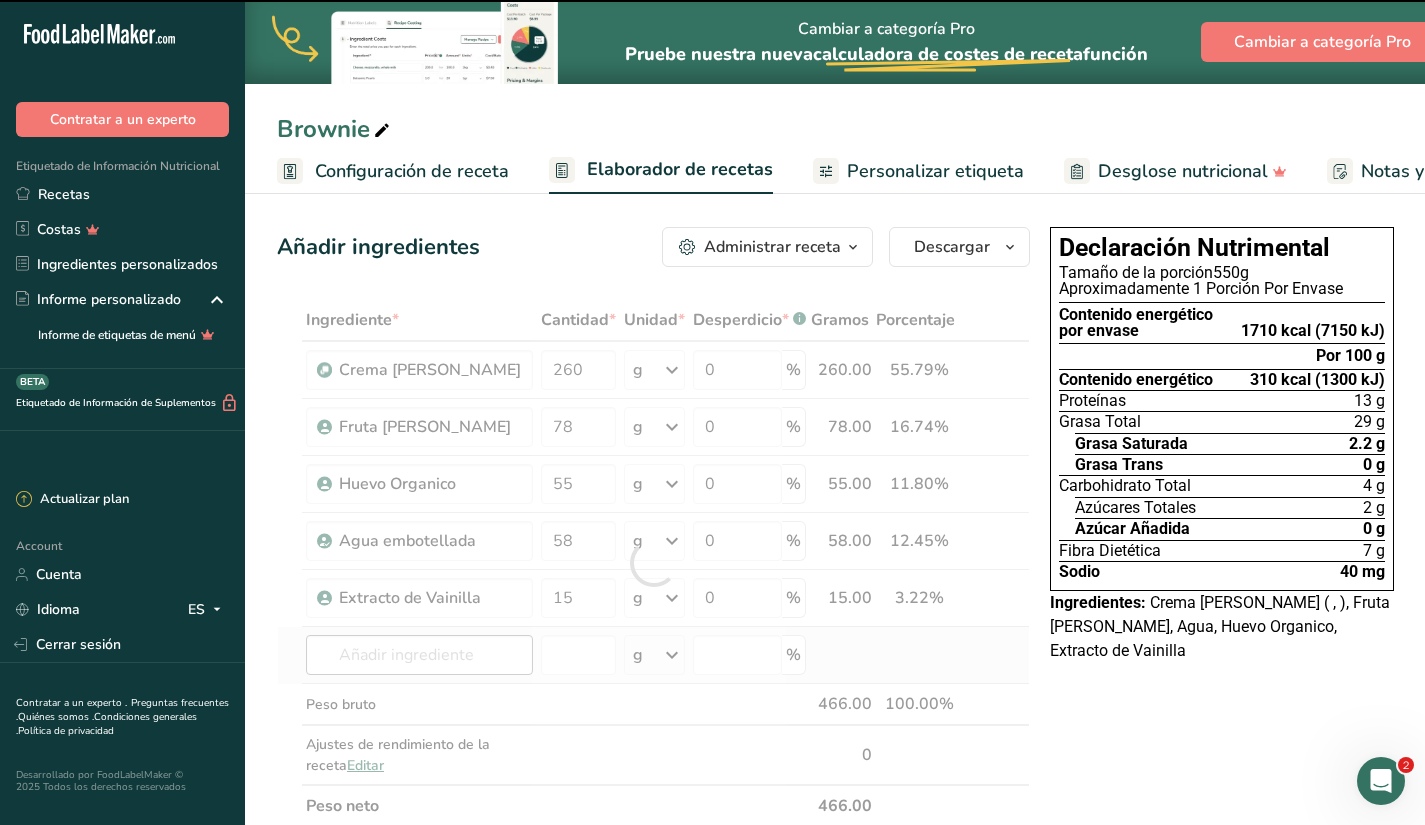 type on "0" 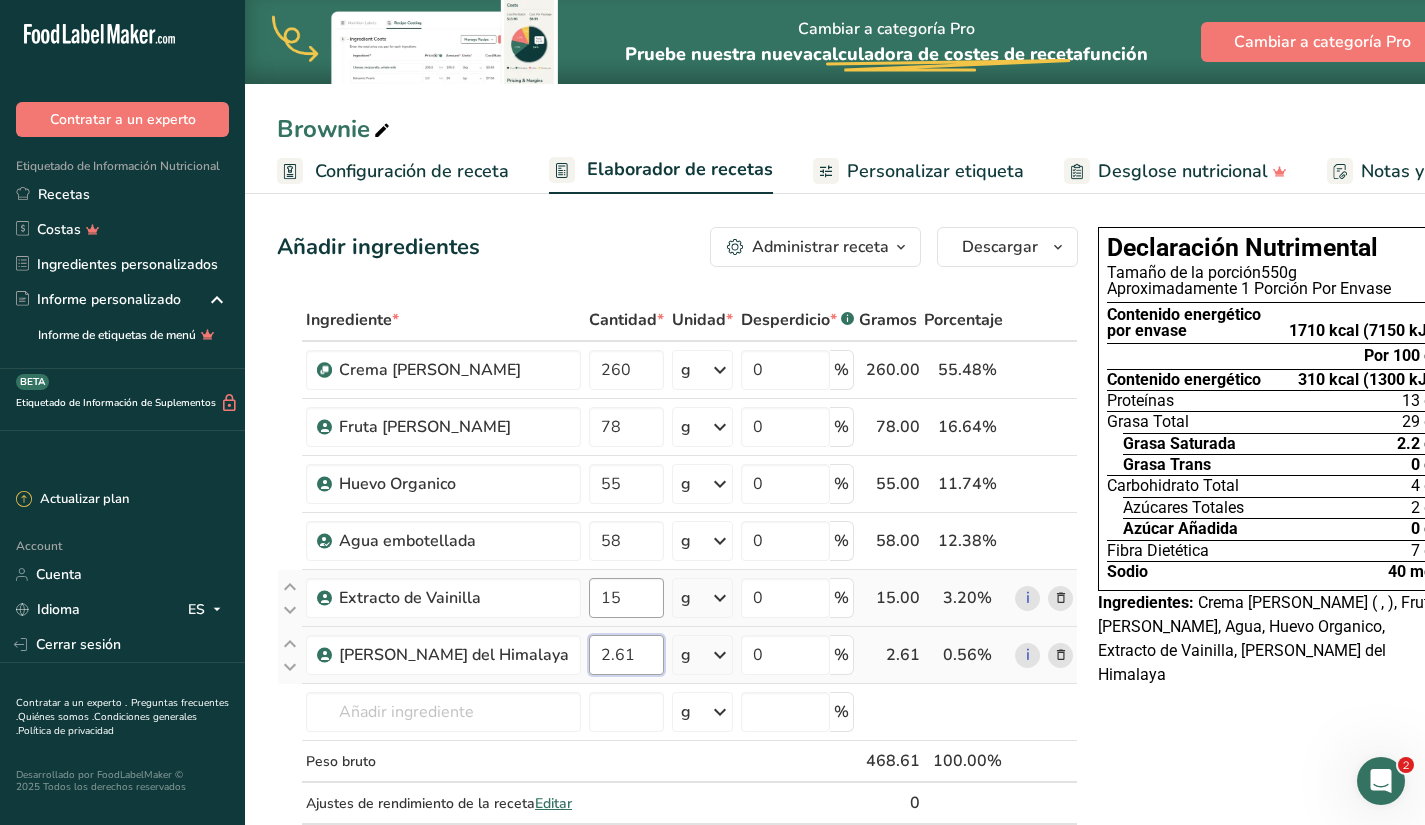 type on "2.61" 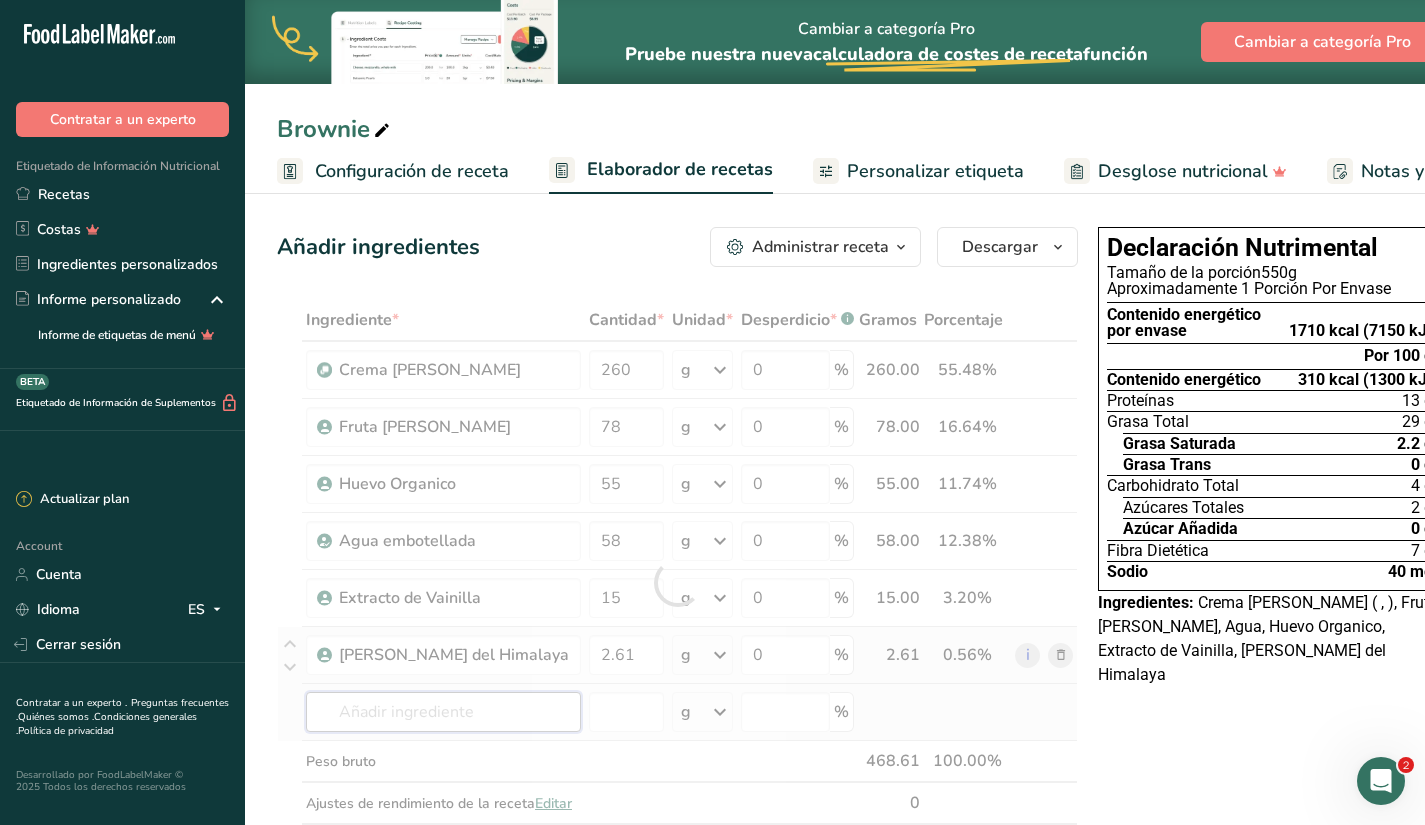 click on "Ingrediente *
Cantidad *
Unidad *
Desperdicio *   .a-a{fill:#347362;}.b-a{fill:#fff;}          Gramos
Porcentaje
Crema [PERSON_NAME]
260
g
Unidades de peso
g
kg
mg
Ver más
Unidades de volumen
[GEOGRAPHIC_DATA]
mL
onza líquida
Ver más
0
%
260.00
55.48%
i
Fruta [PERSON_NAME]
78
g
Unidades de peso
g
kg
mg
Ver más
Unidades de volumen
[GEOGRAPHIC_DATA]
mL
onza líquida
Ver más
0
%
78.00
16.64%" at bounding box center (677, 582) 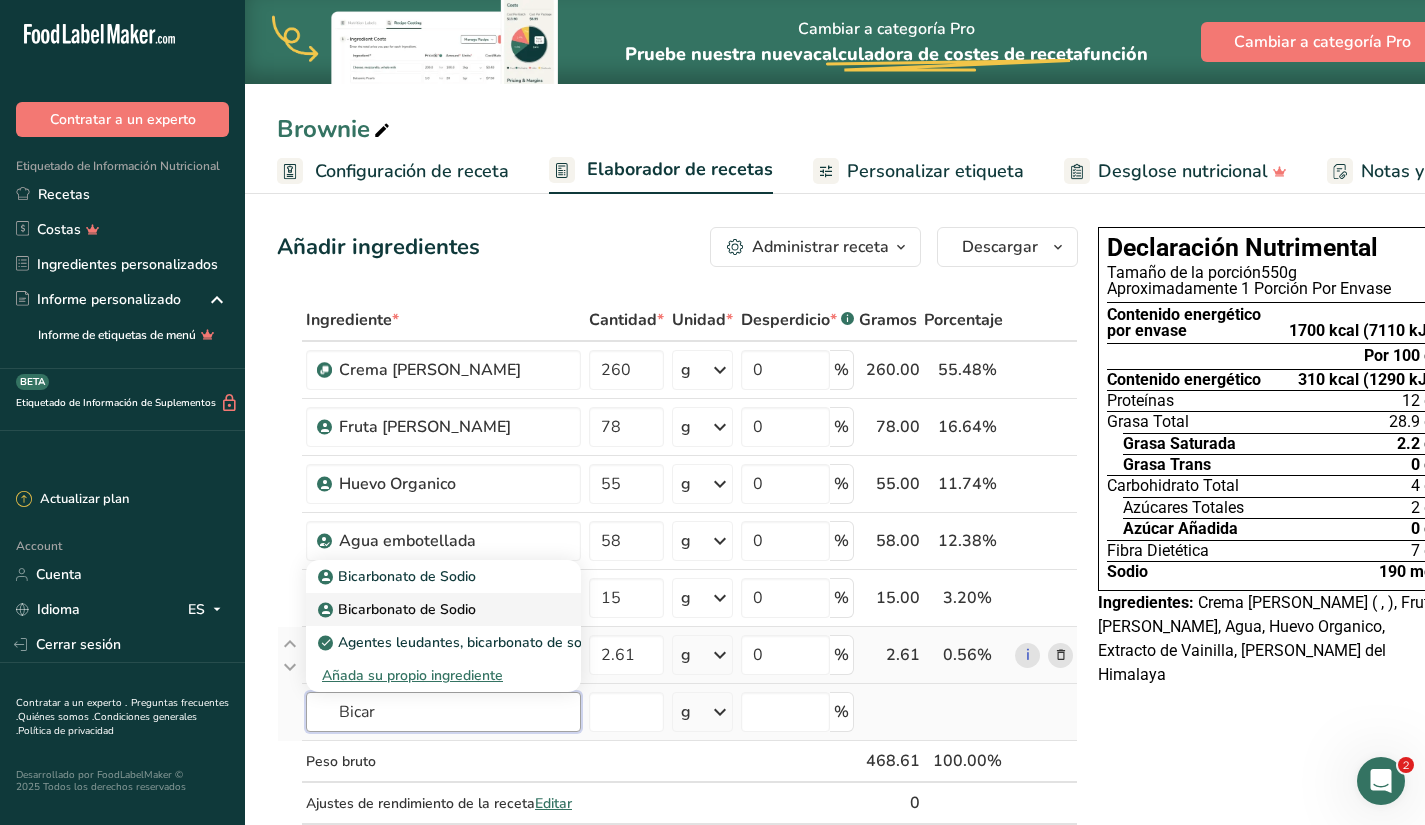 type on "Bicar" 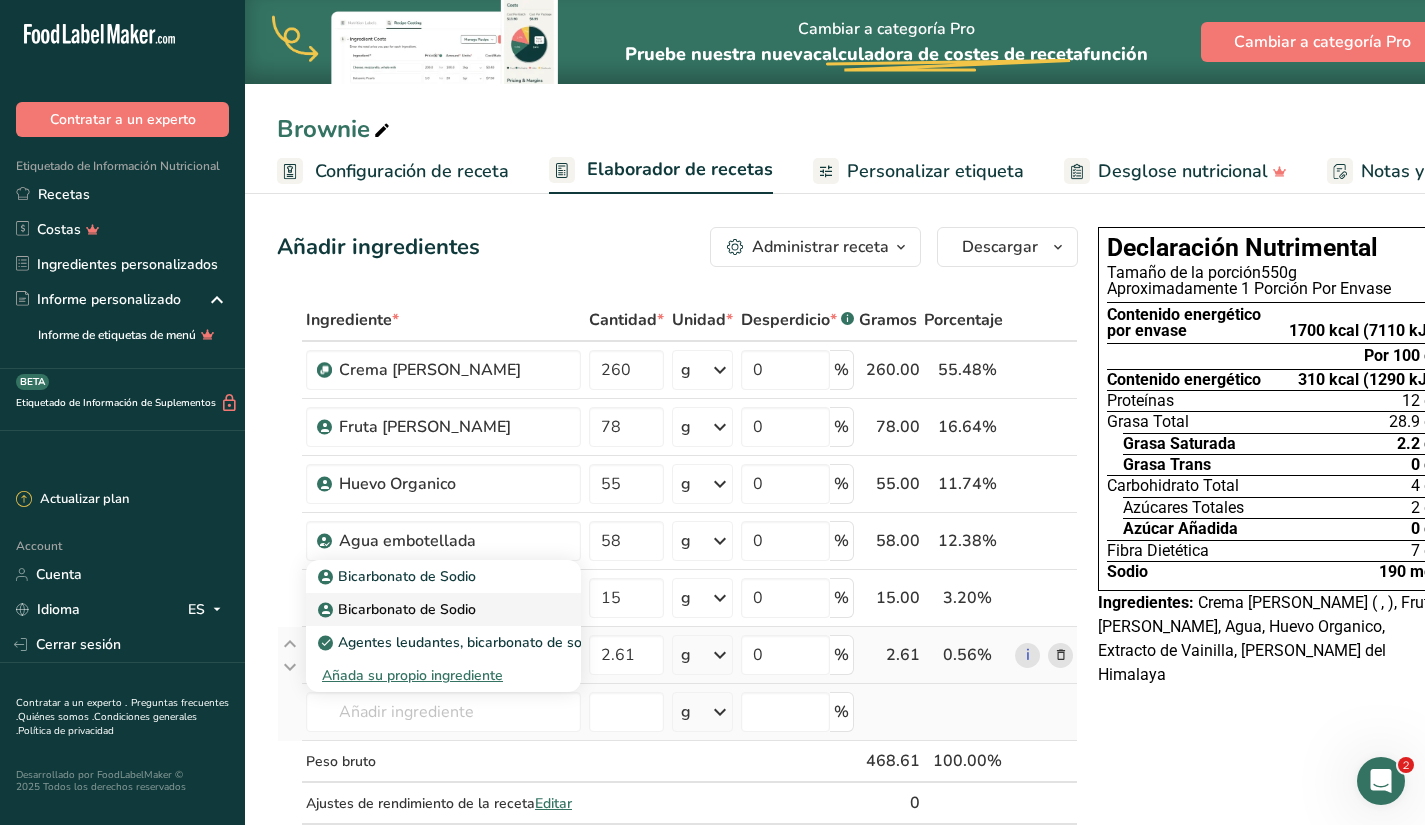 click on "Bicarbonato de Sodio" at bounding box center [399, 609] 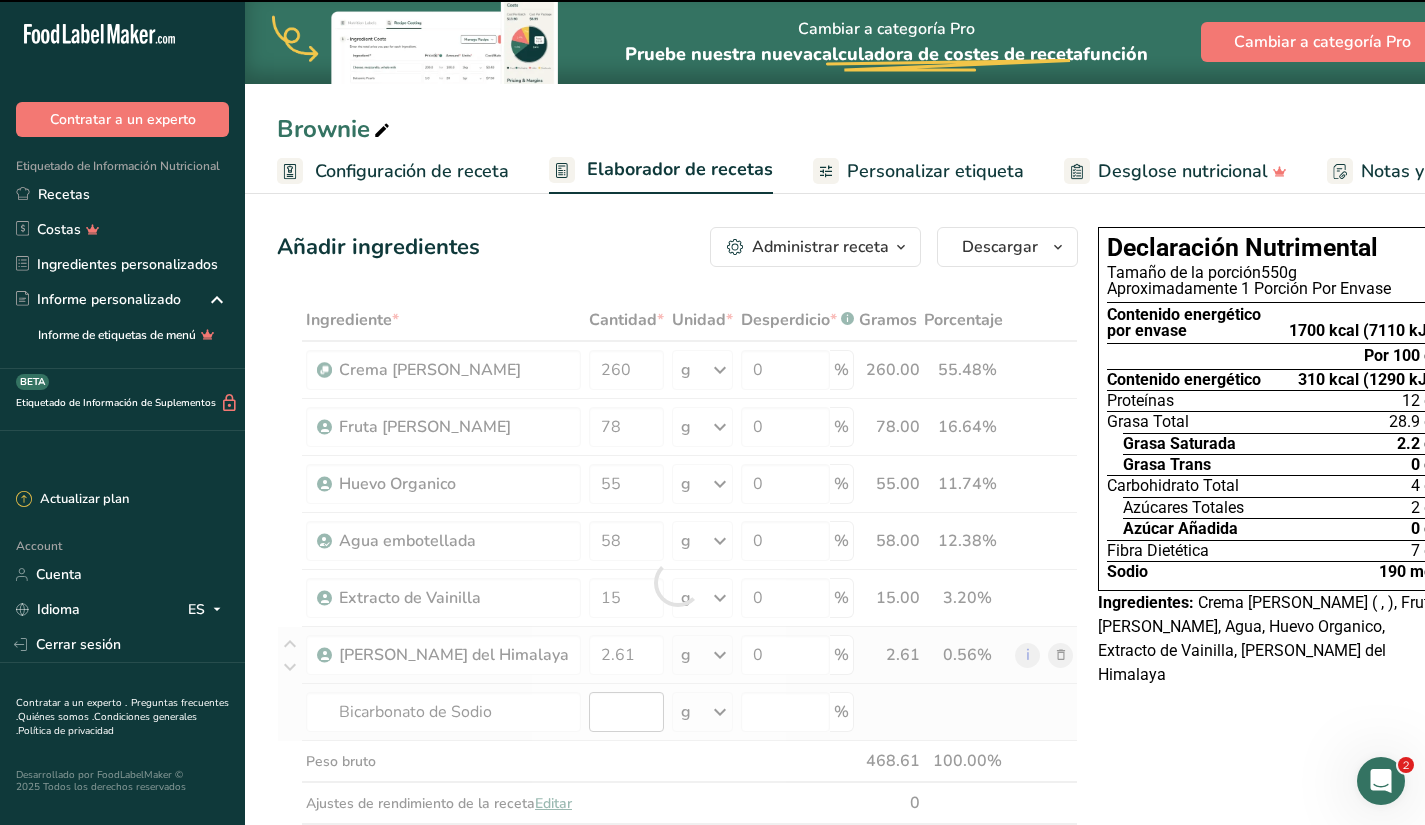 type on "0" 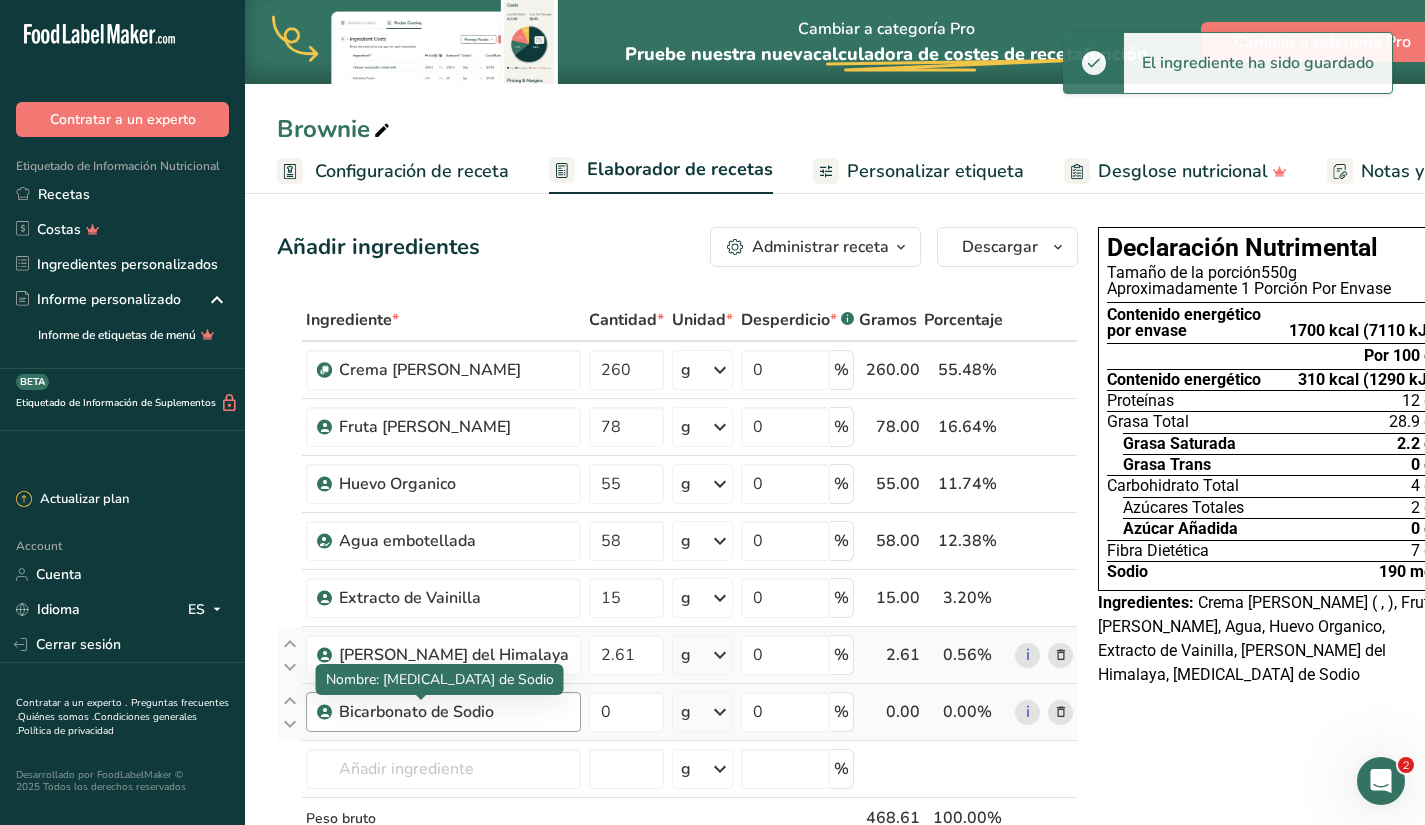 click on "Bicarbonato de Sodio" at bounding box center (454, 712) 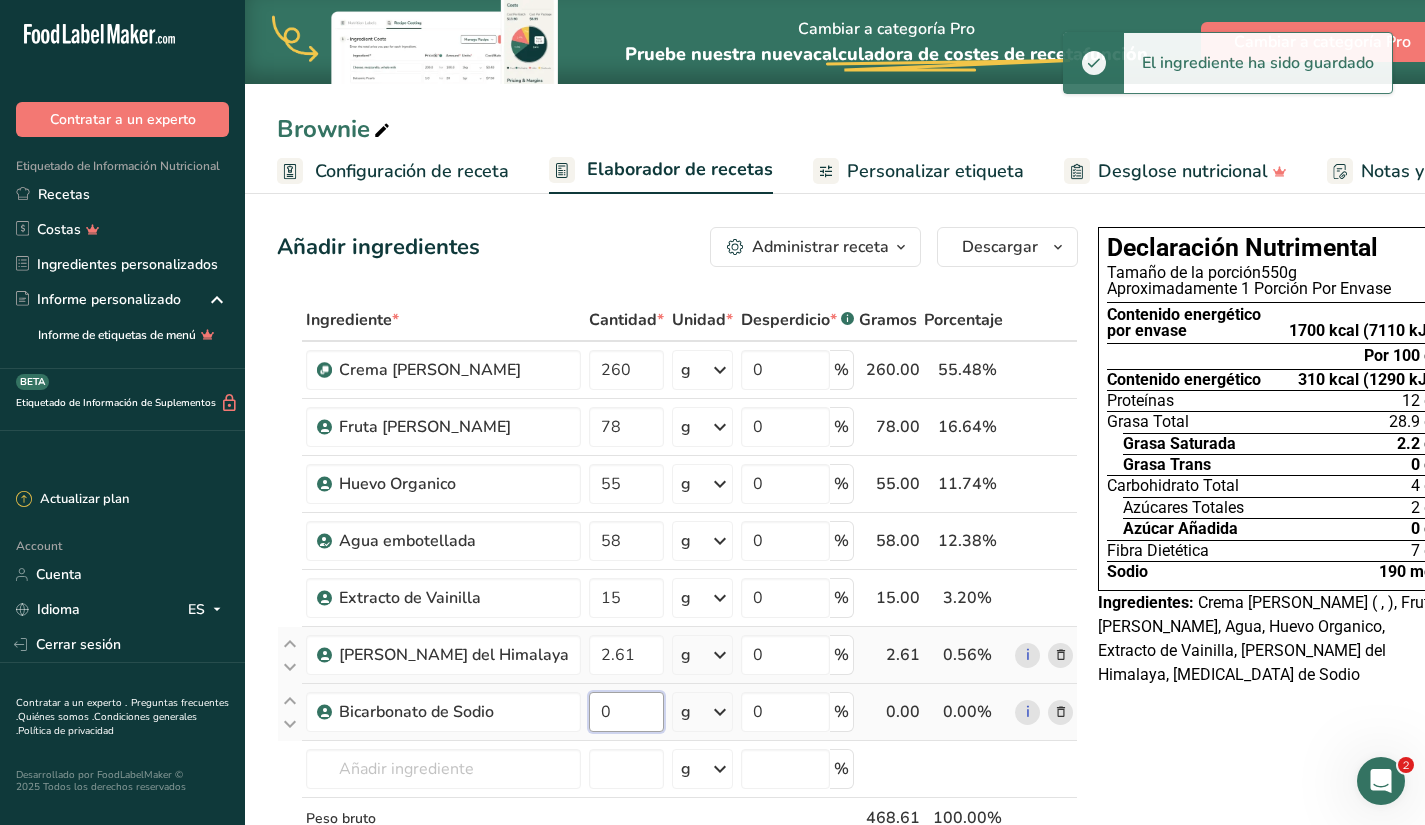 click on "0" at bounding box center [626, 712] 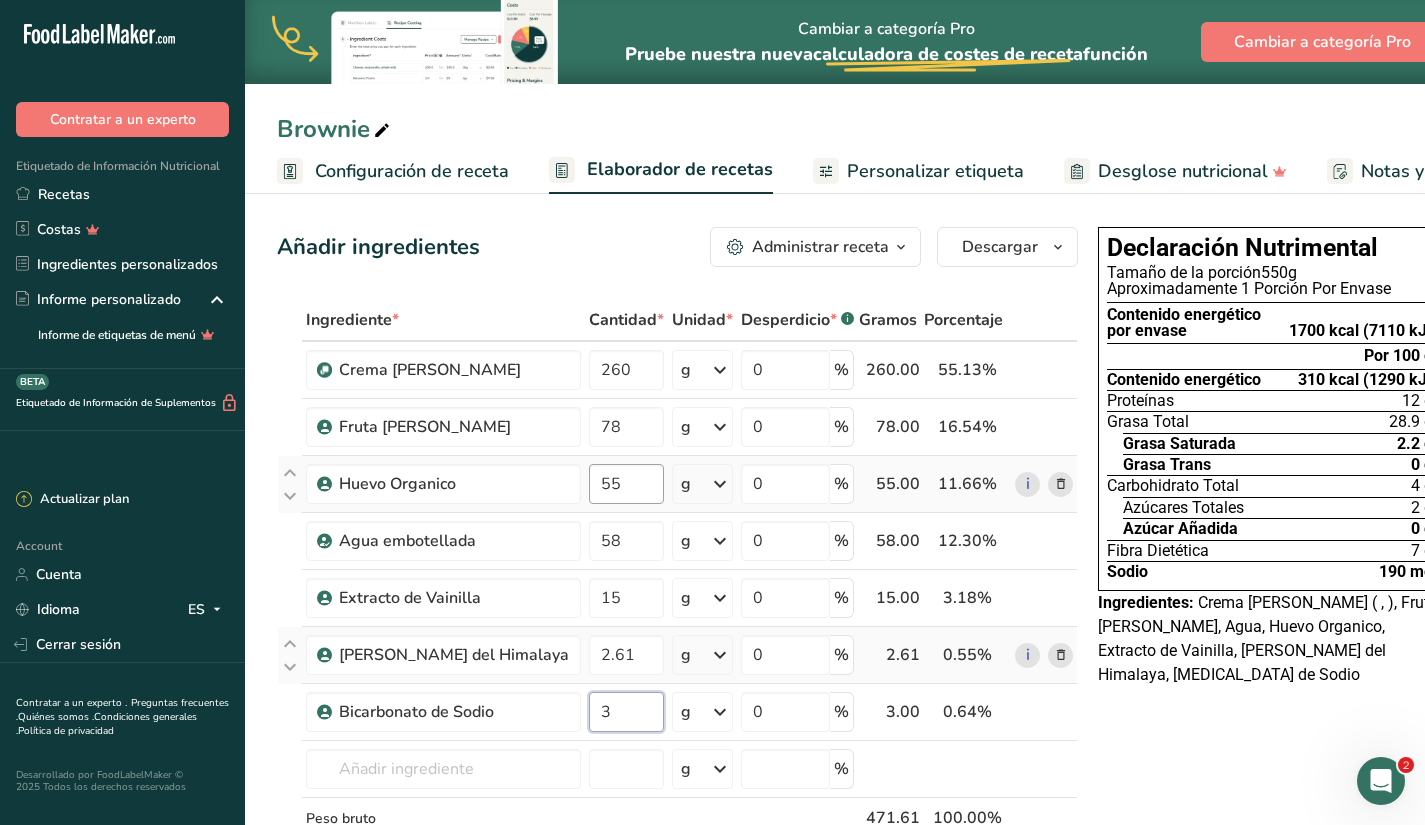 type on "3" 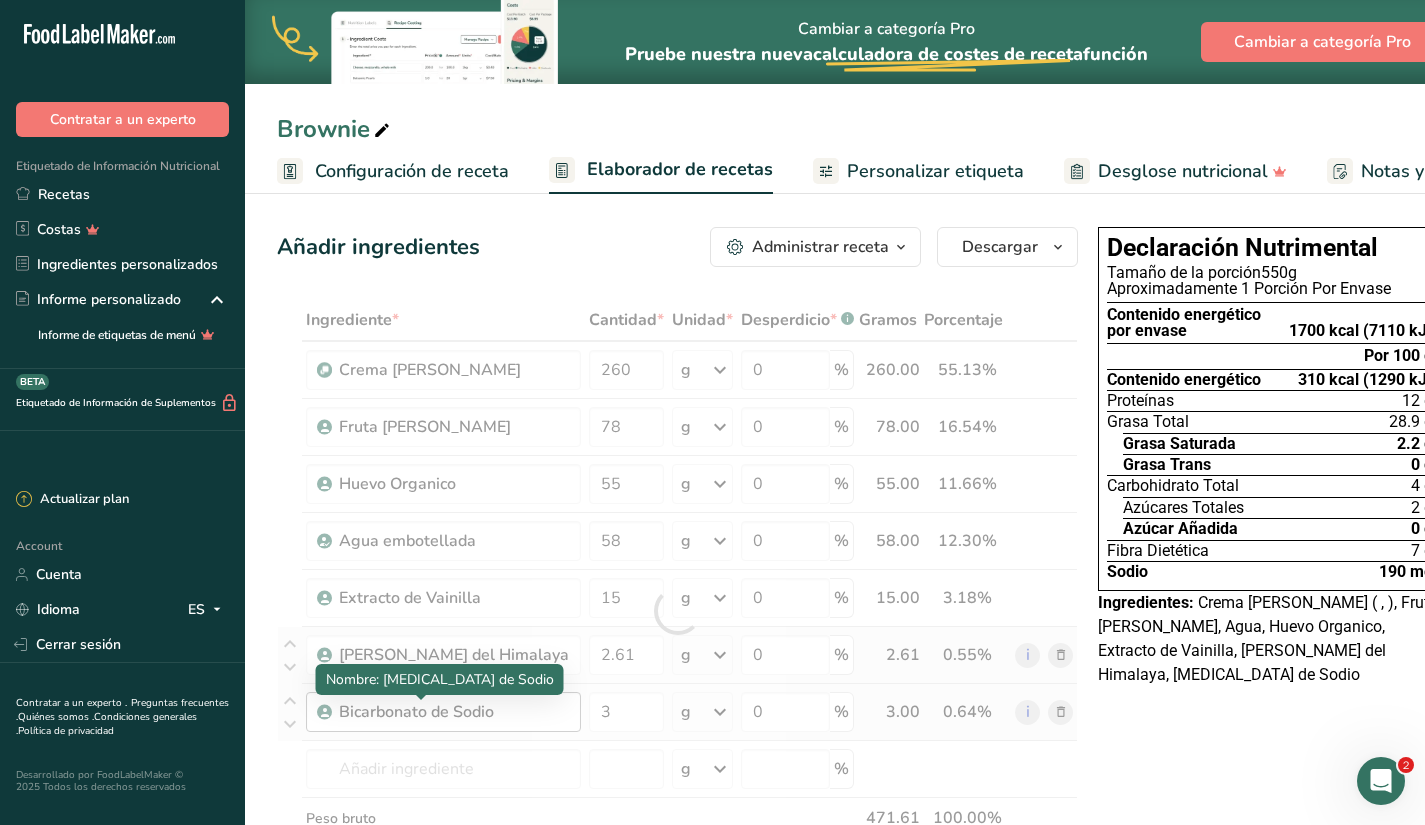 click on "Ingrediente *
Cantidad *
Unidad *
Desperdicio *   .a-a{fill:#347362;}.b-a{fill:#fff;}          Gramos
Porcentaje
Crema [PERSON_NAME]
260
g
Unidades de peso
g
kg
mg
Ver más
Unidades de volumen
[GEOGRAPHIC_DATA]
mL
onza líquida
Ver más
0
%
260.00
55.13%
i
Fruta [PERSON_NAME]
78
g
Unidades de peso
g
kg
mg
Ver más
Unidades de volumen
[GEOGRAPHIC_DATA]
mL
onza líquida
Ver más
0
%
78.00
16.54%" at bounding box center [677, 611] 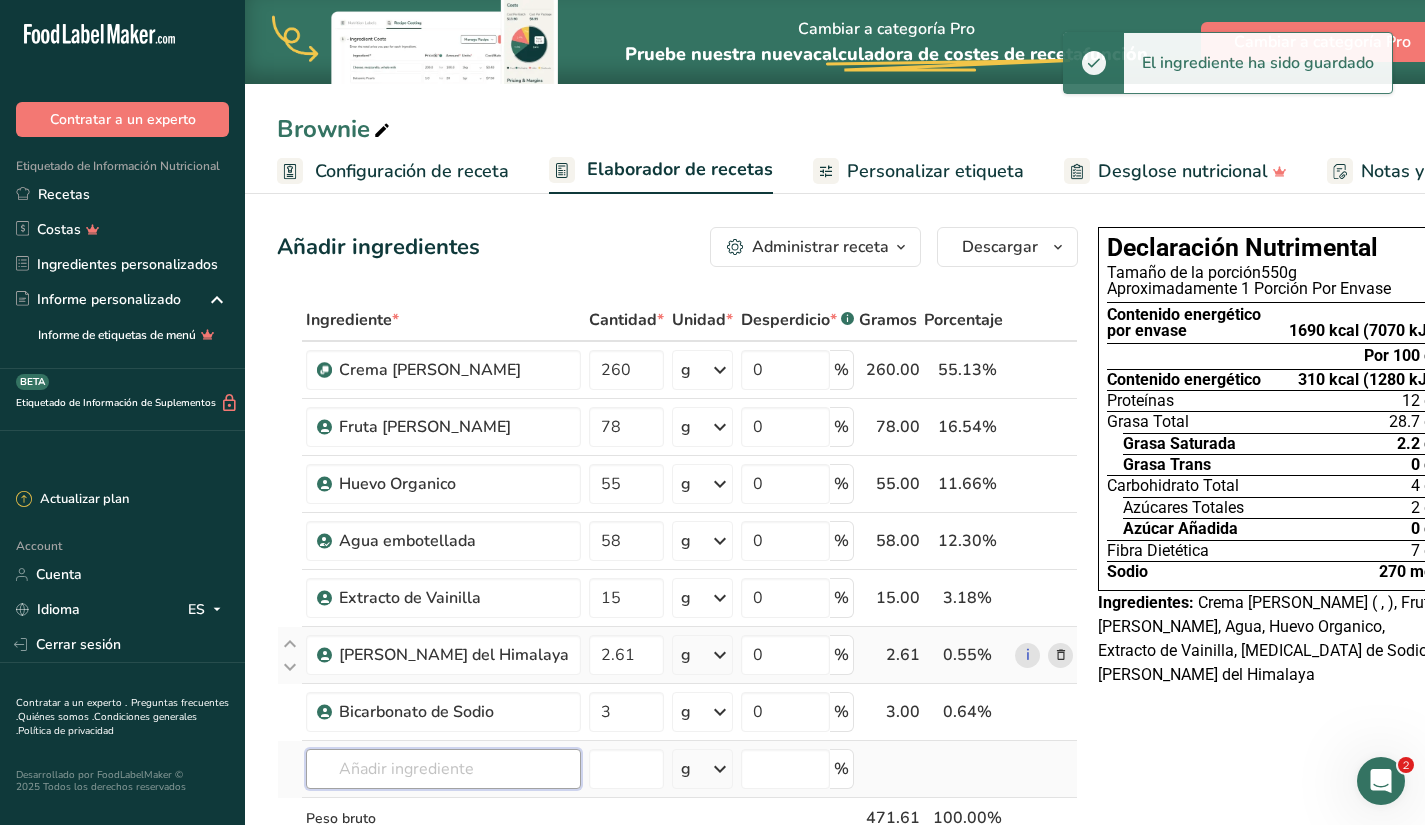 click at bounding box center (443, 769) 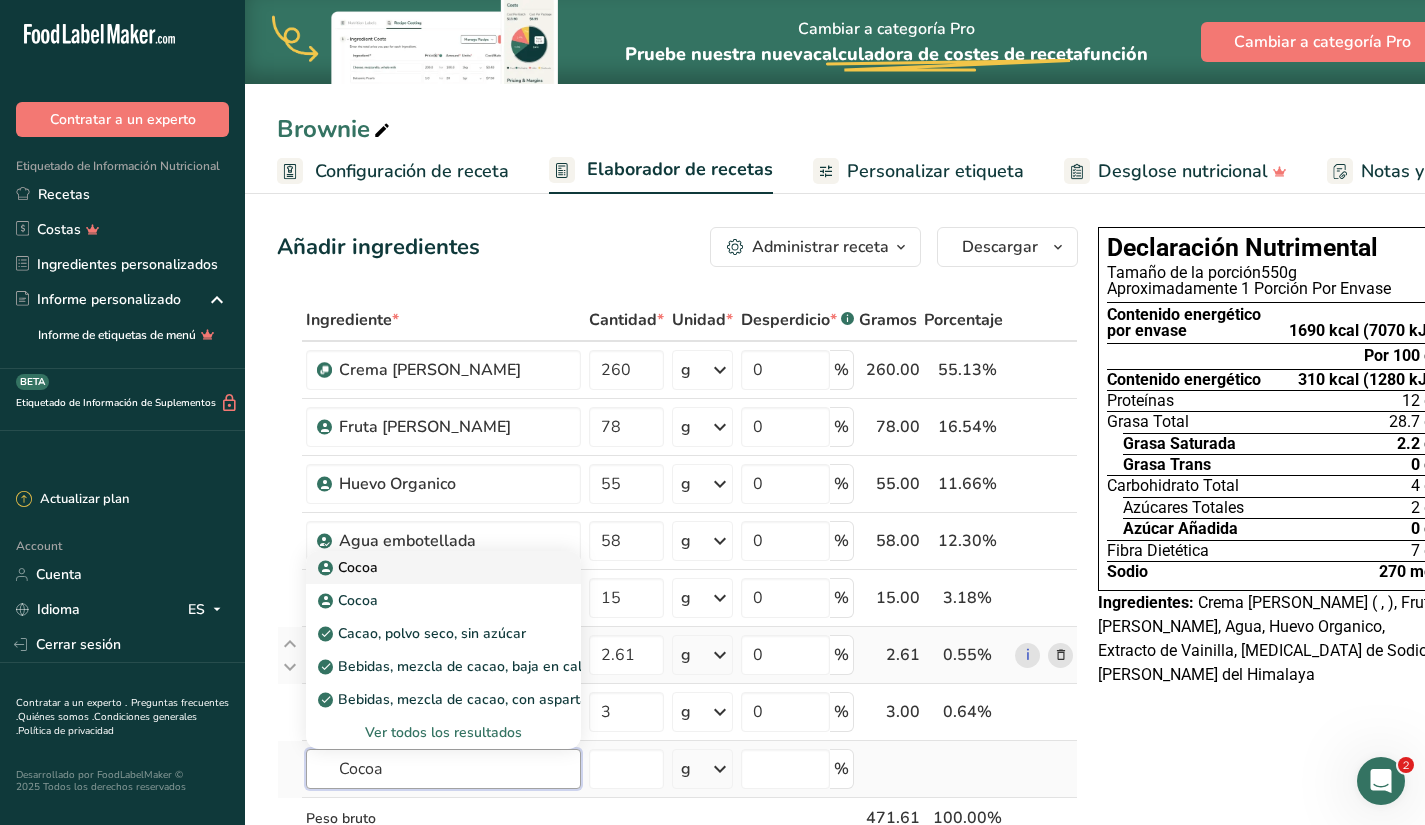 type on "Cocoa" 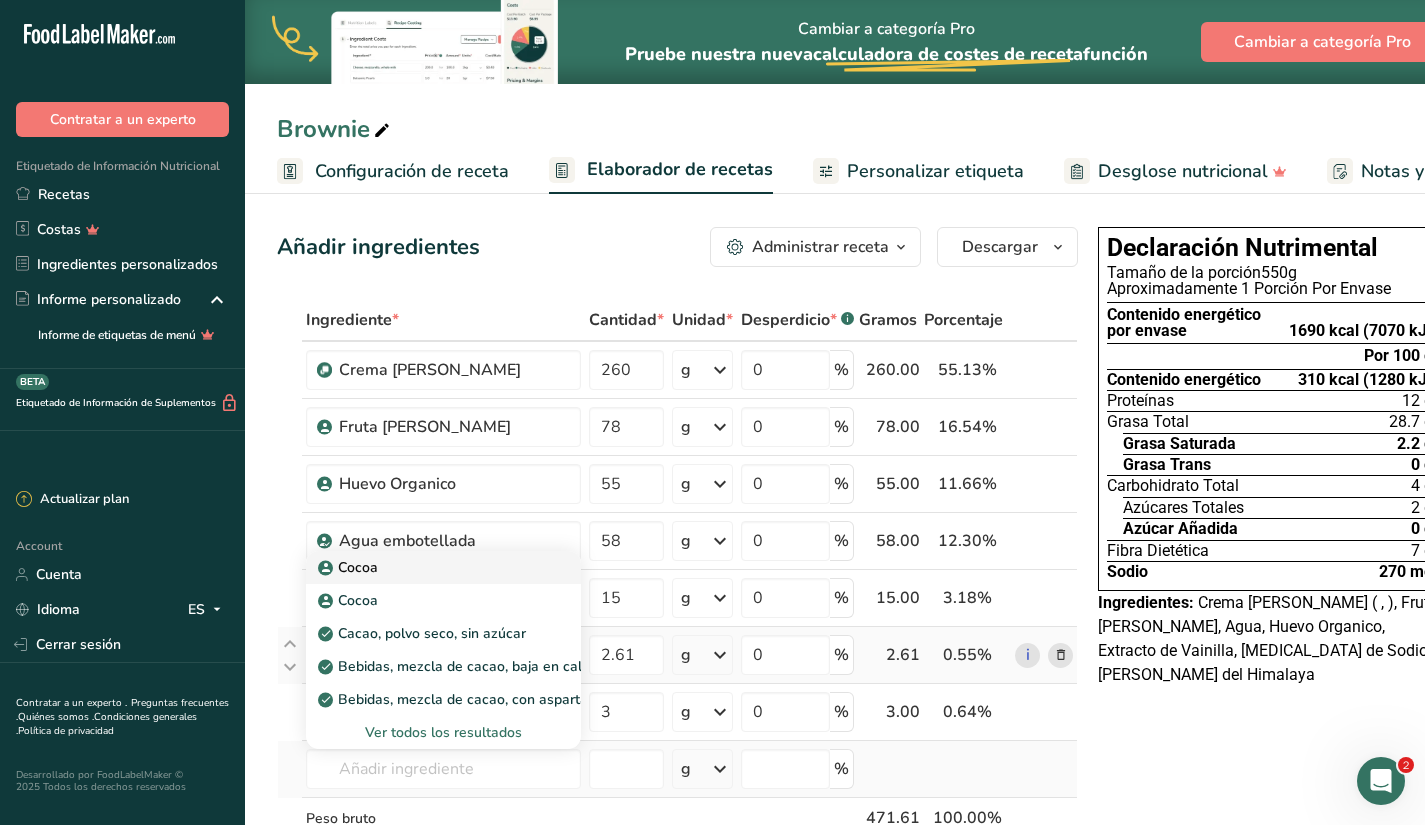 click on "Cocoa" at bounding box center [350, 567] 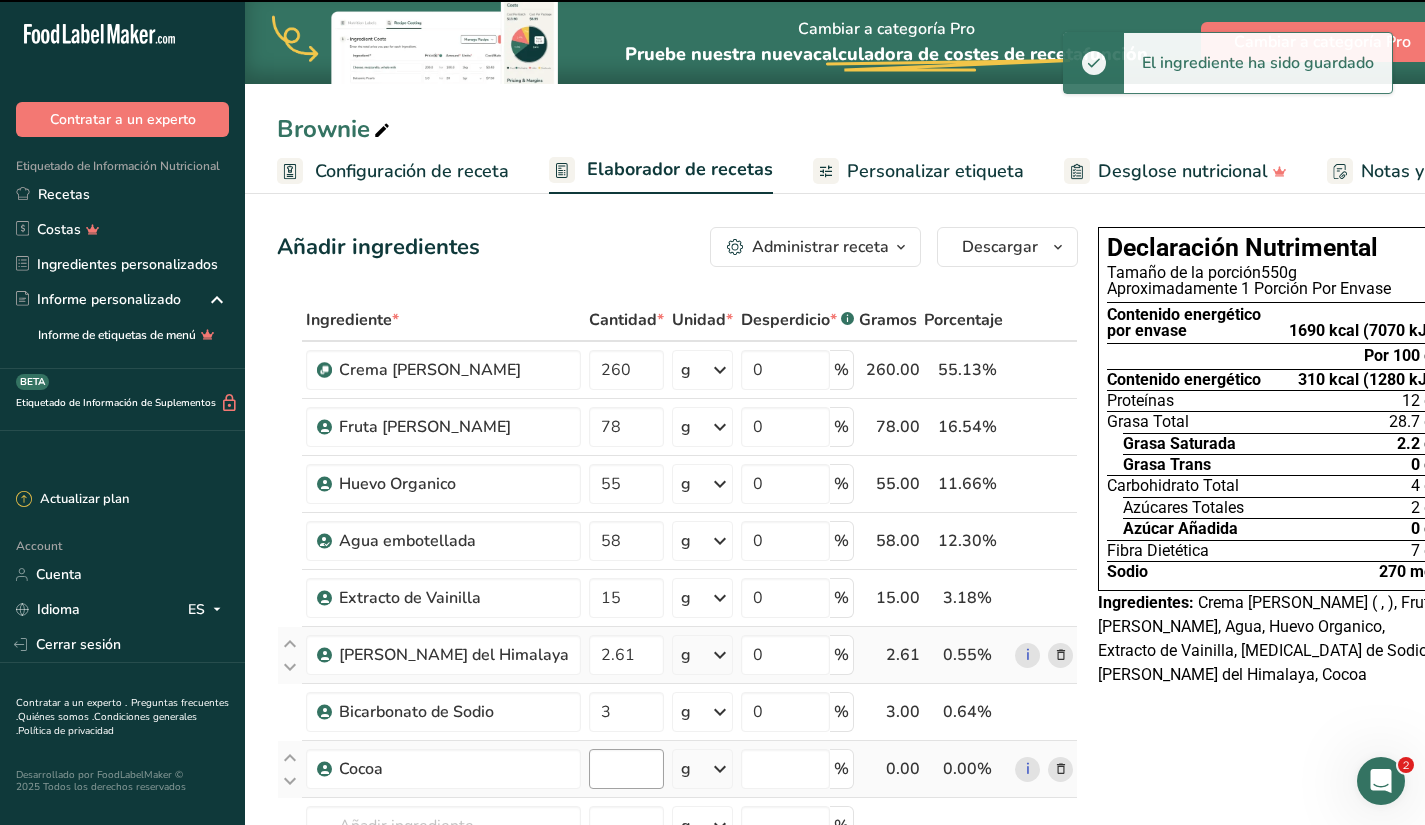 type on "0" 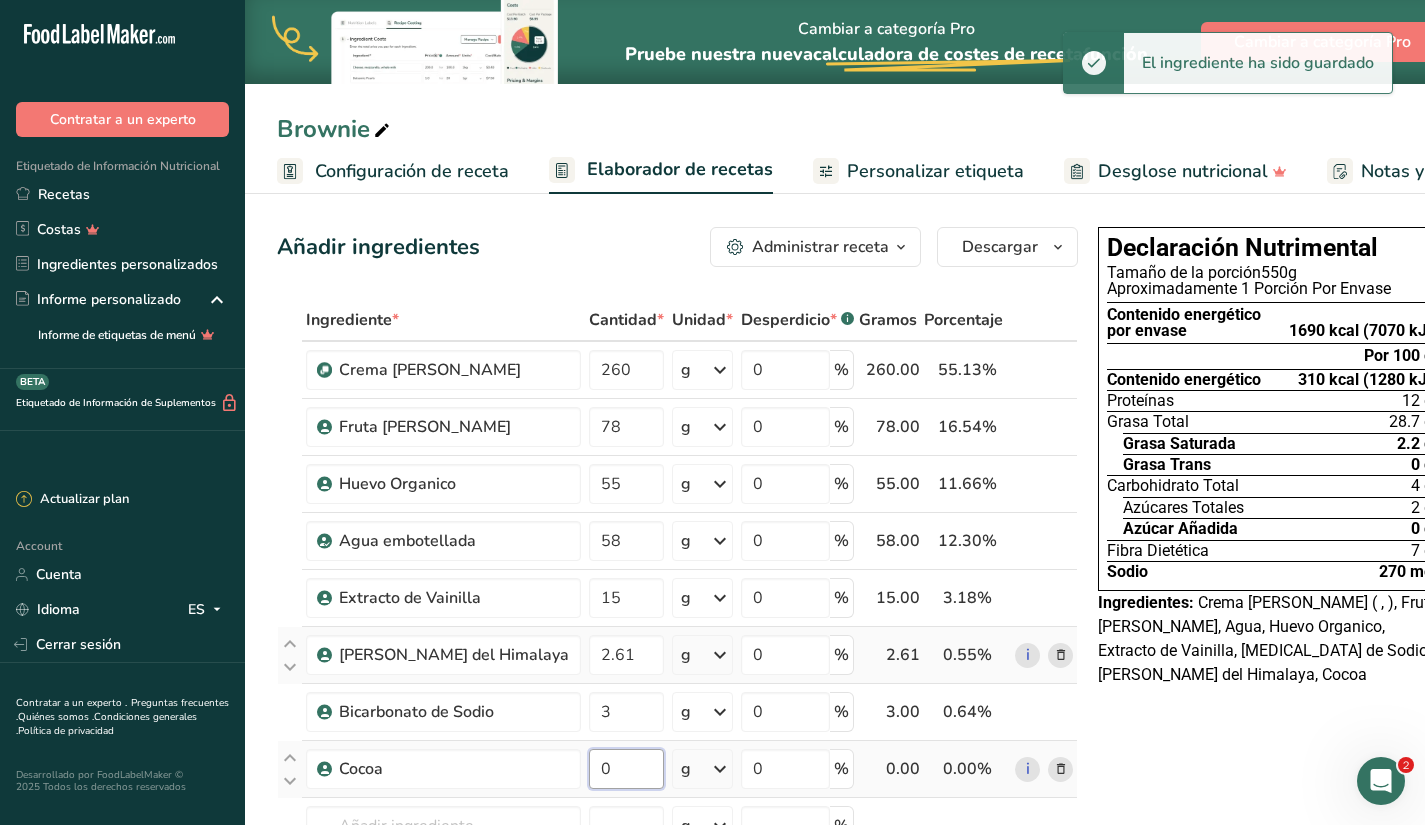 click on "0" at bounding box center (626, 769) 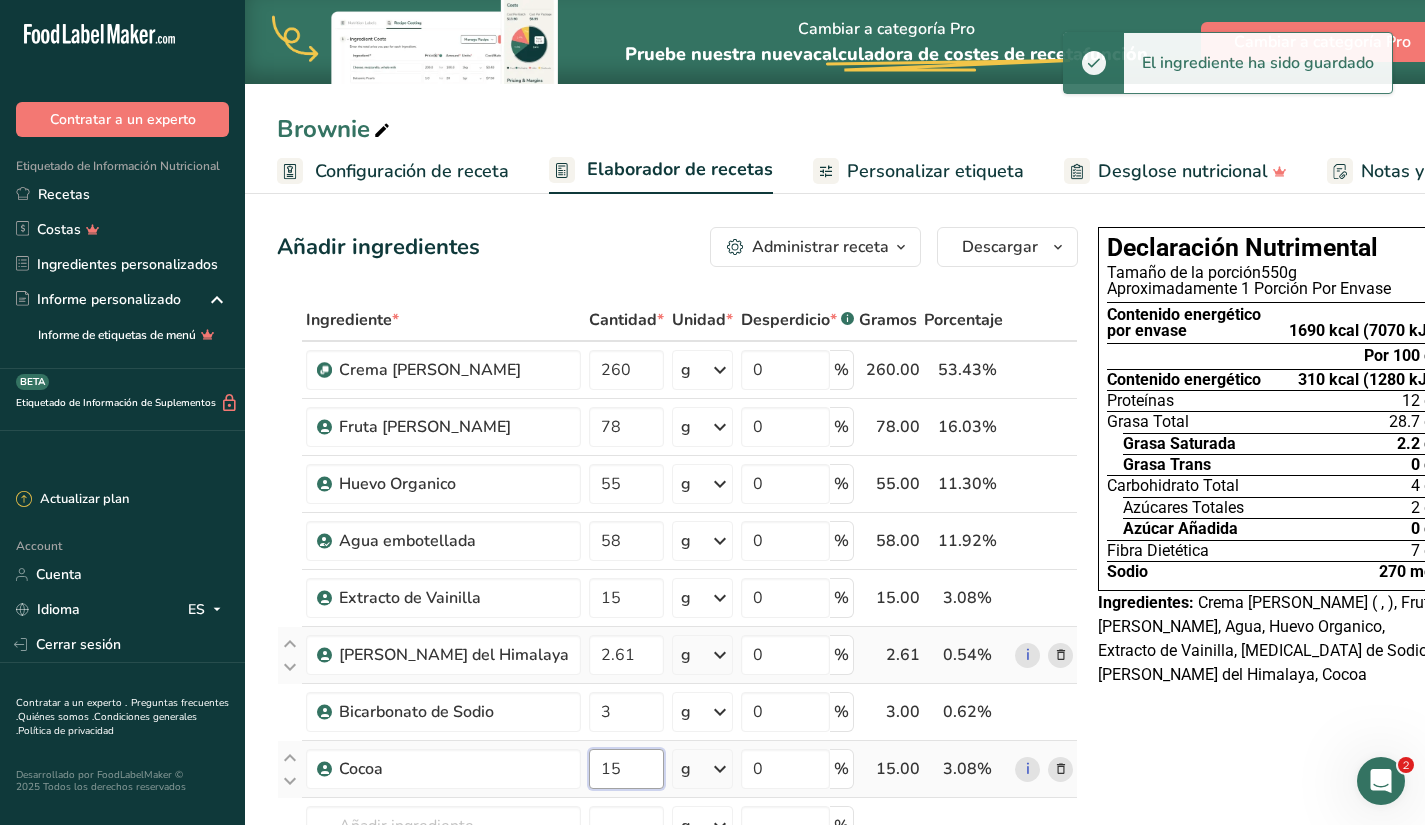 type on "15" 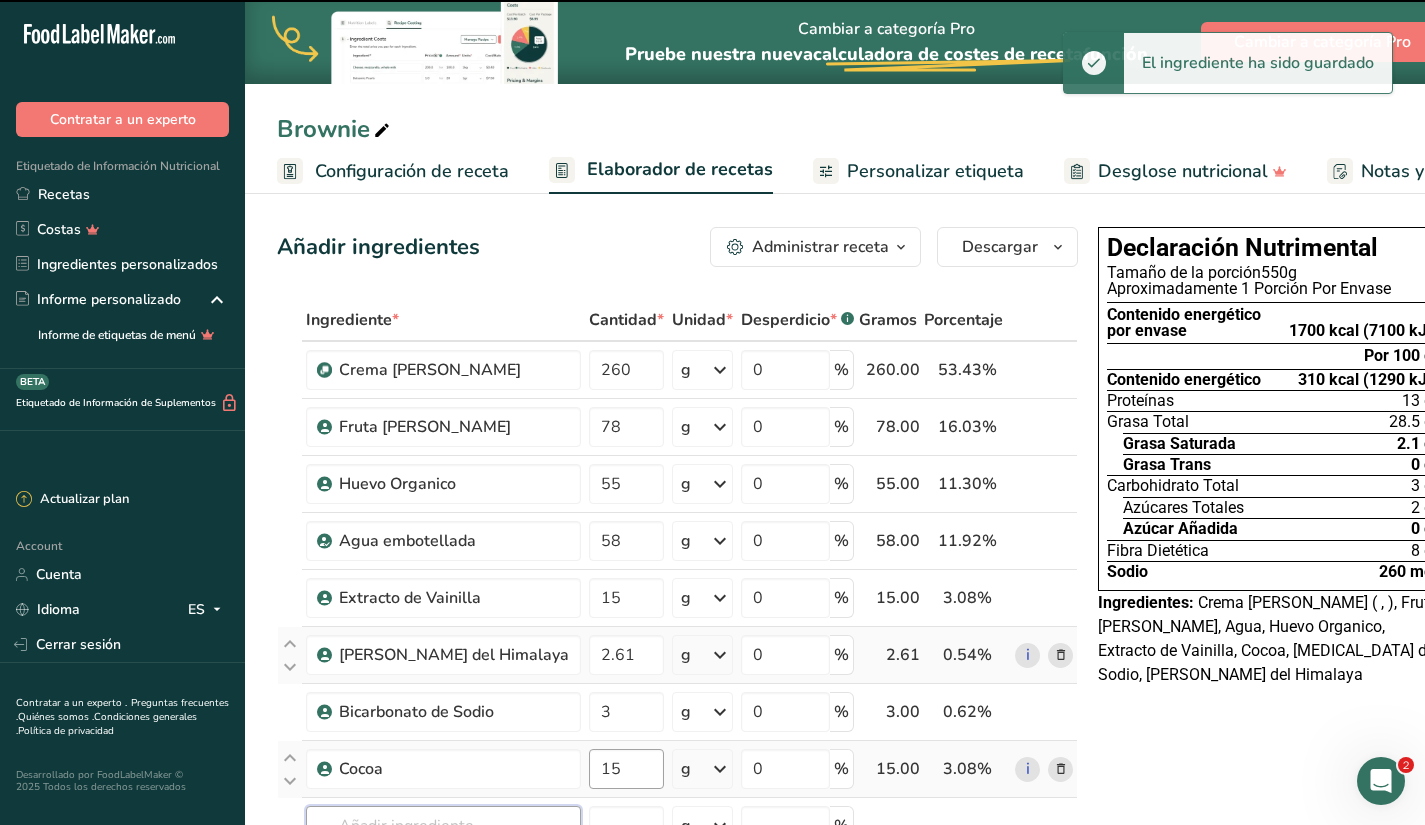 scroll, scrollTop: 21, scrollLeft: 0, axis: vertical 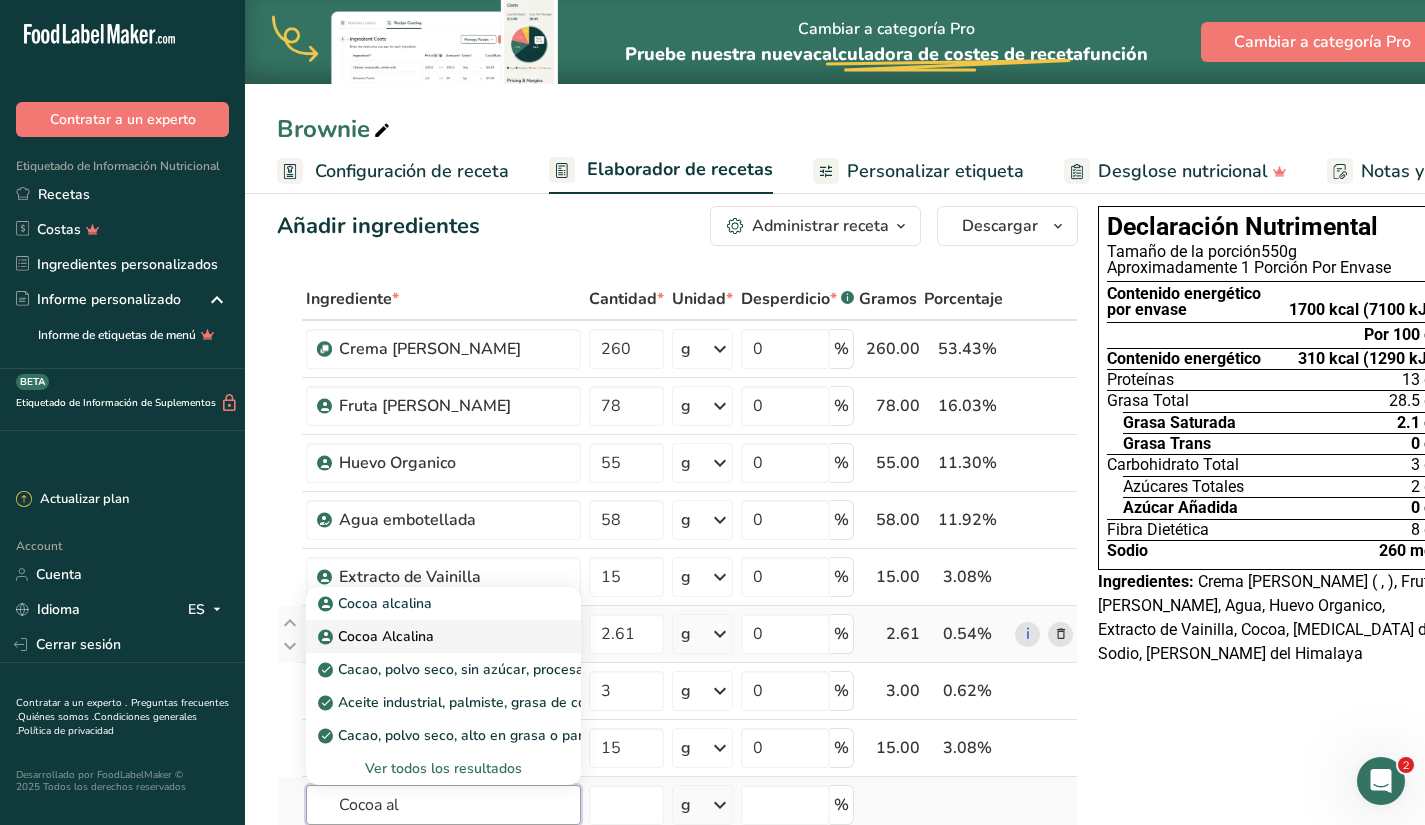 type on "Cocoa al" 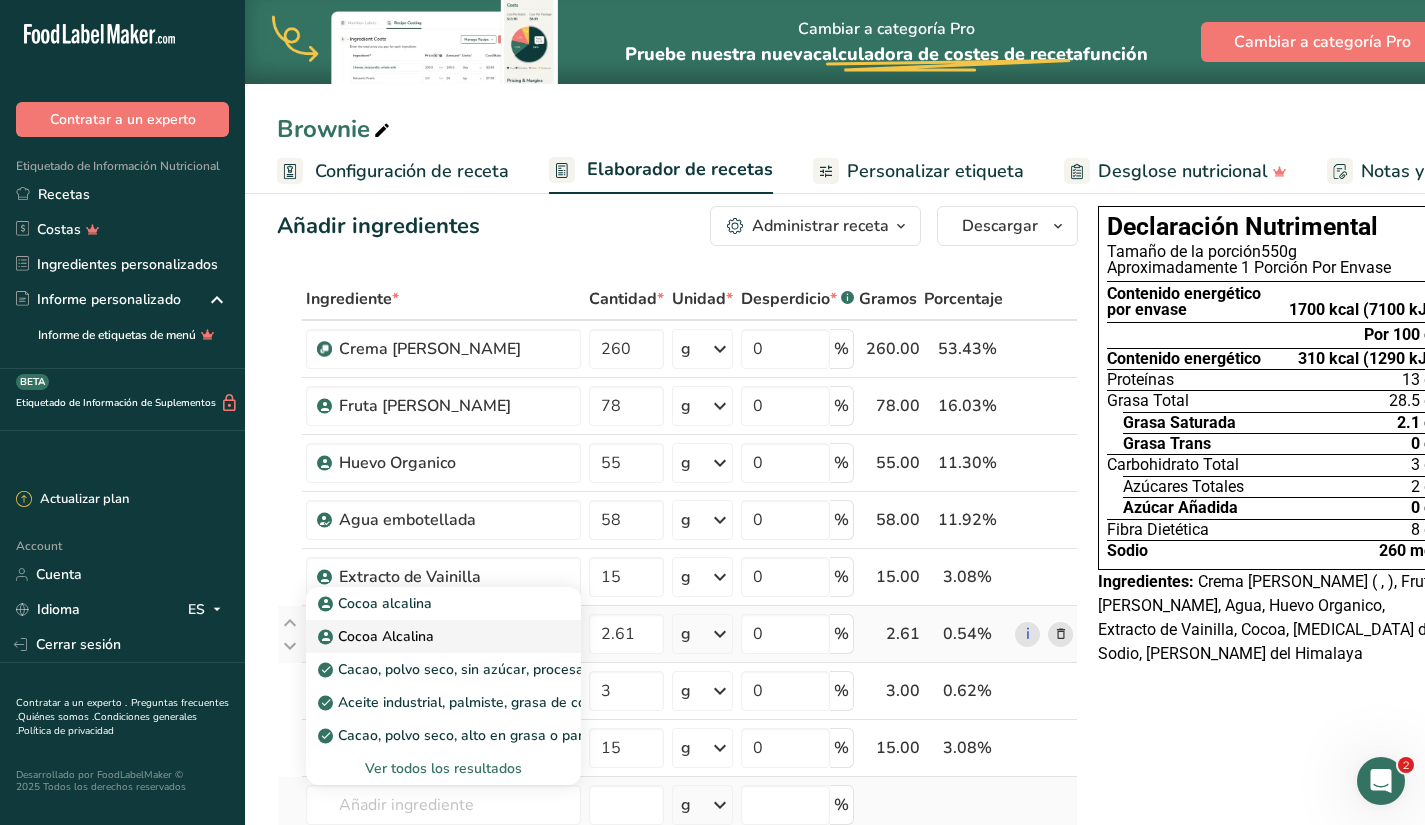 click on "Cocoa Alcalina" at bounding box center (378, 636) 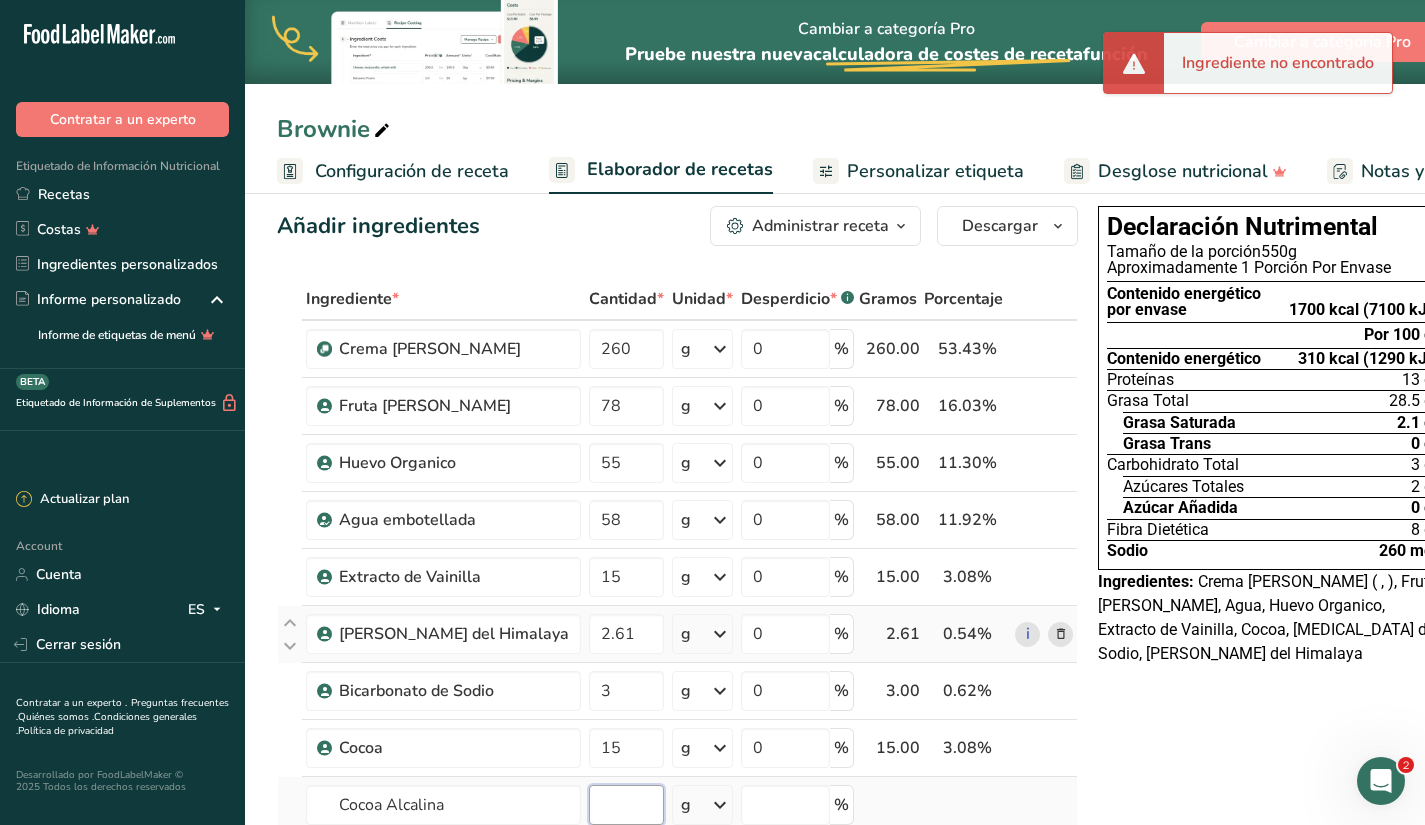 click at bounding box center [626, 805] 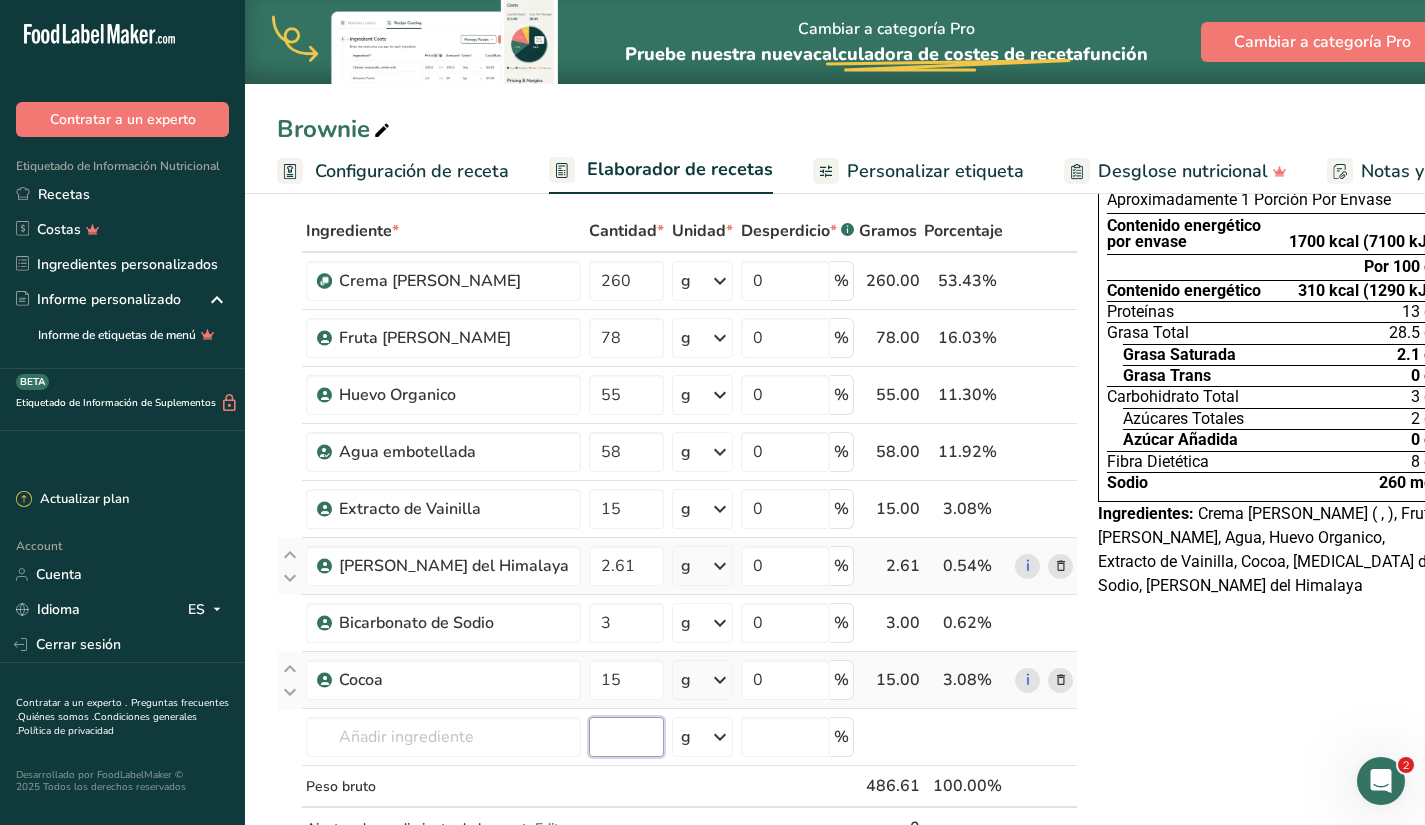 scroll, scrollTop: 90, scrollLeft: 0, axis: vertical 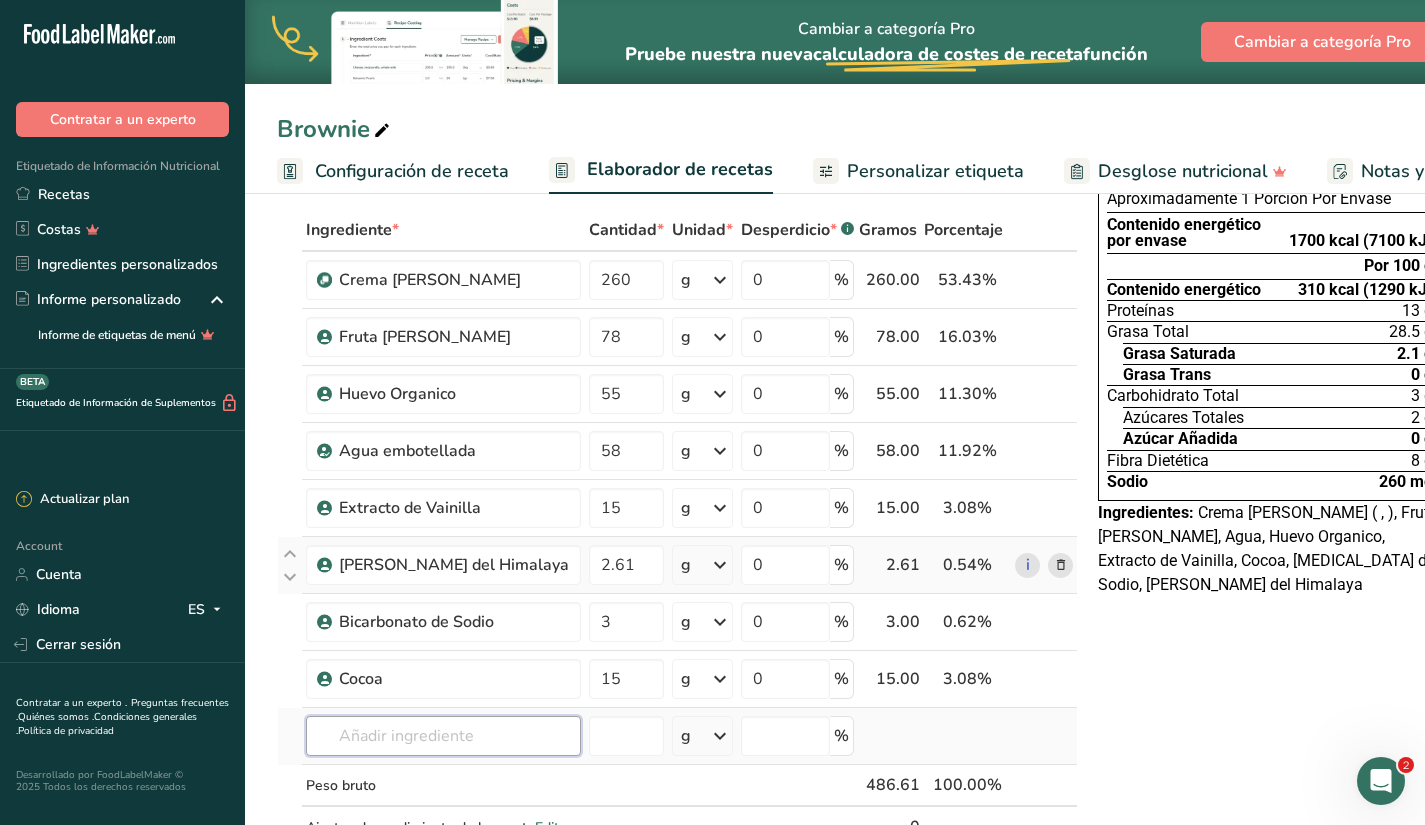 click at bounding box center [443, 736] 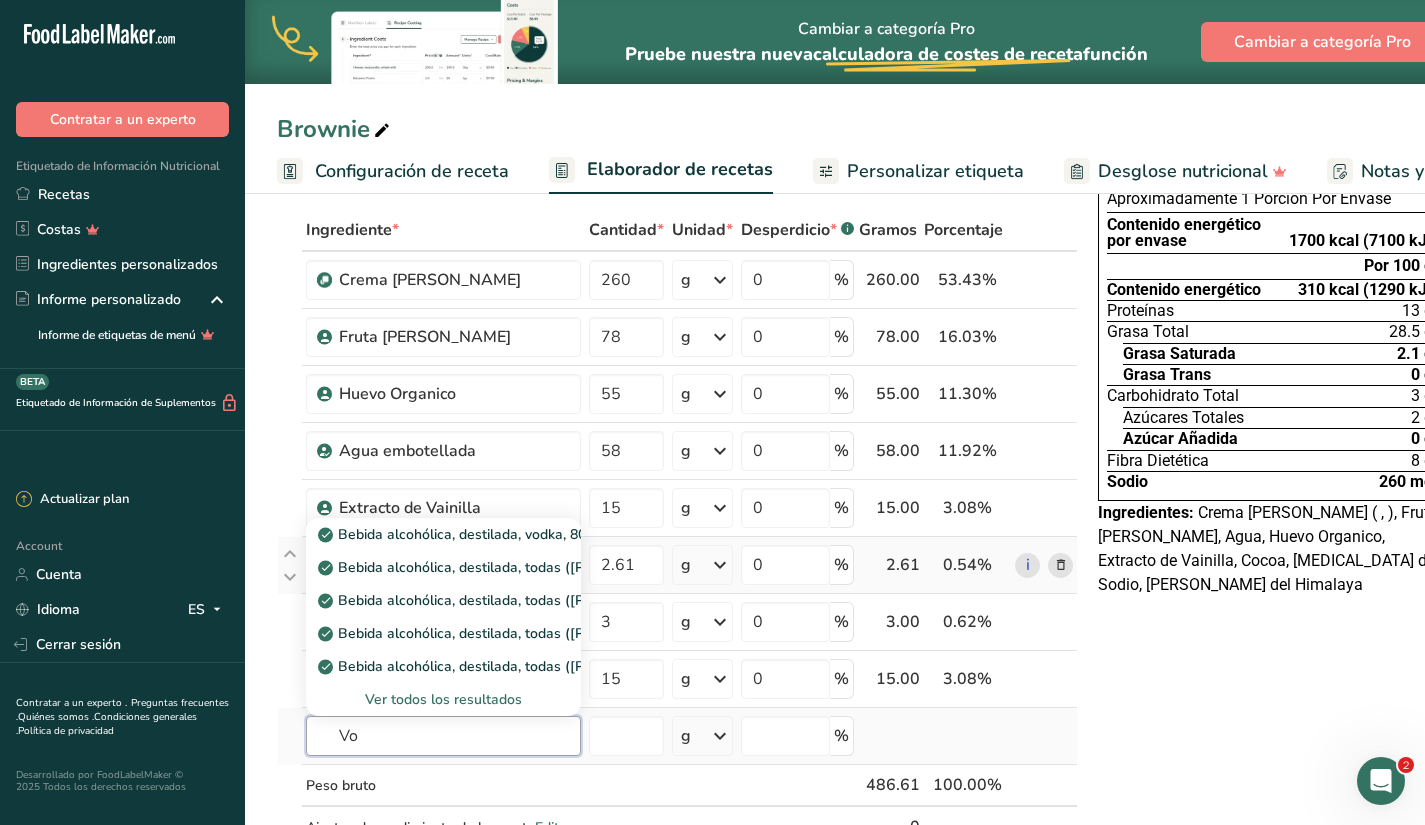type on "V" 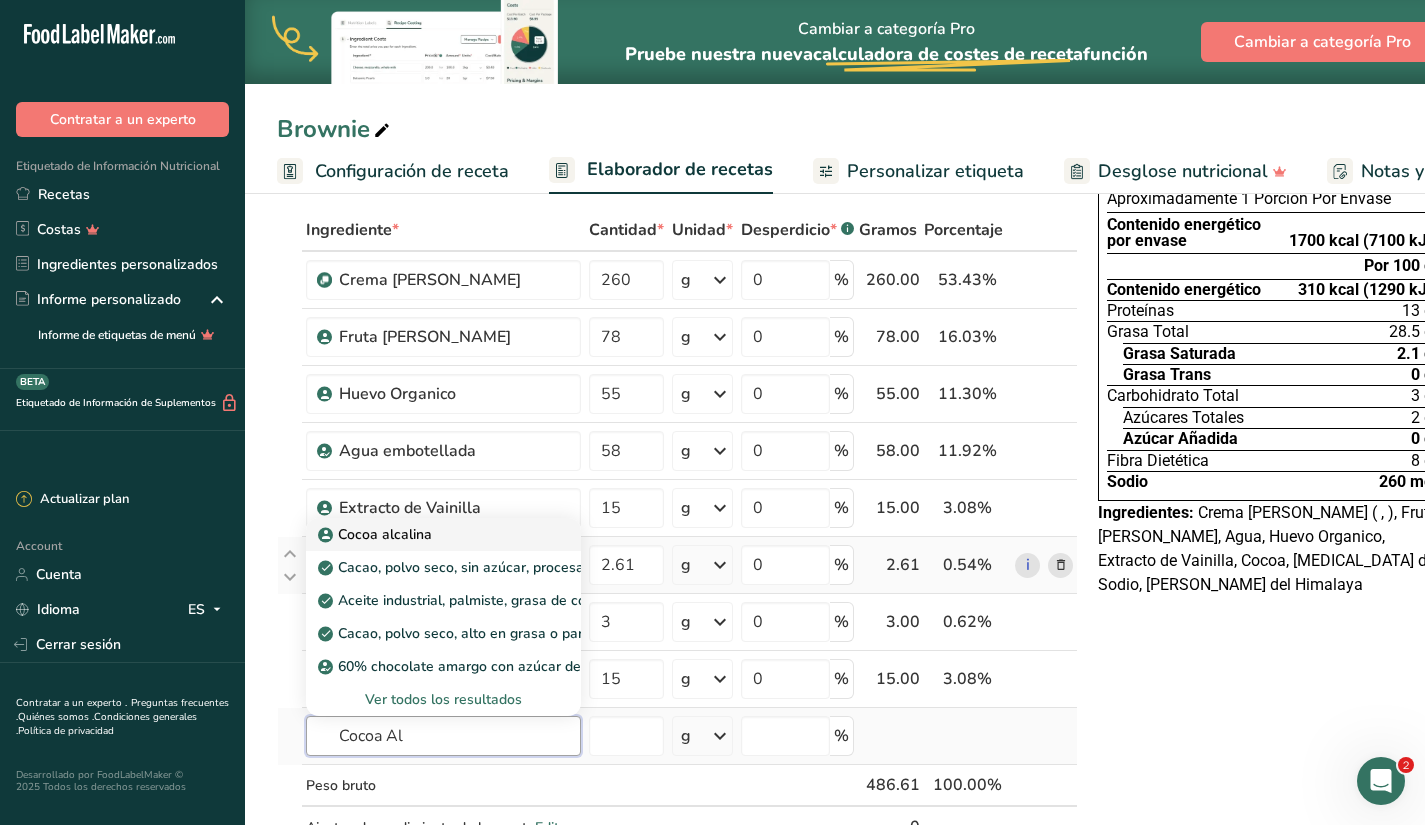 type on "Cocoa Al" 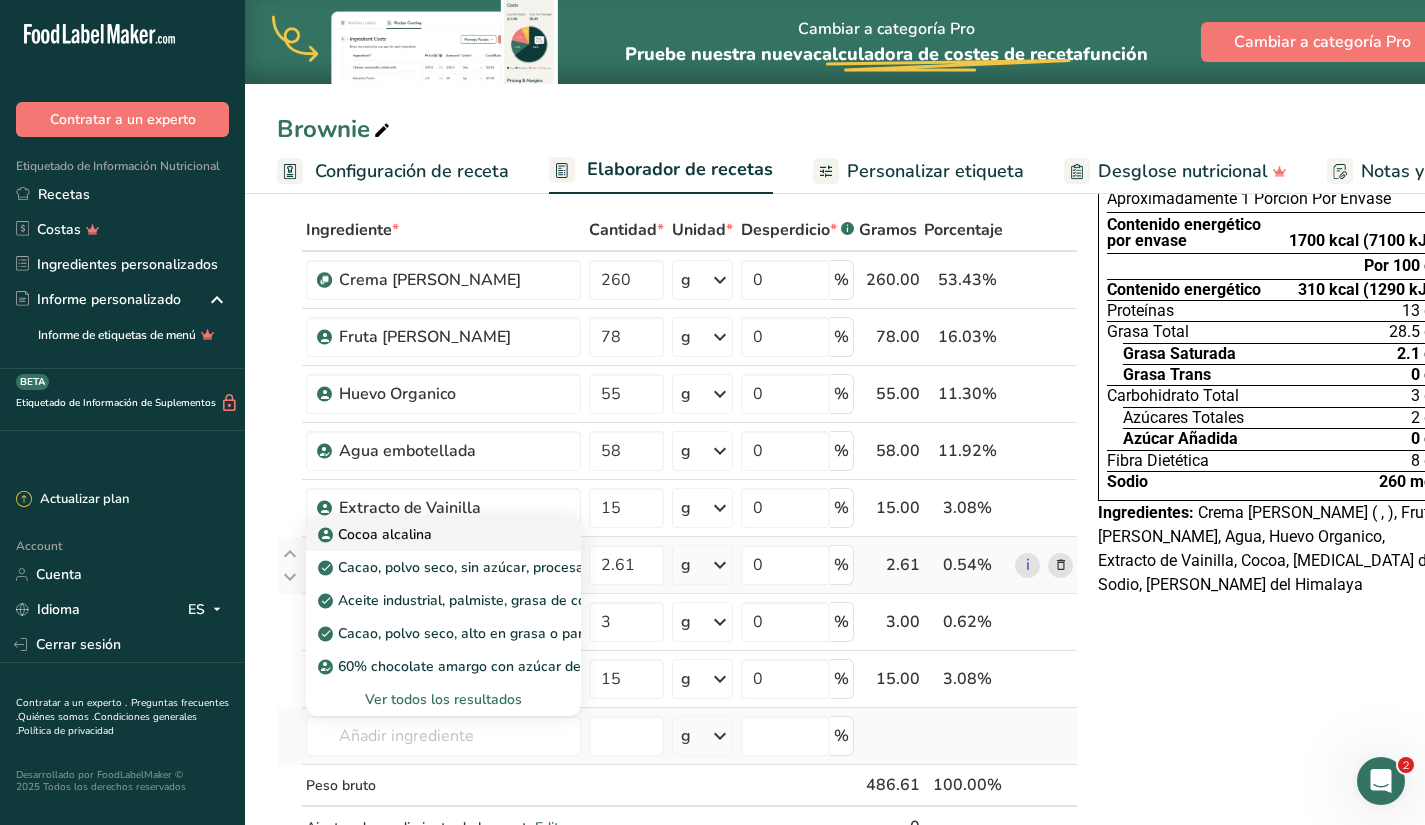 click on "Cocoa alcalina" at bounding box center (377, 534) 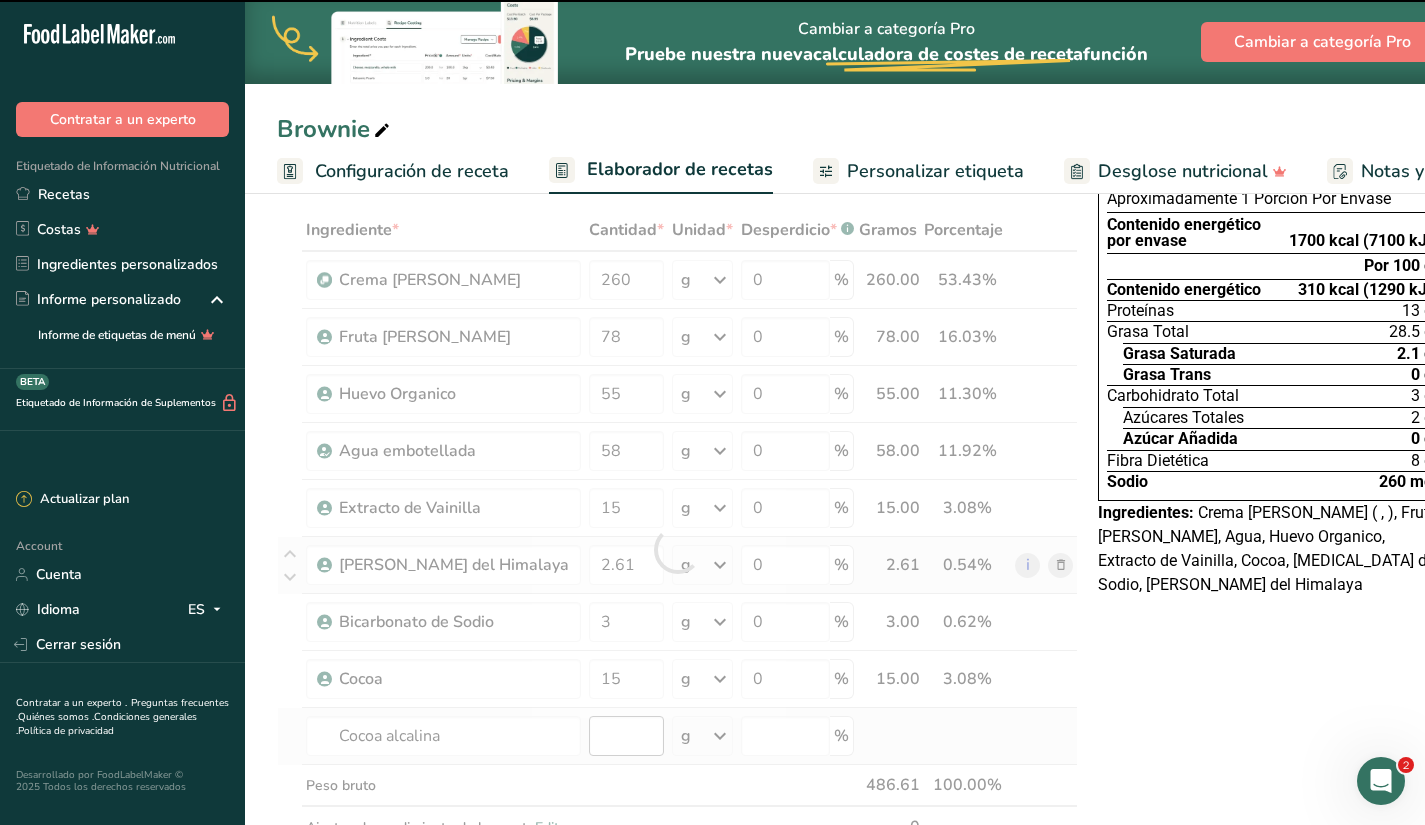 type on "0" 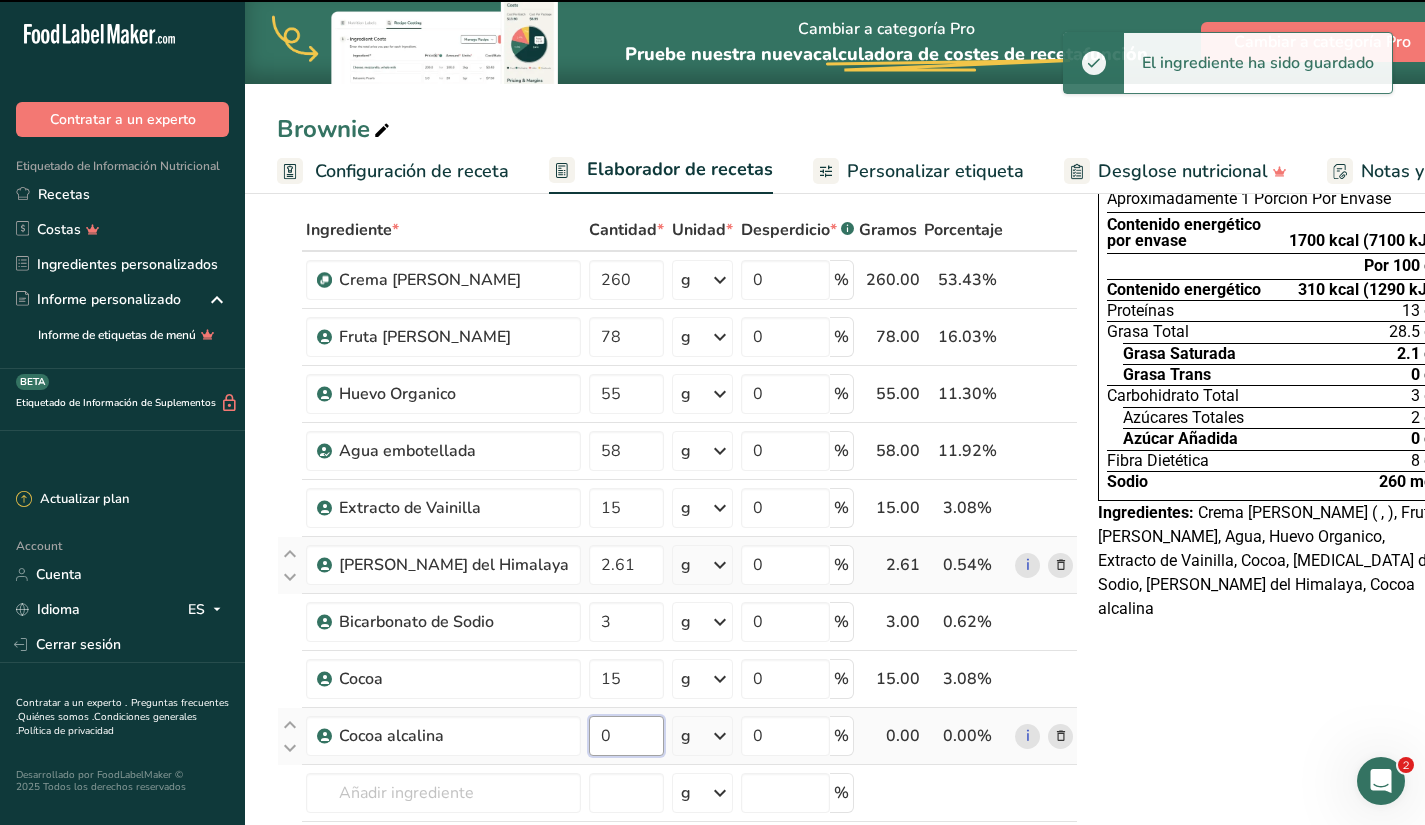click on "0" at bounding box center (626, 736) 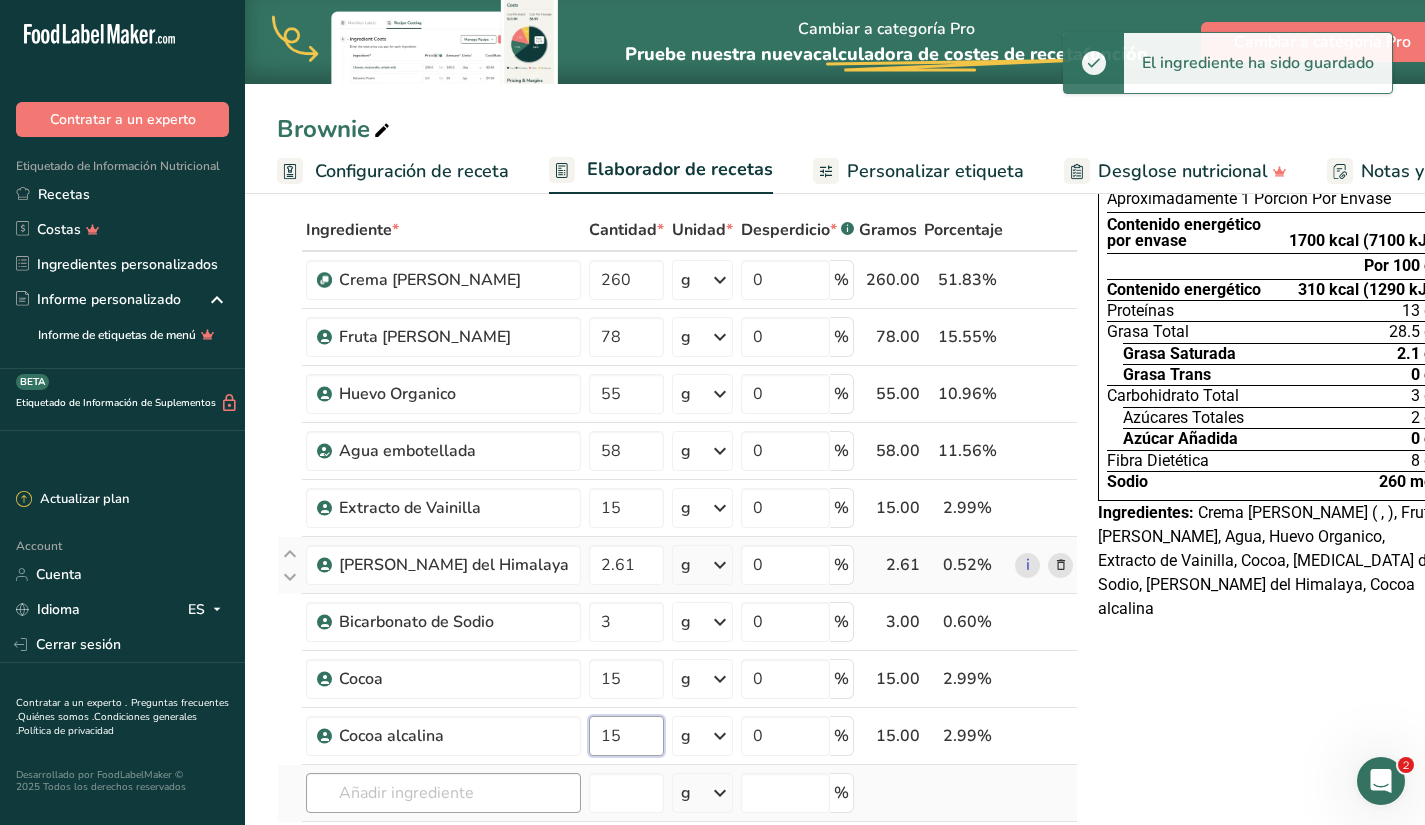 type on "15" 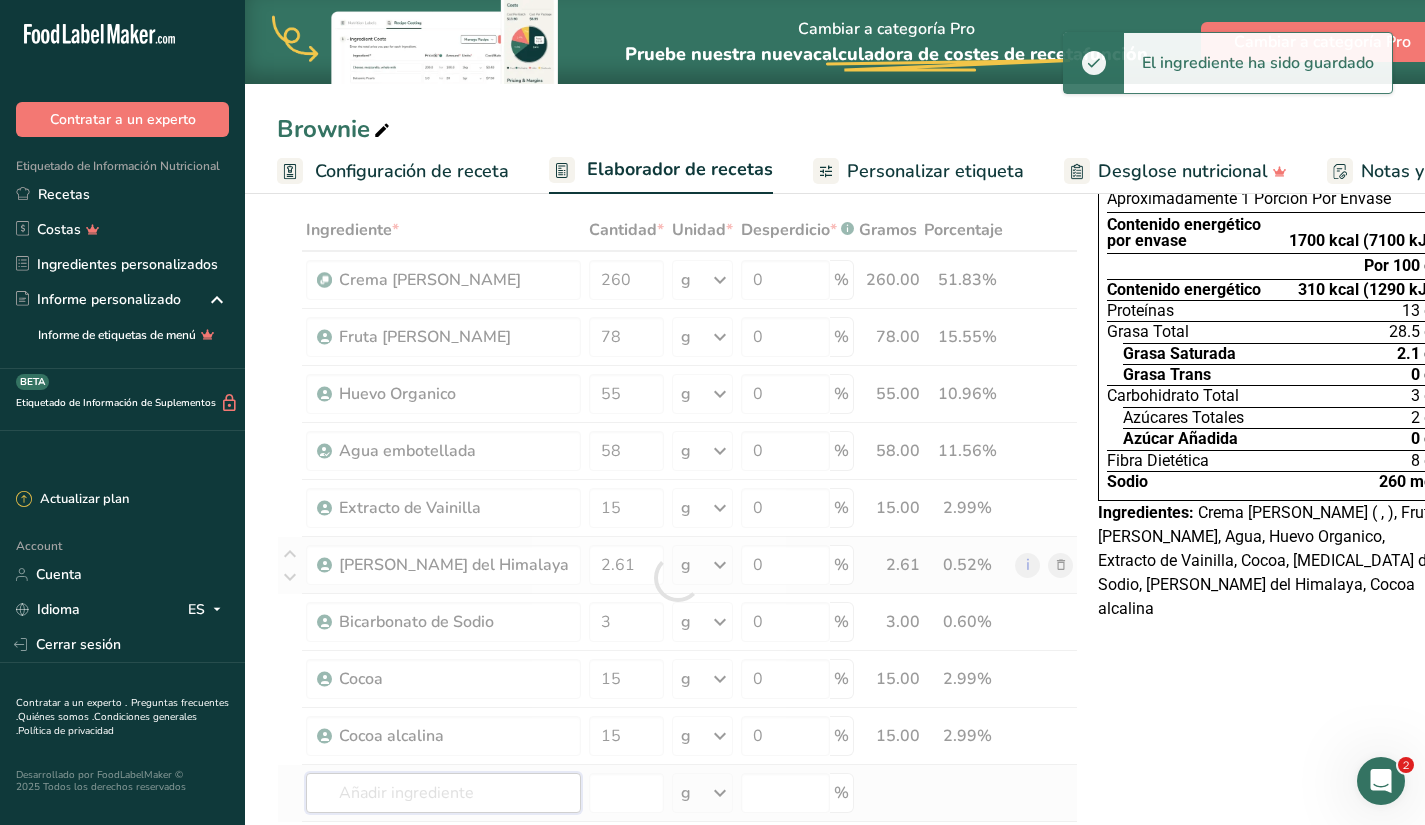 click on "Ingrediente *
Cantidad *
Unidad *
Desperdicio *   .a-a{fill:#347362;}.b-a{fill:#fff;}          Gramos
Porcentaje
Crema [PERSON_NAME]
260
g
Unidades de peso
g
kg
mg
Ver más
Unidades de volumen
[GEOGRAPHIC_DATA]
mL
onza líquida
Ver más
0
%
260.00
51.83%
i
Fruta [PERSON_NAME]
78
g
Unidades de peso
g
kg
mg
Ver más
Unidades de volumen
[GEOGRAPHIC_DATA]
mL
onza líquida
Ver más
0
%
78.00
15.55%" at bounding box center (677, 578) 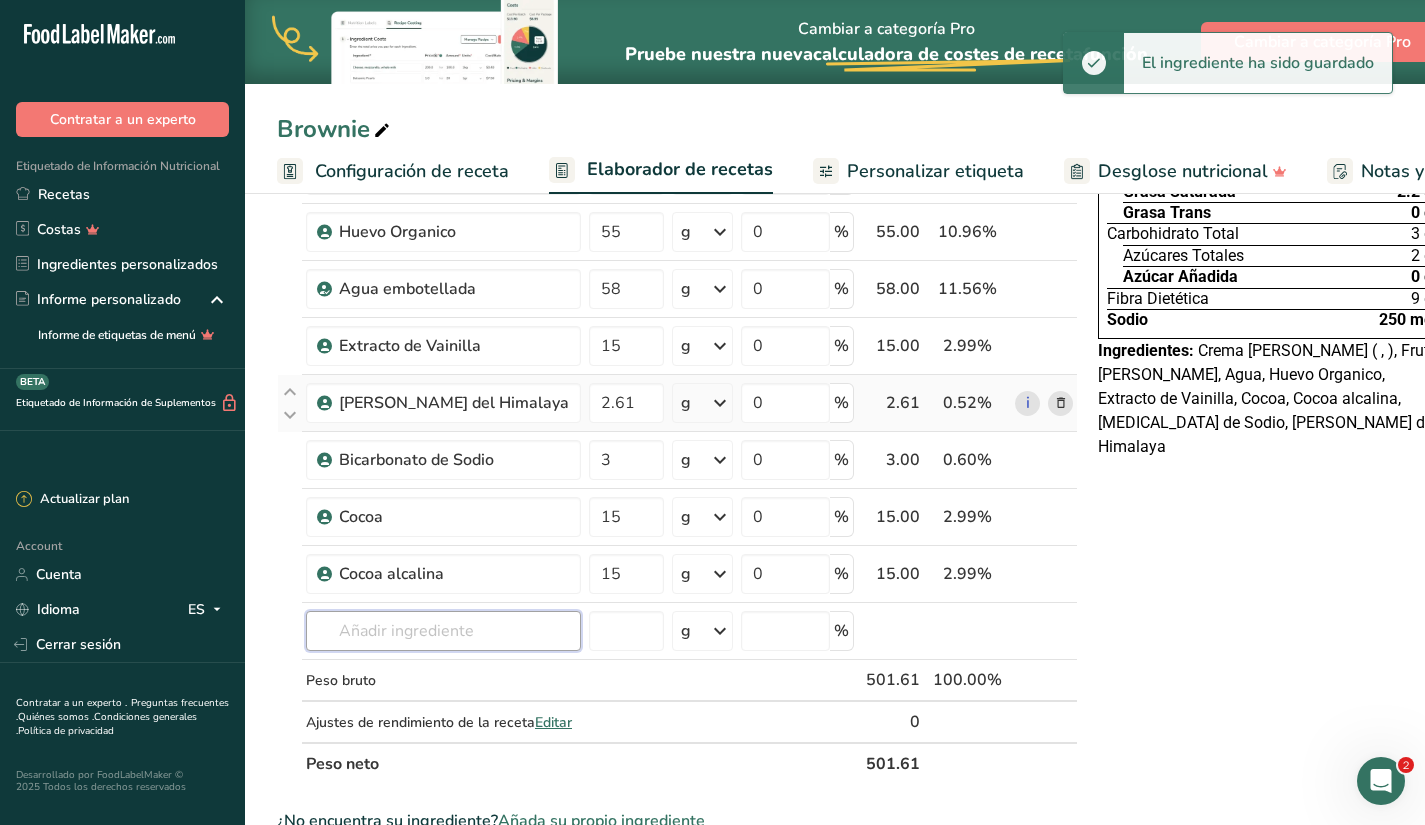 scroll, scrollTop: 254, scrollLeft: 0, axis: vertical 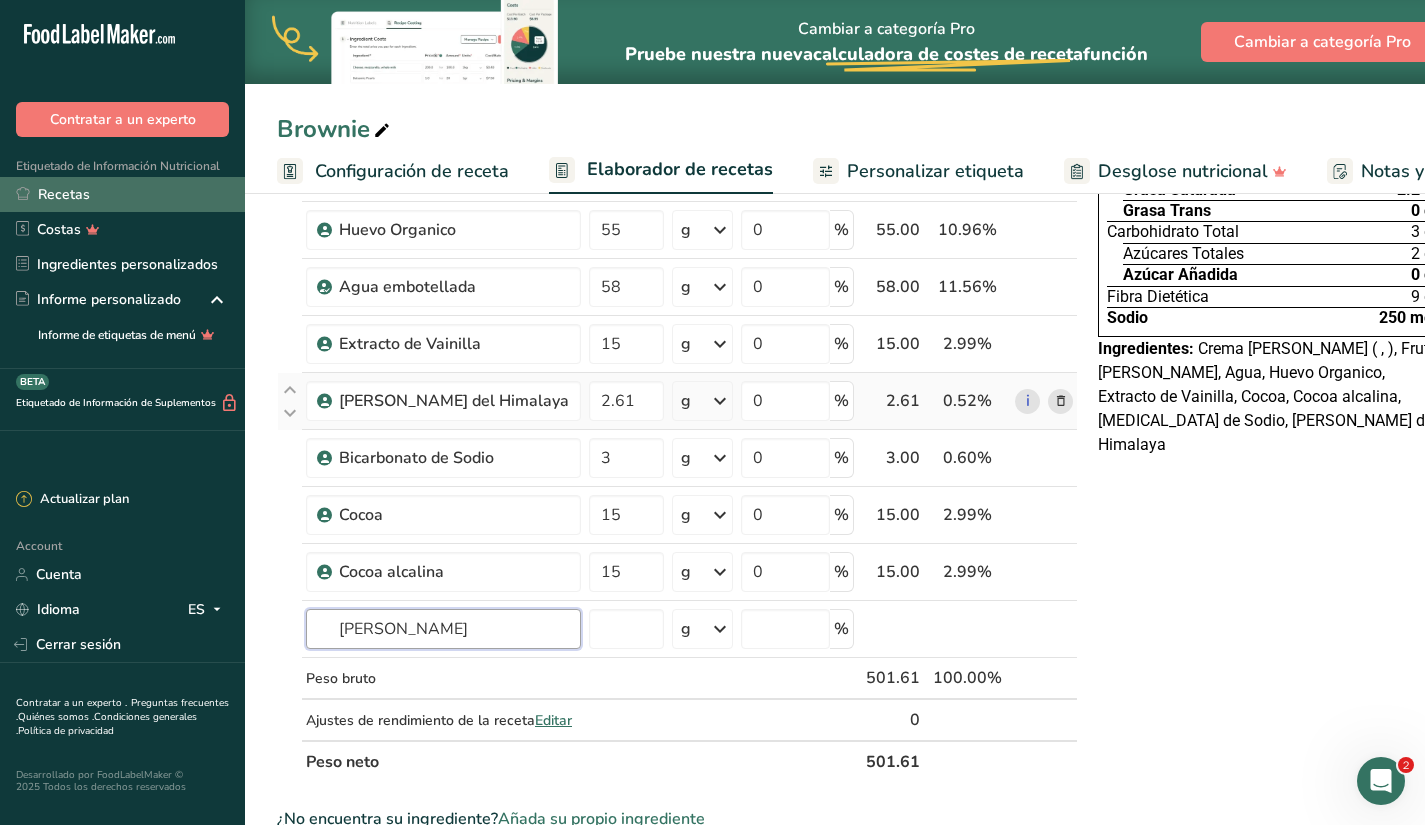 type on "[PERSON_NAME]" 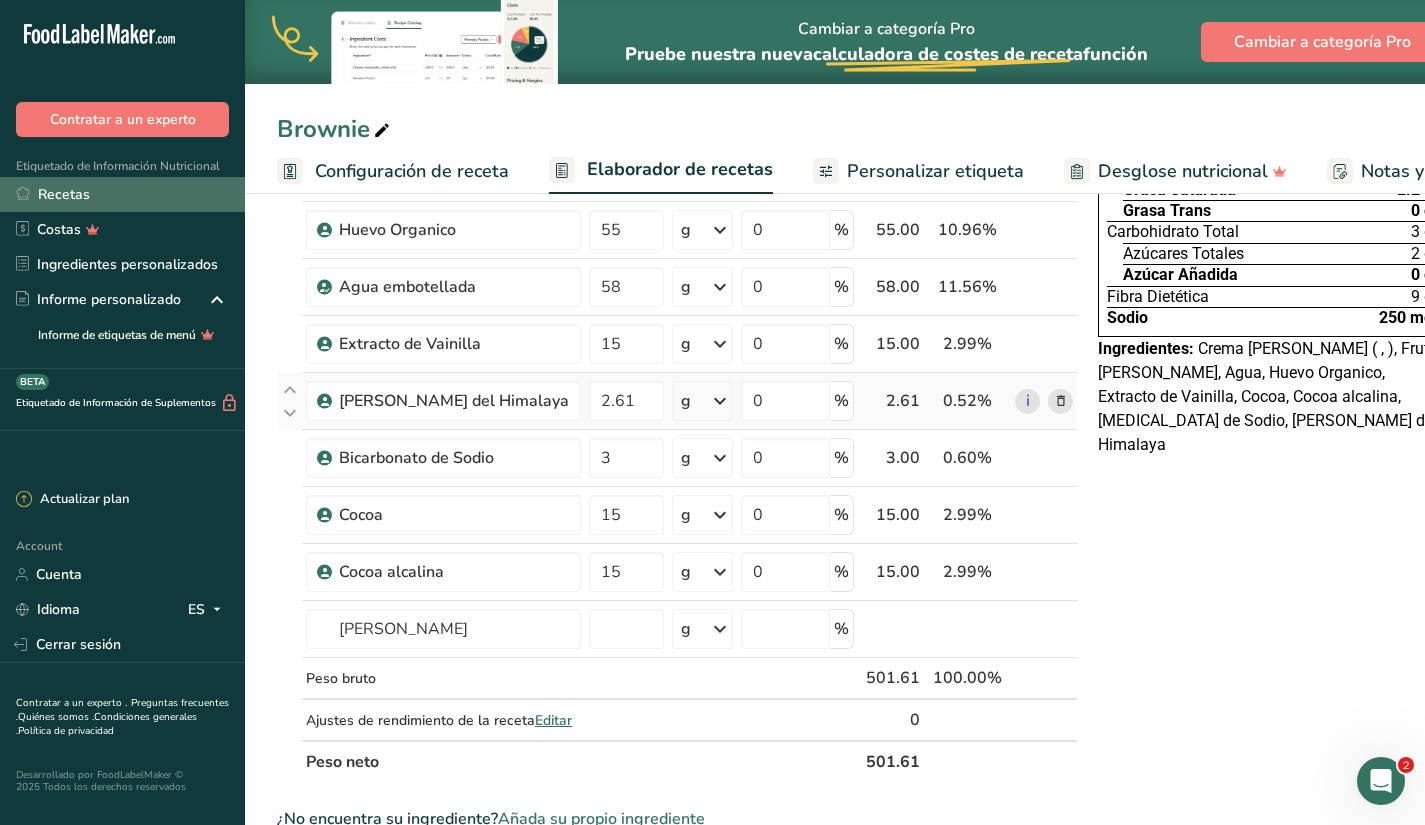 type 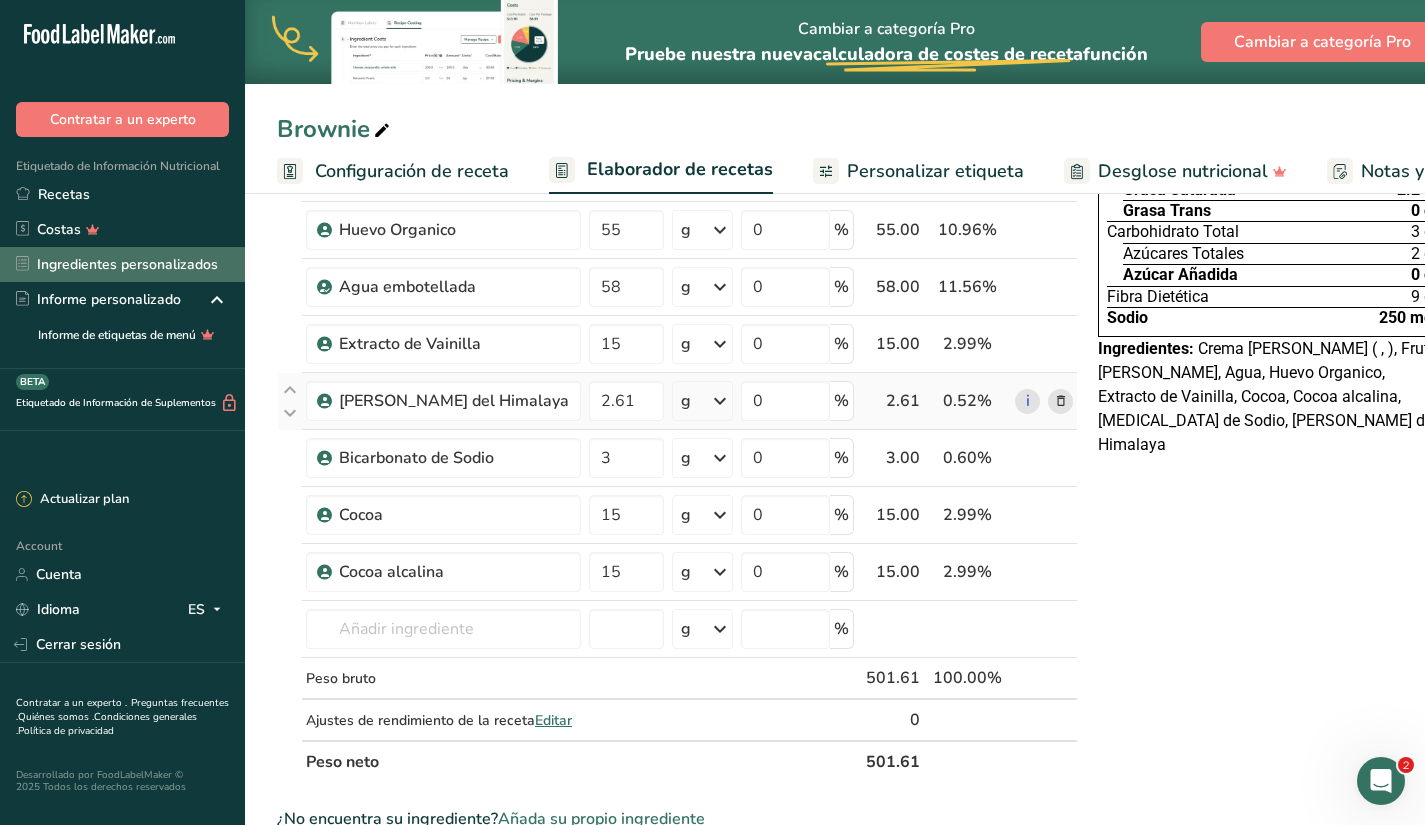 click on "Ingredientes personalizados" at bounding box center (122, 264) 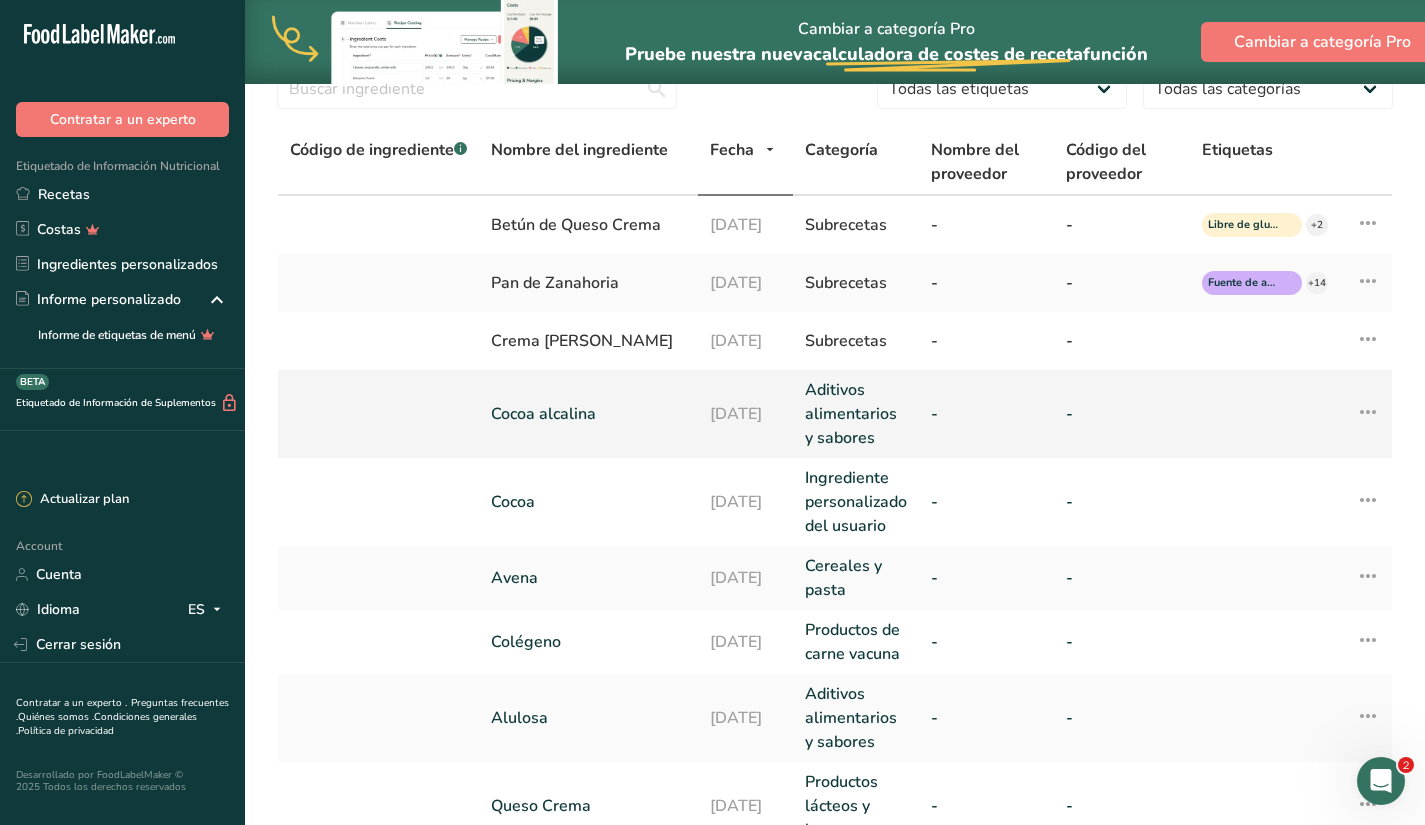 scroll, scrollTop: 92, scrollLeft: 0, axis: vertical 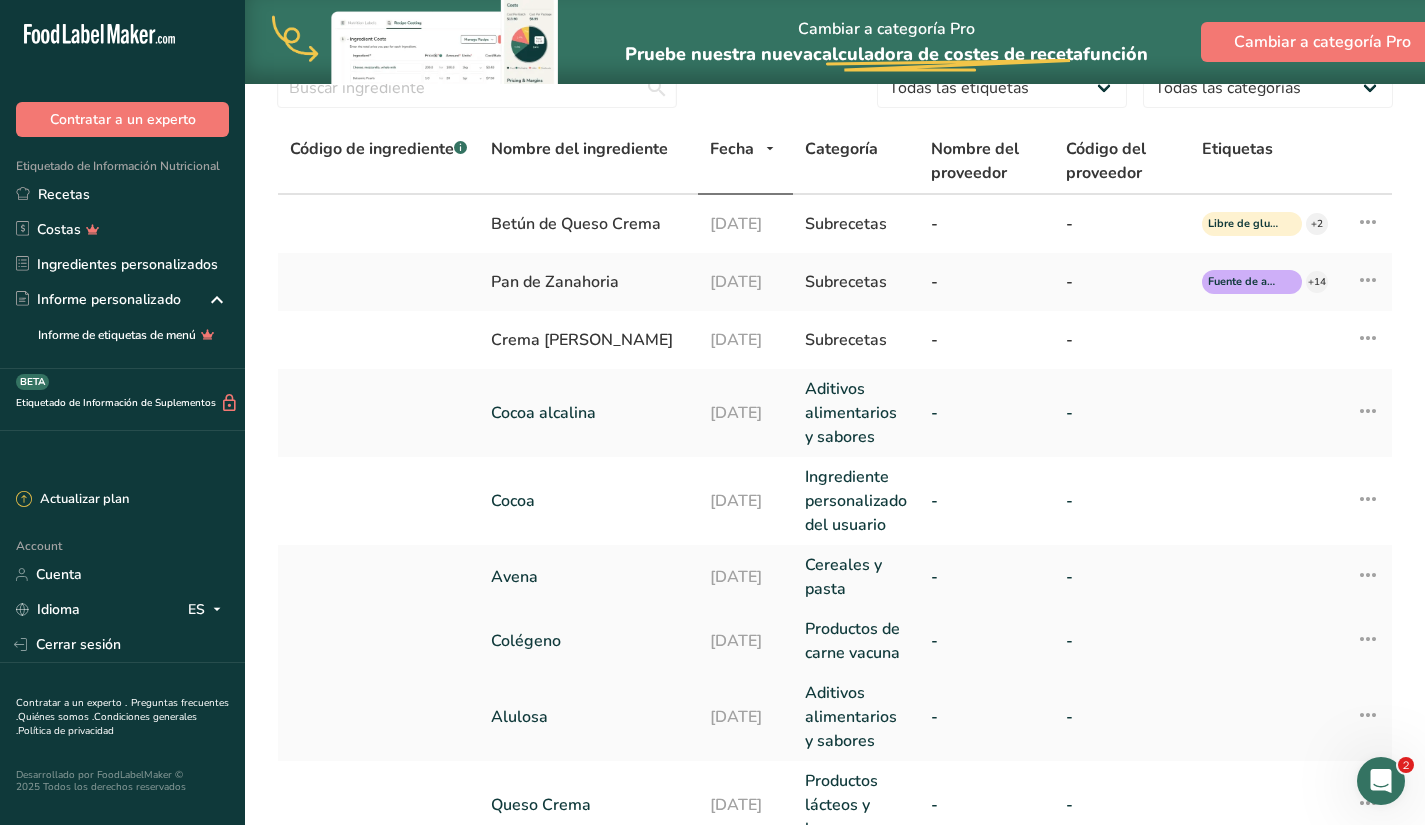 click on "Colégeno" at bounding box center [588, 641] 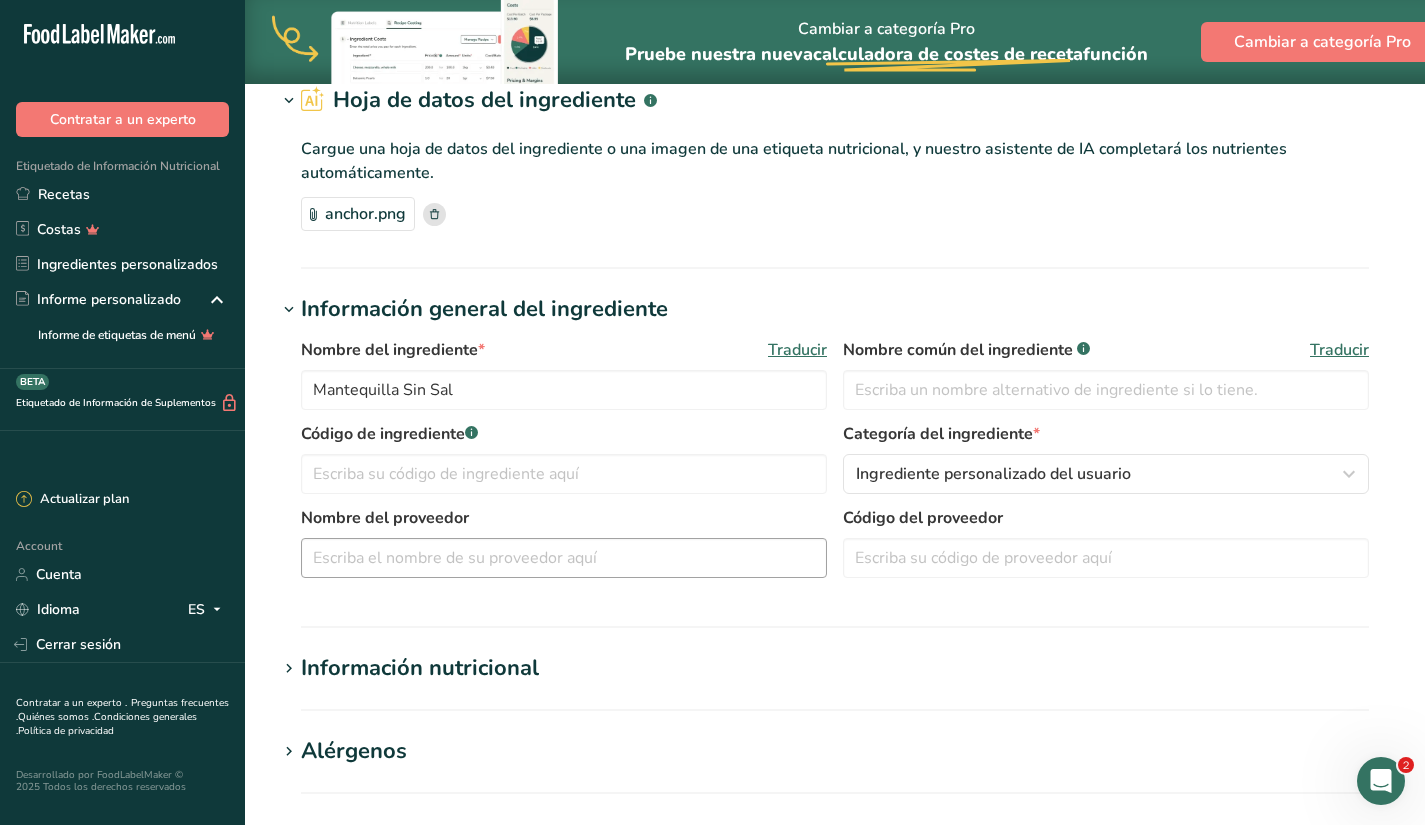scroll, scrollTop: 0, scrollLeft: 0, axis: both 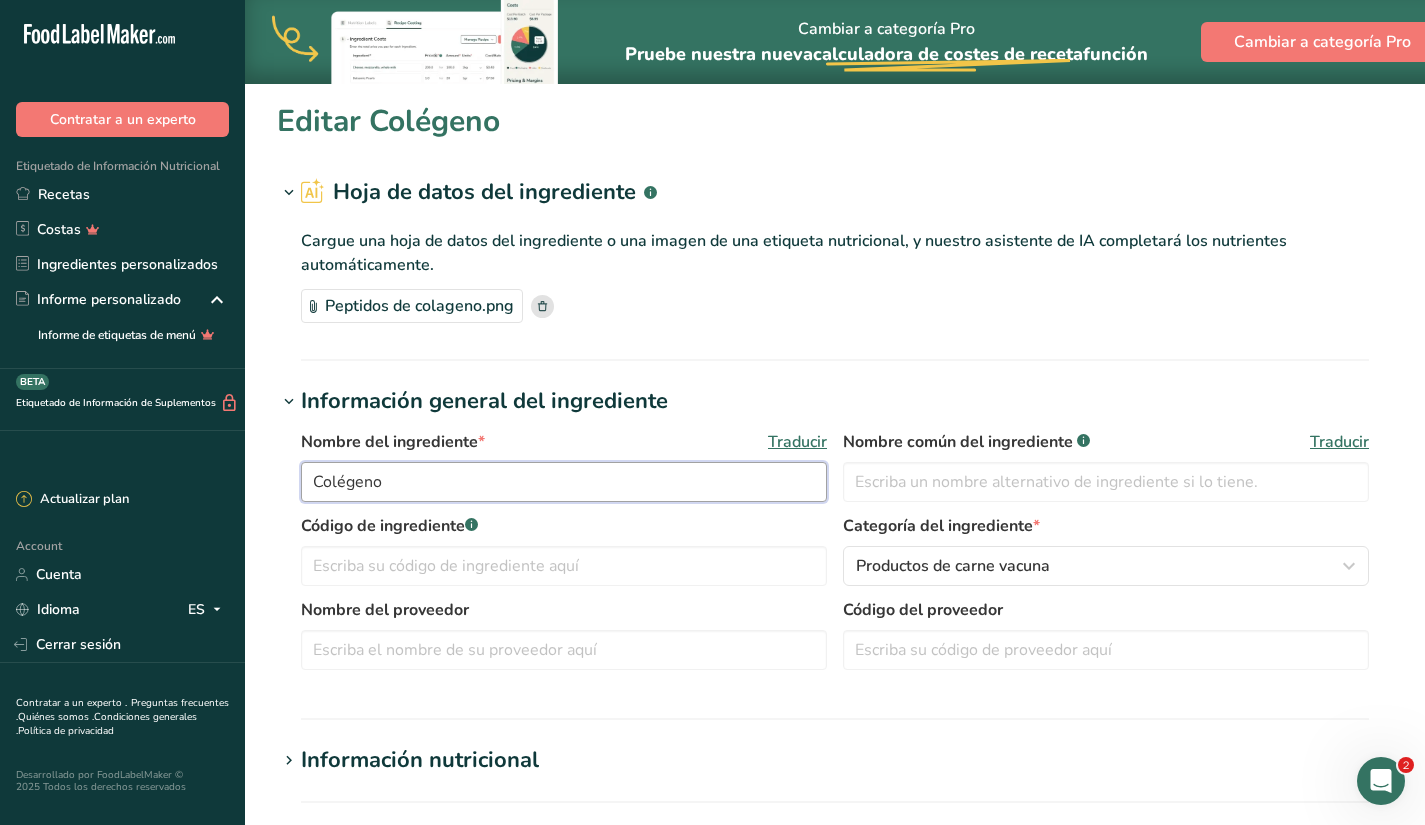 click on "Colégeno" at bounding box center (564, 482) 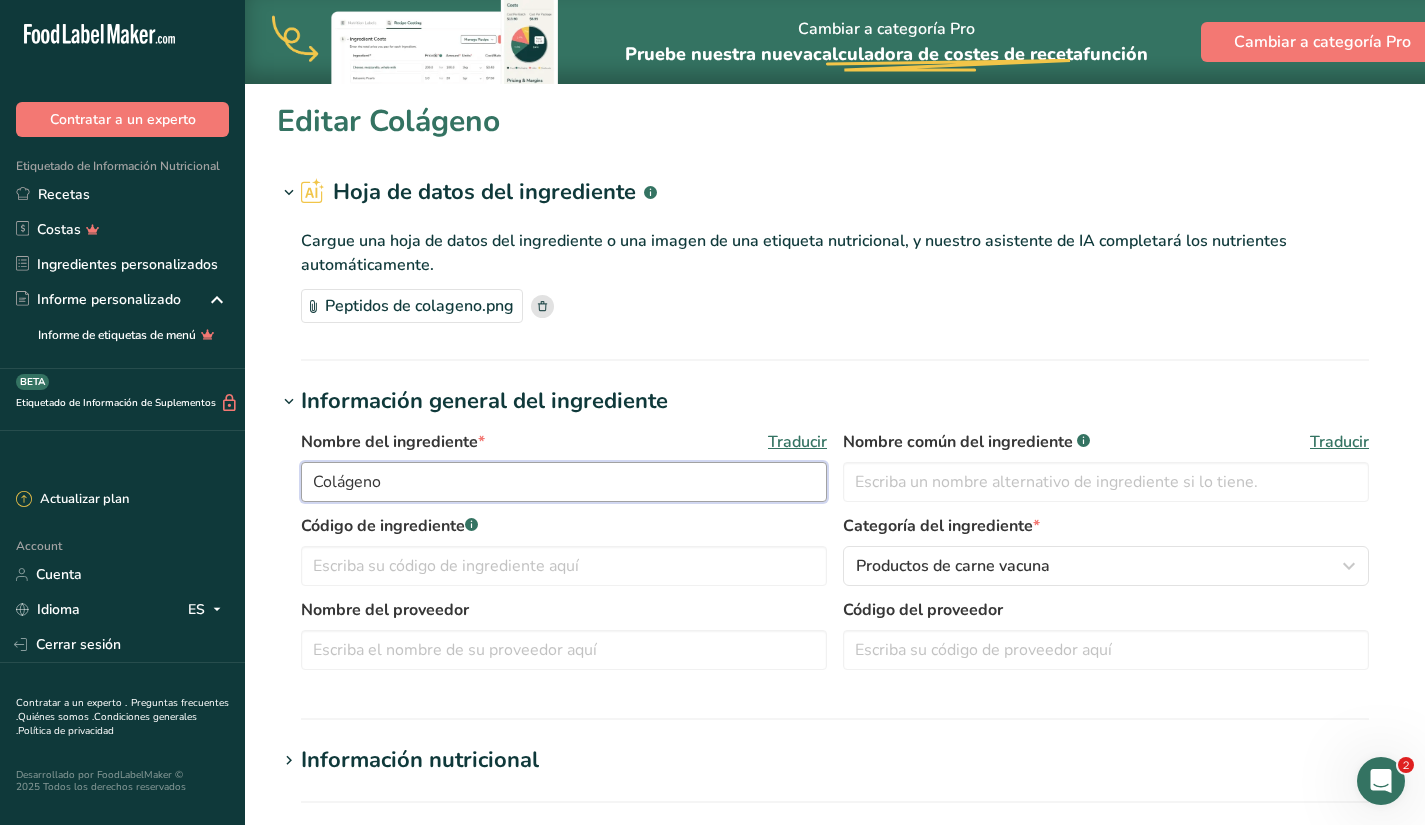 type on "Colágeno" 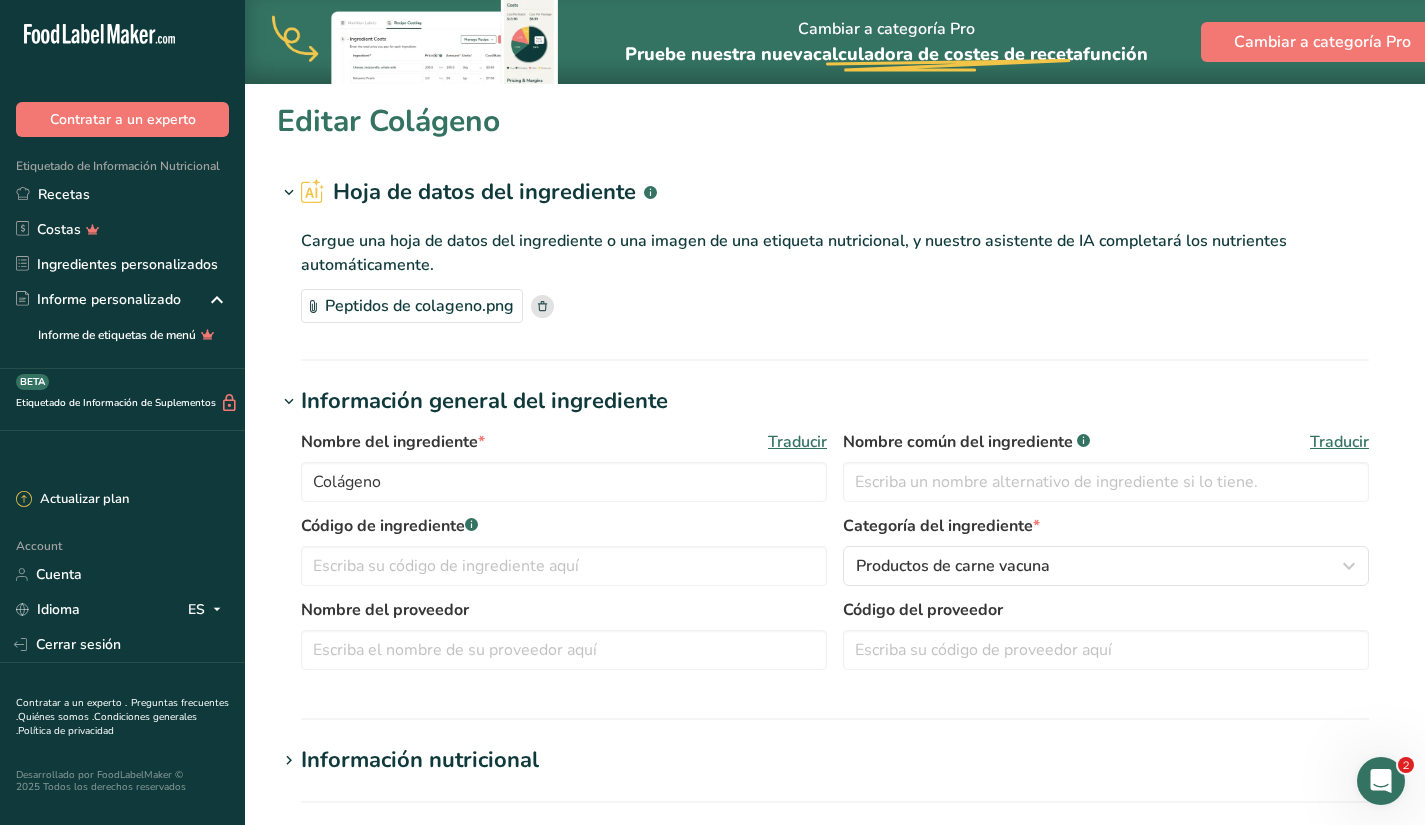 click on "Información general del ingrediente" at bounding box center (835, 401) 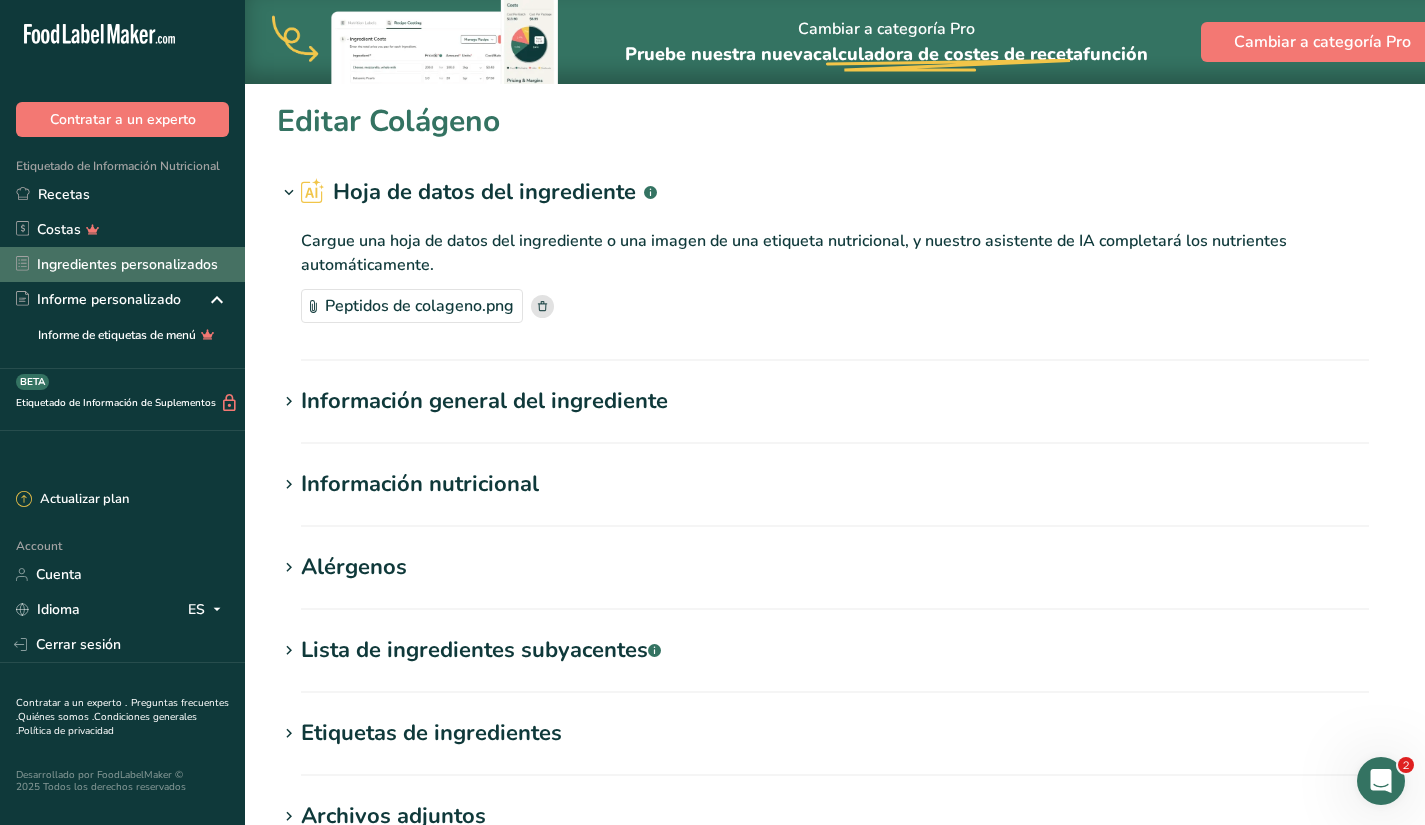 click on "Ingredientes personalizados" at bounding box center [122, 264] 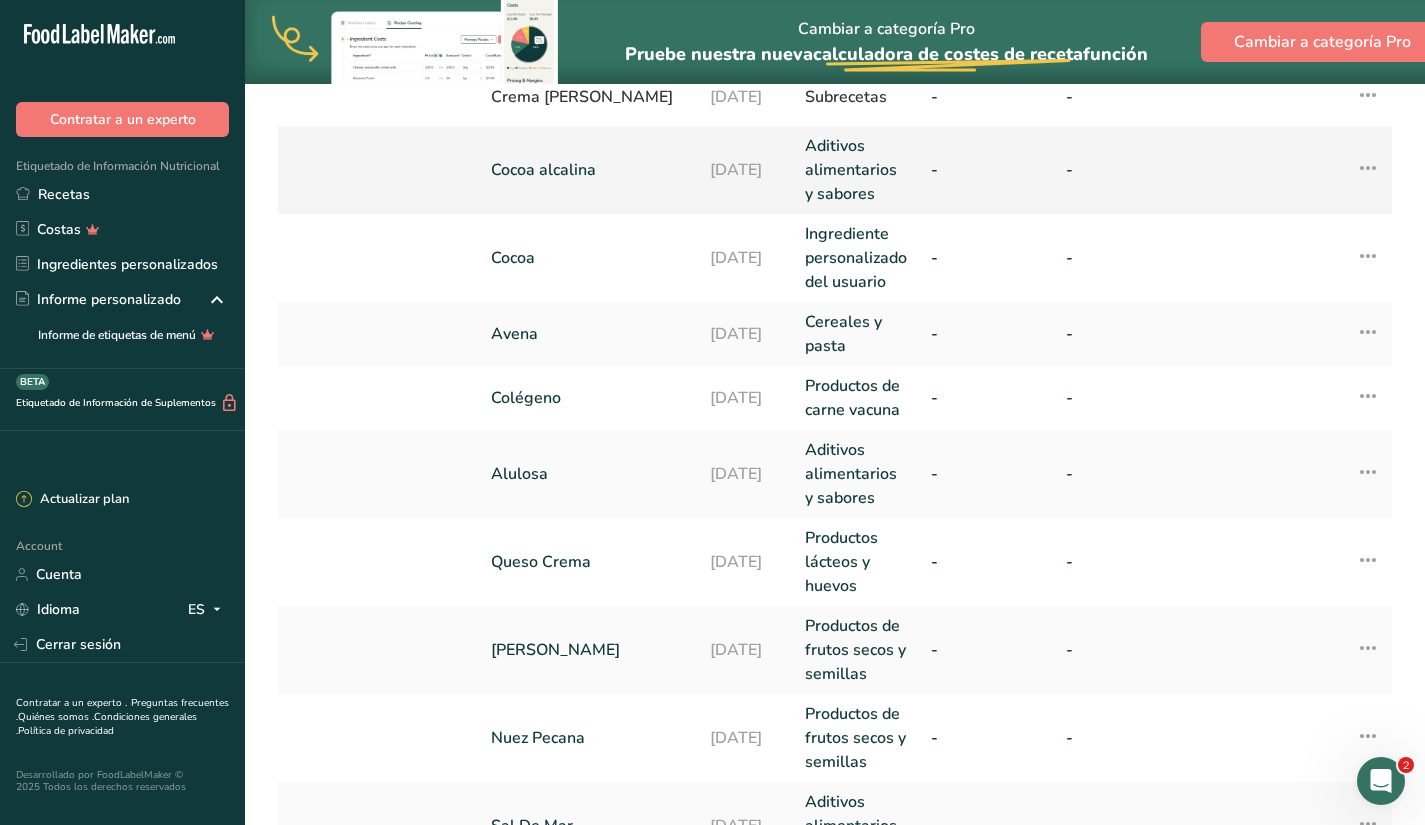 scroll, scrollTop: 376, scrollLeft: 0, axis: vertical 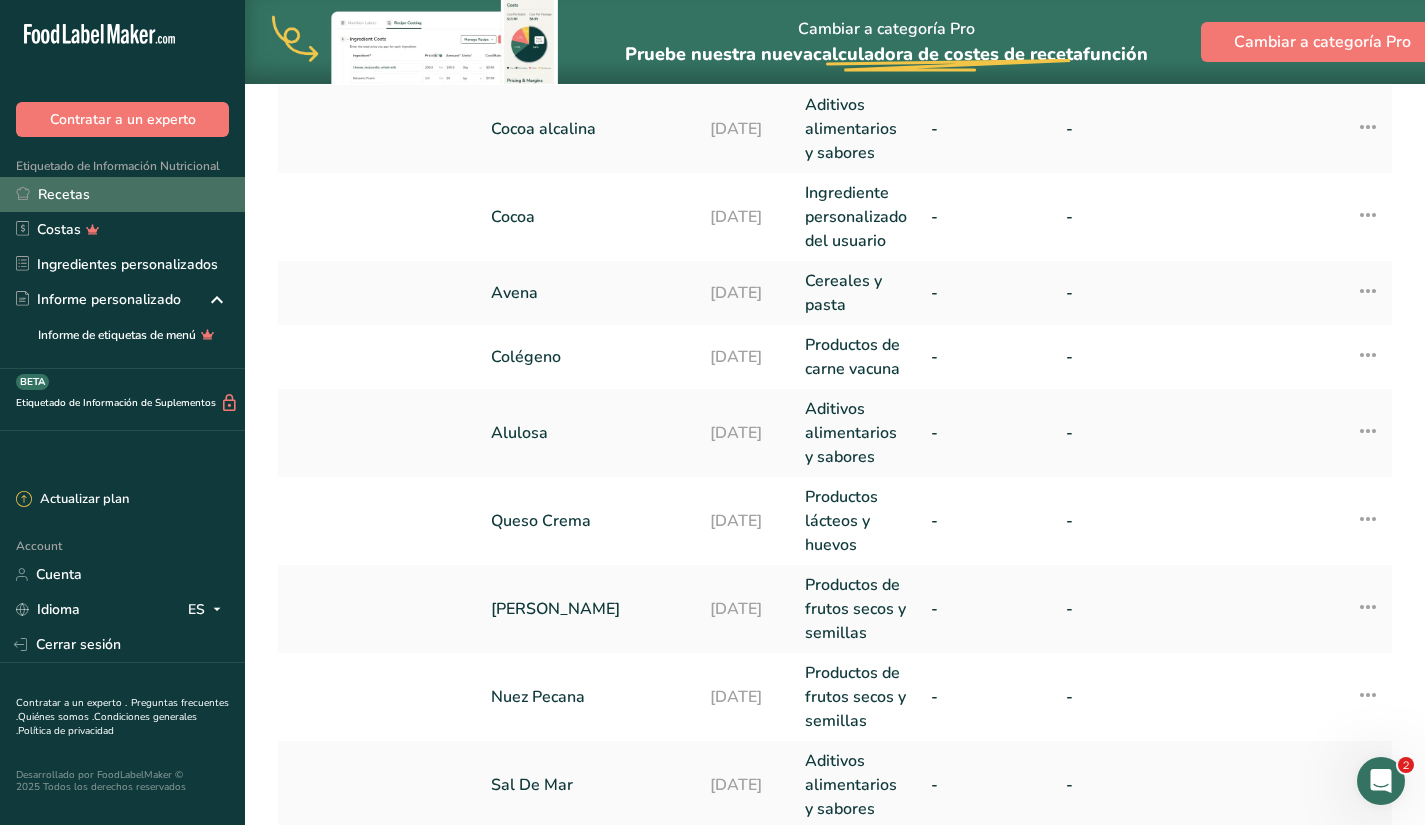 click on "Recetas" at bounding box center [122, 194] 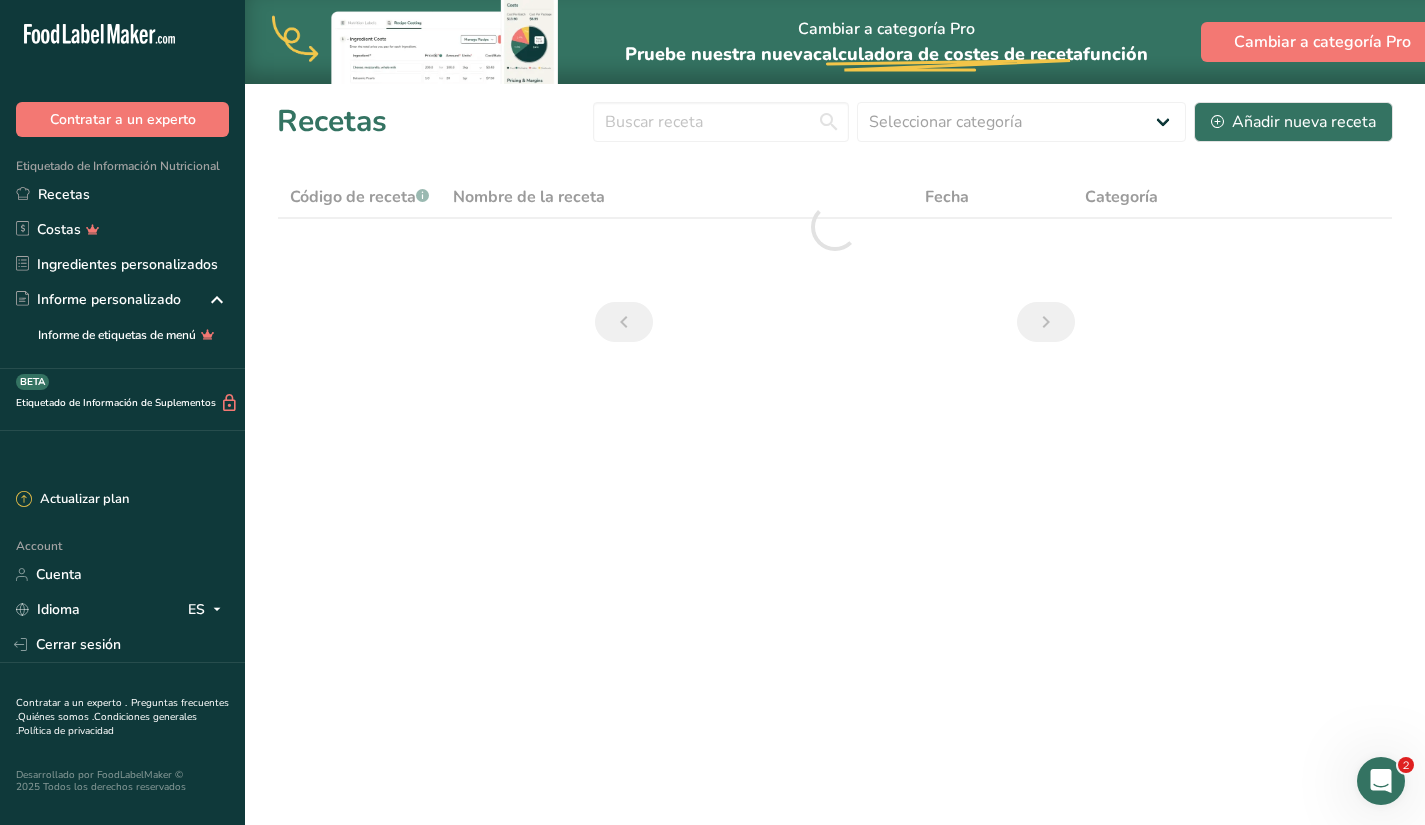 scroll, scrollTop: 0, scrollLeft: 0, axis: both 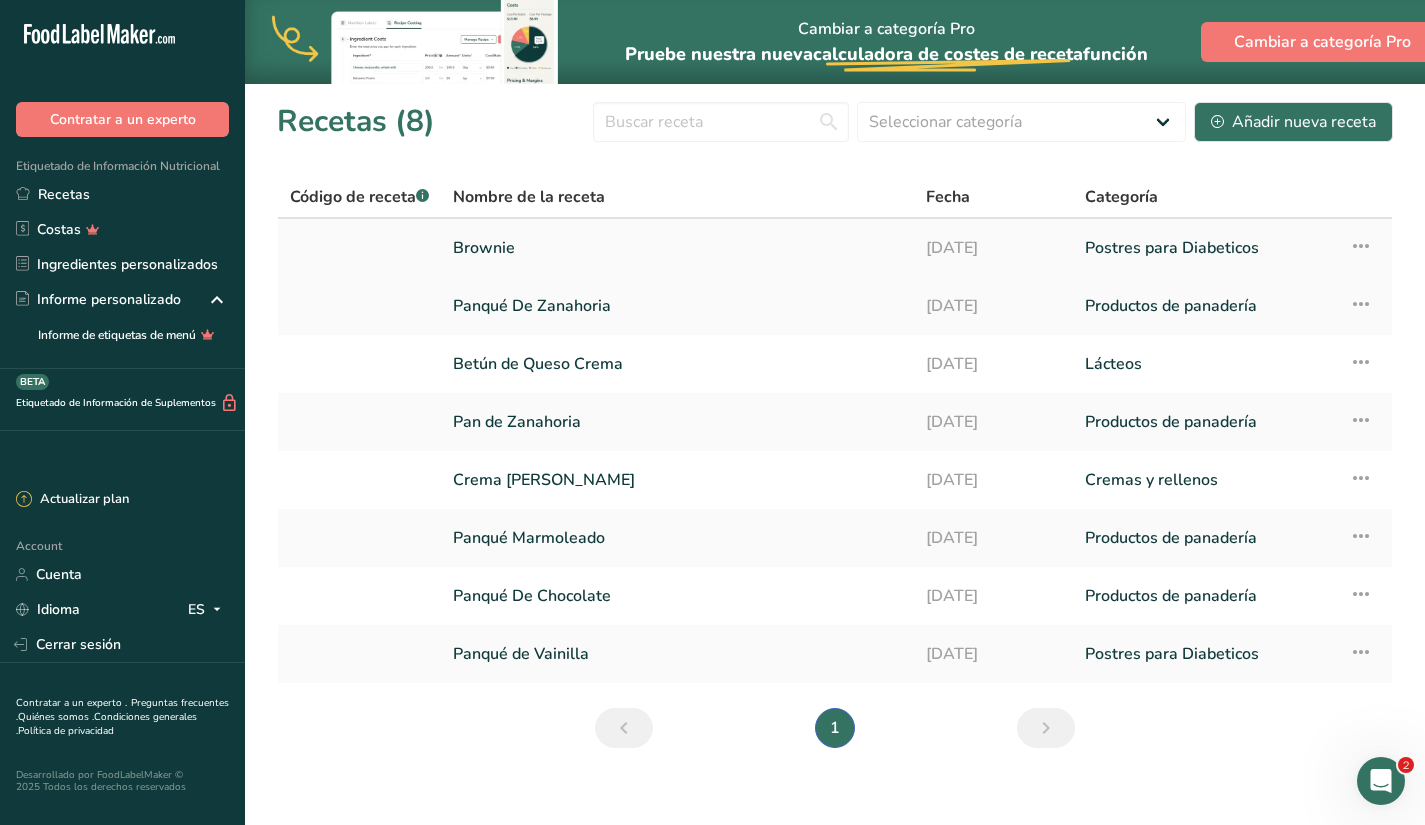 click on "Brownie" at bounding box center [677, 248] 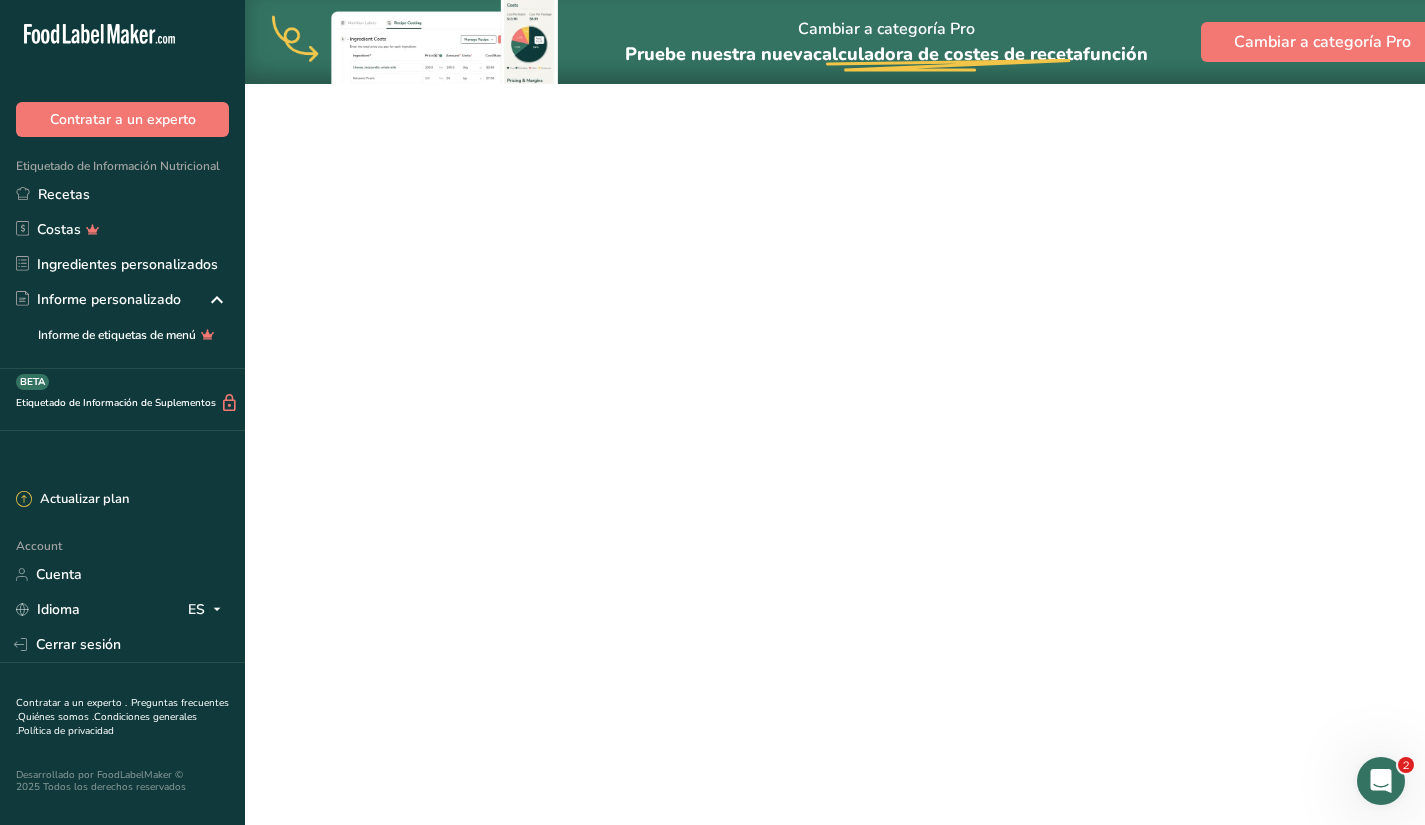 click on "Brownie" at bounding box center [677, 248] 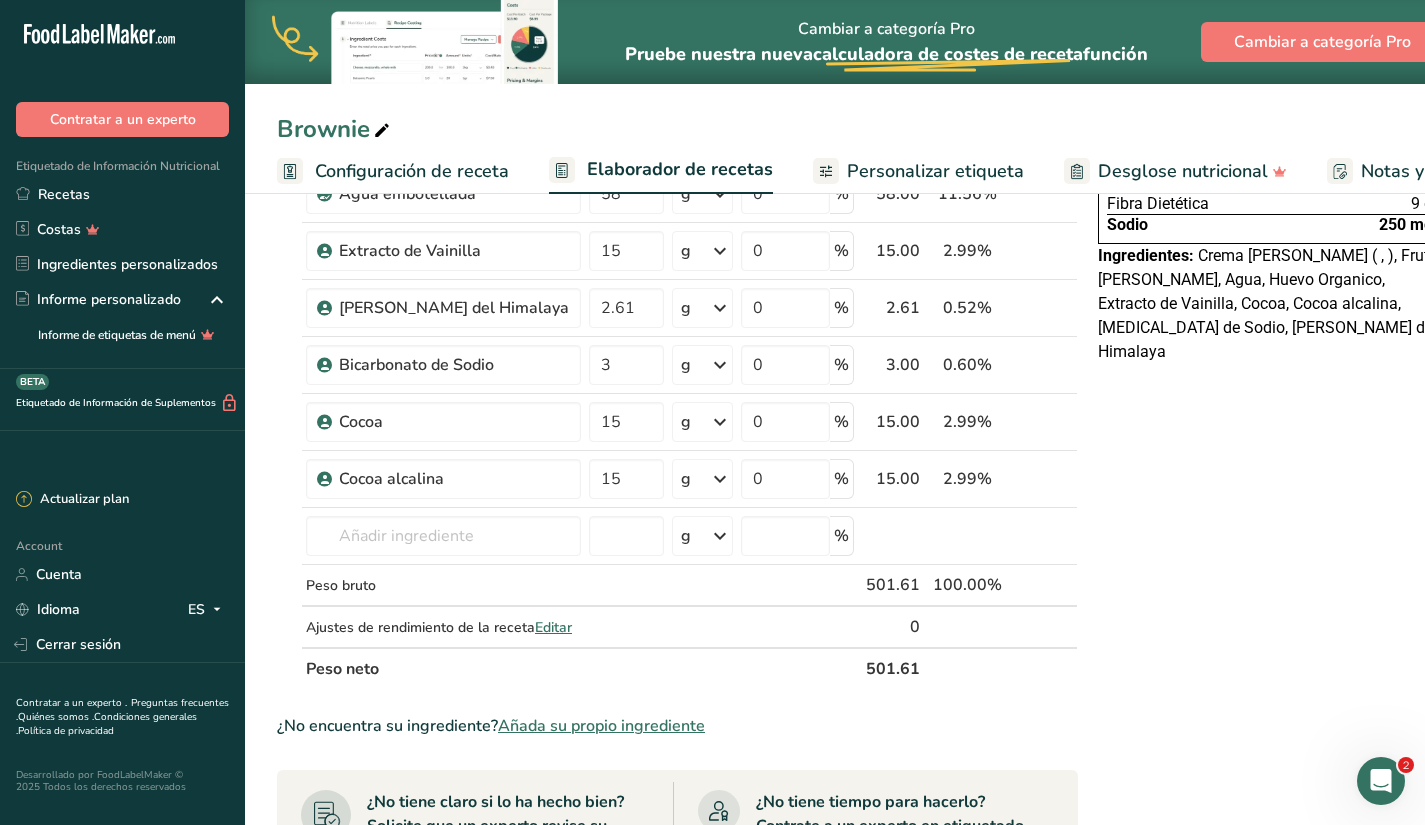 scroll, scrollTop: 346, scrollLeft: 0, axis: vertical 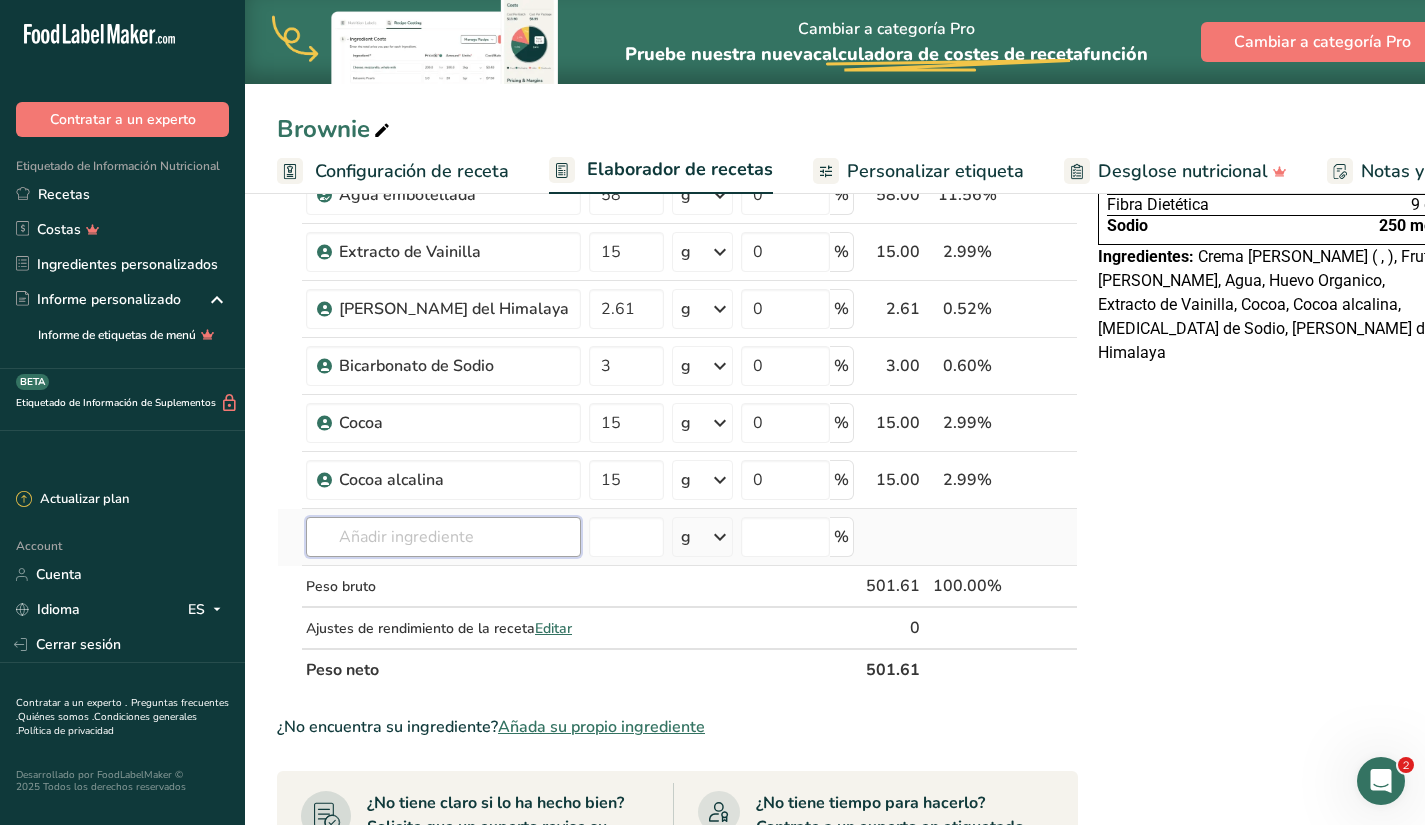 click at bounding box center [443, 537] 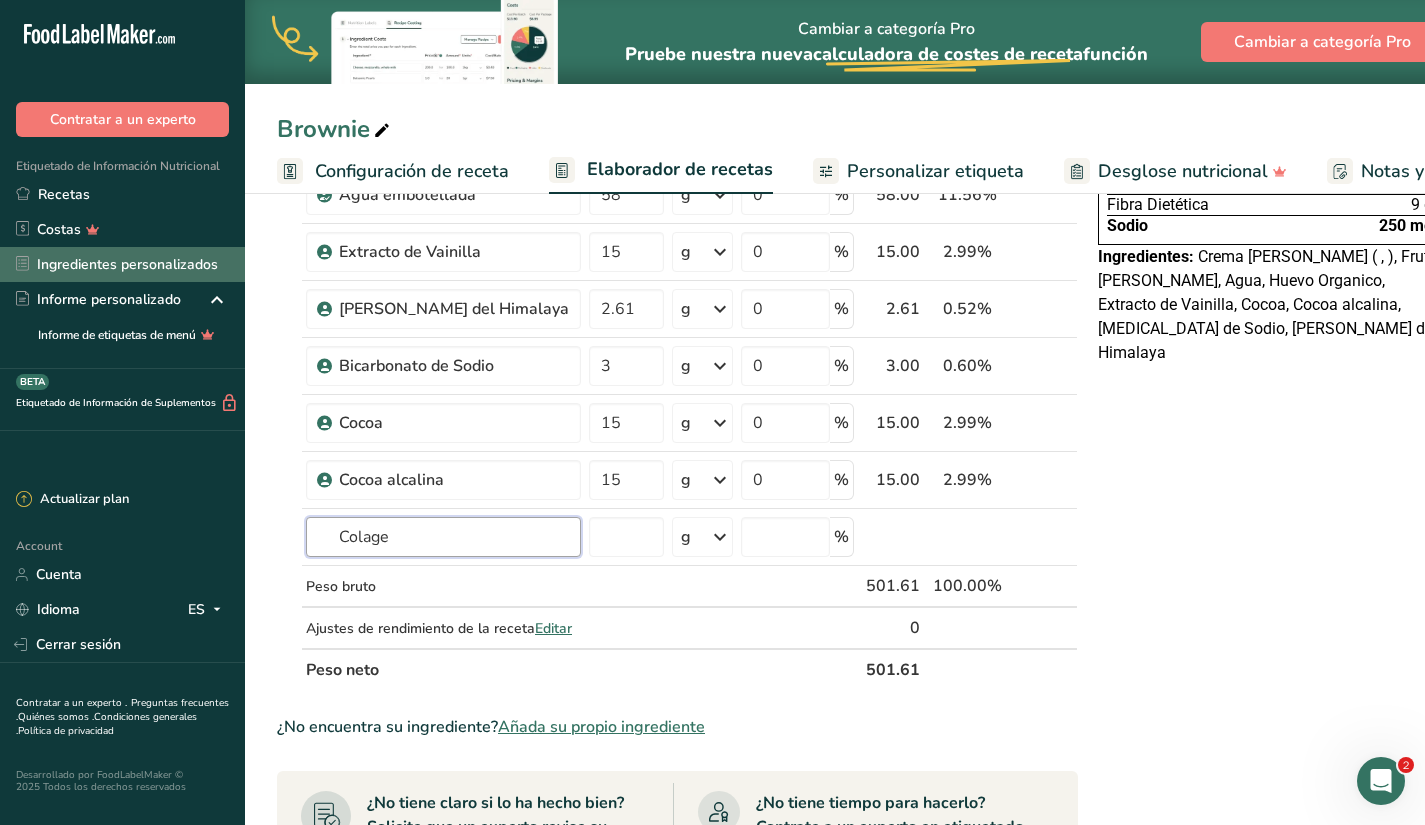 type on "Colage" 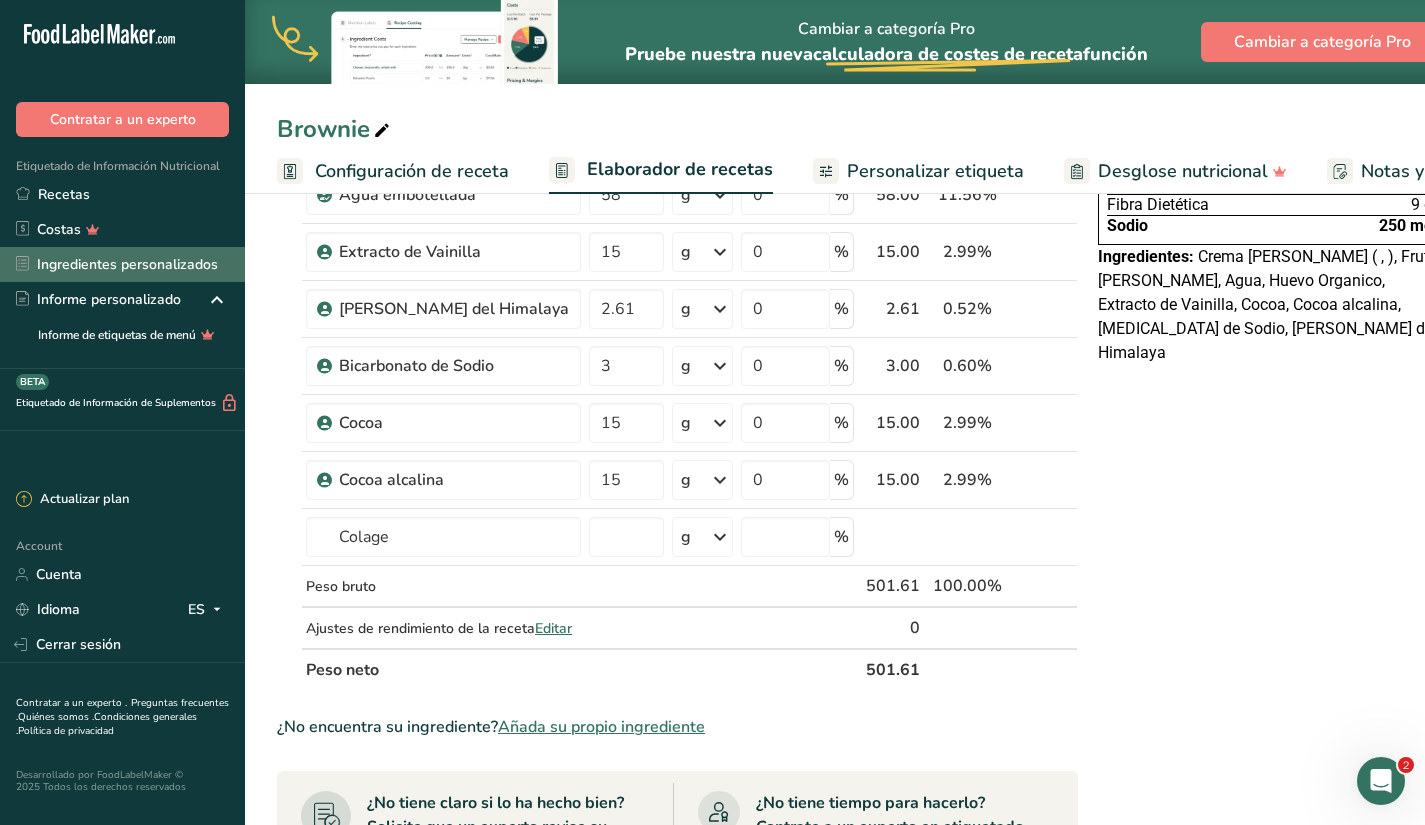 type 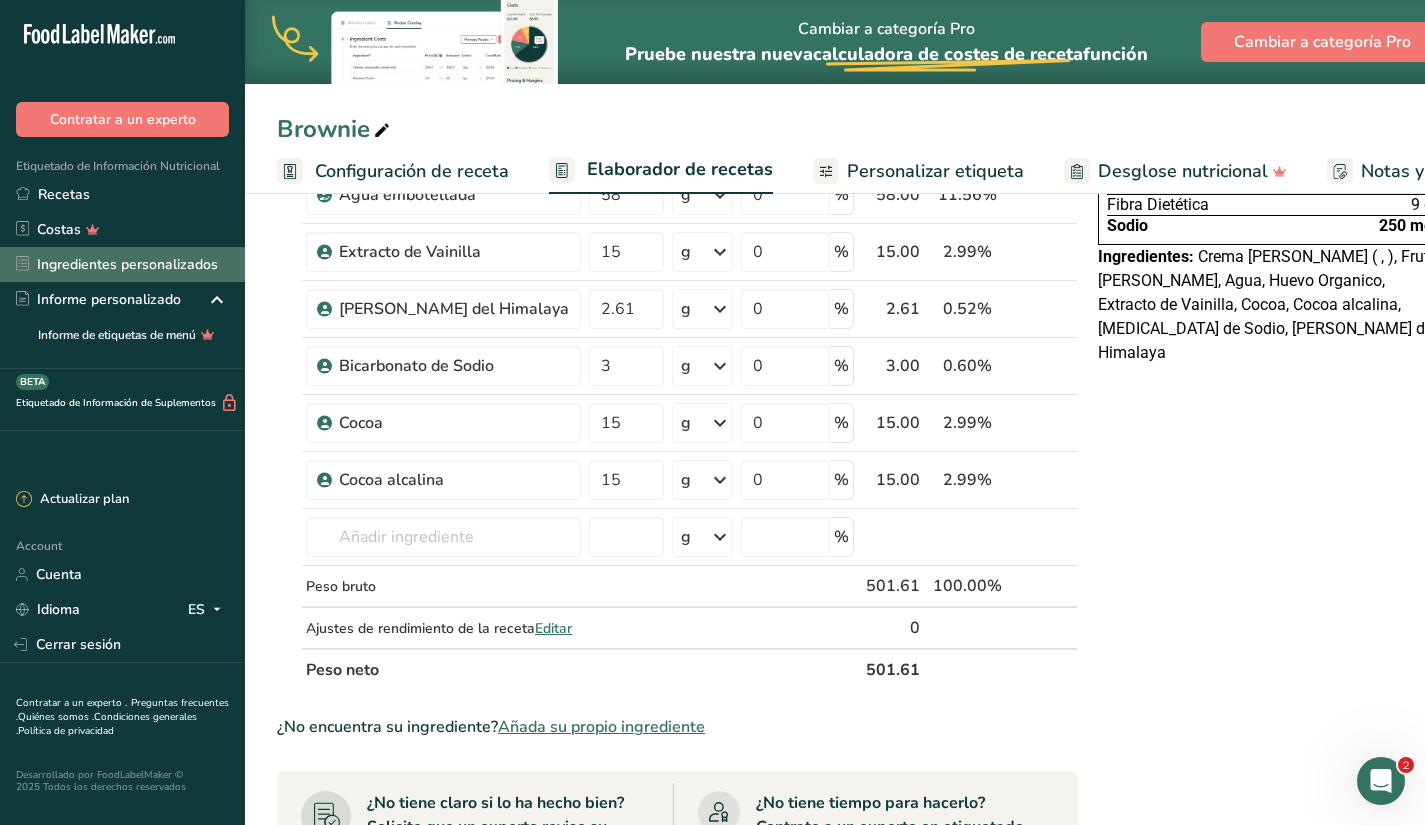 click on "Ingredientes personalizados" at bounding box center [122, 264] 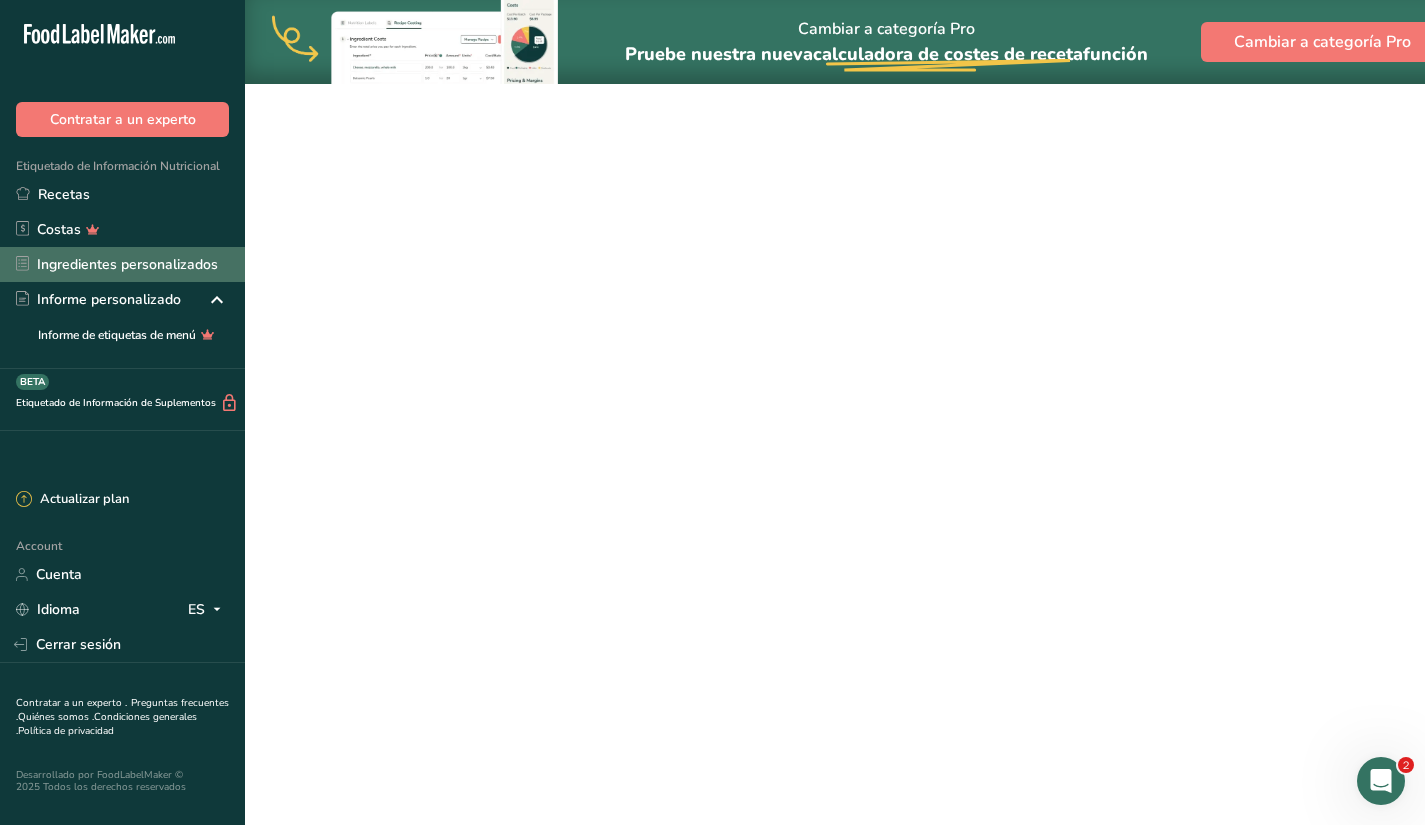 scroll, scrollTop: 0, scrollLeft: 0, axis: both 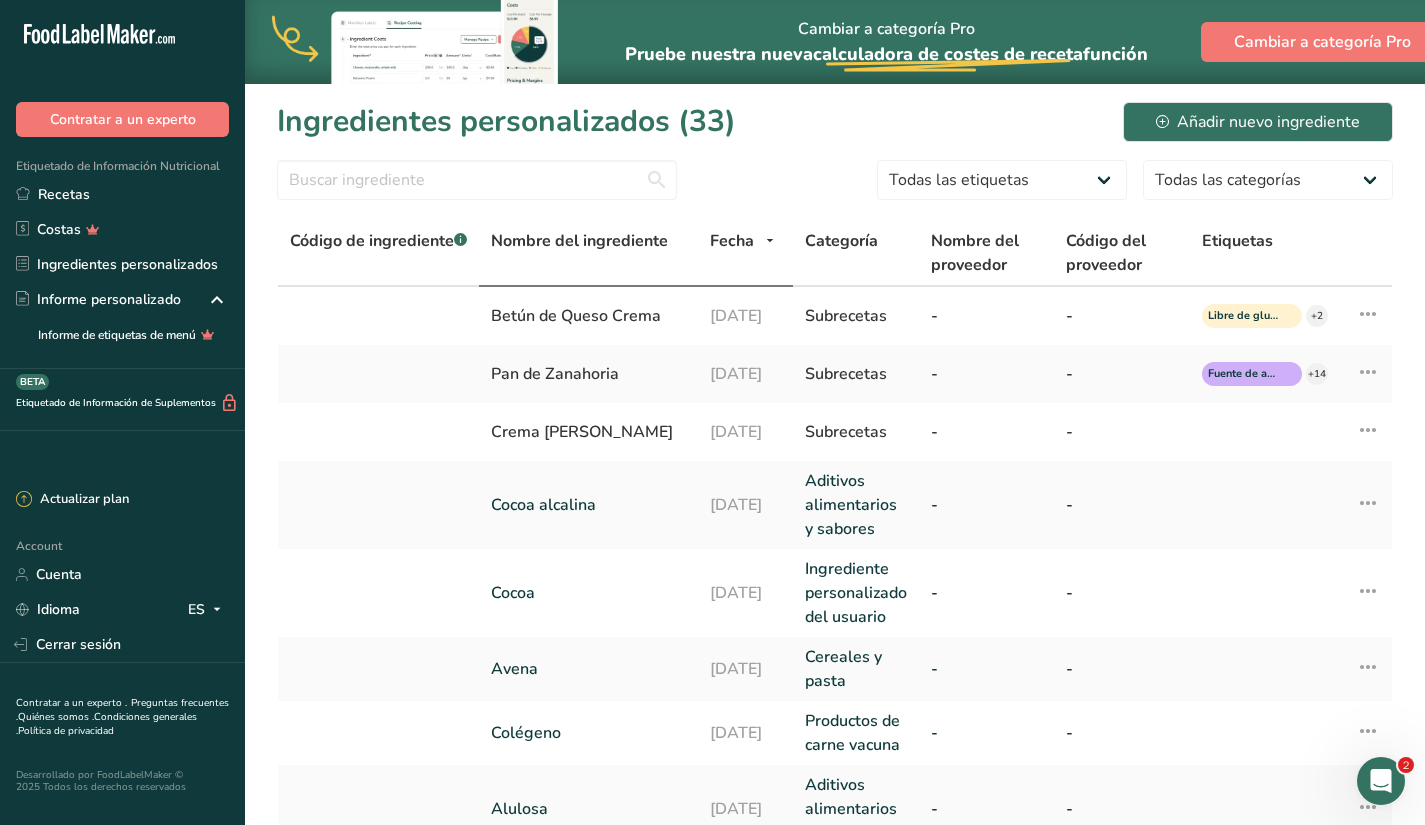 click on "Nombre del ingrediente" at bounding box center [579, 241] 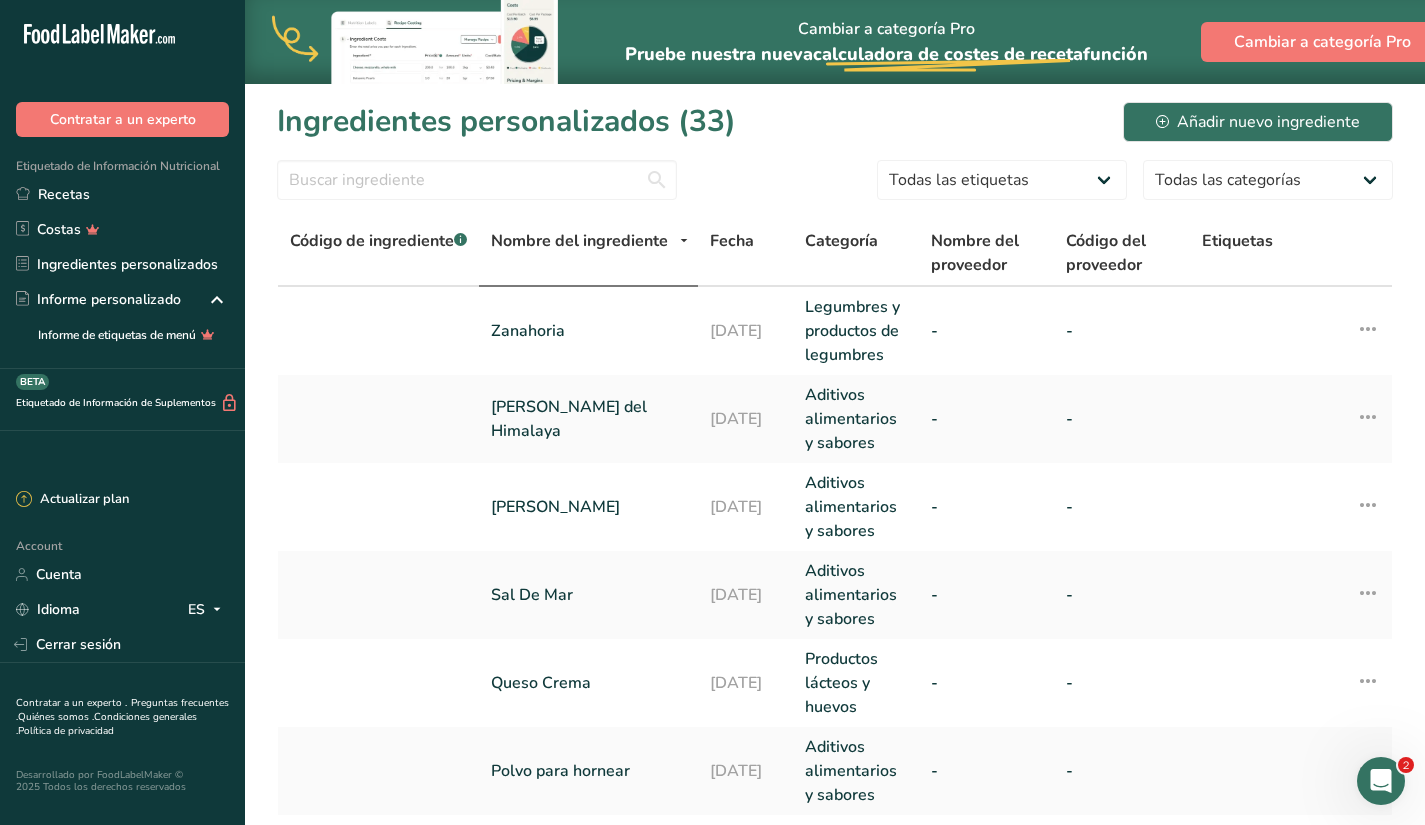 click on "Nombre del ingrediente" at bounding box center [579, 241] 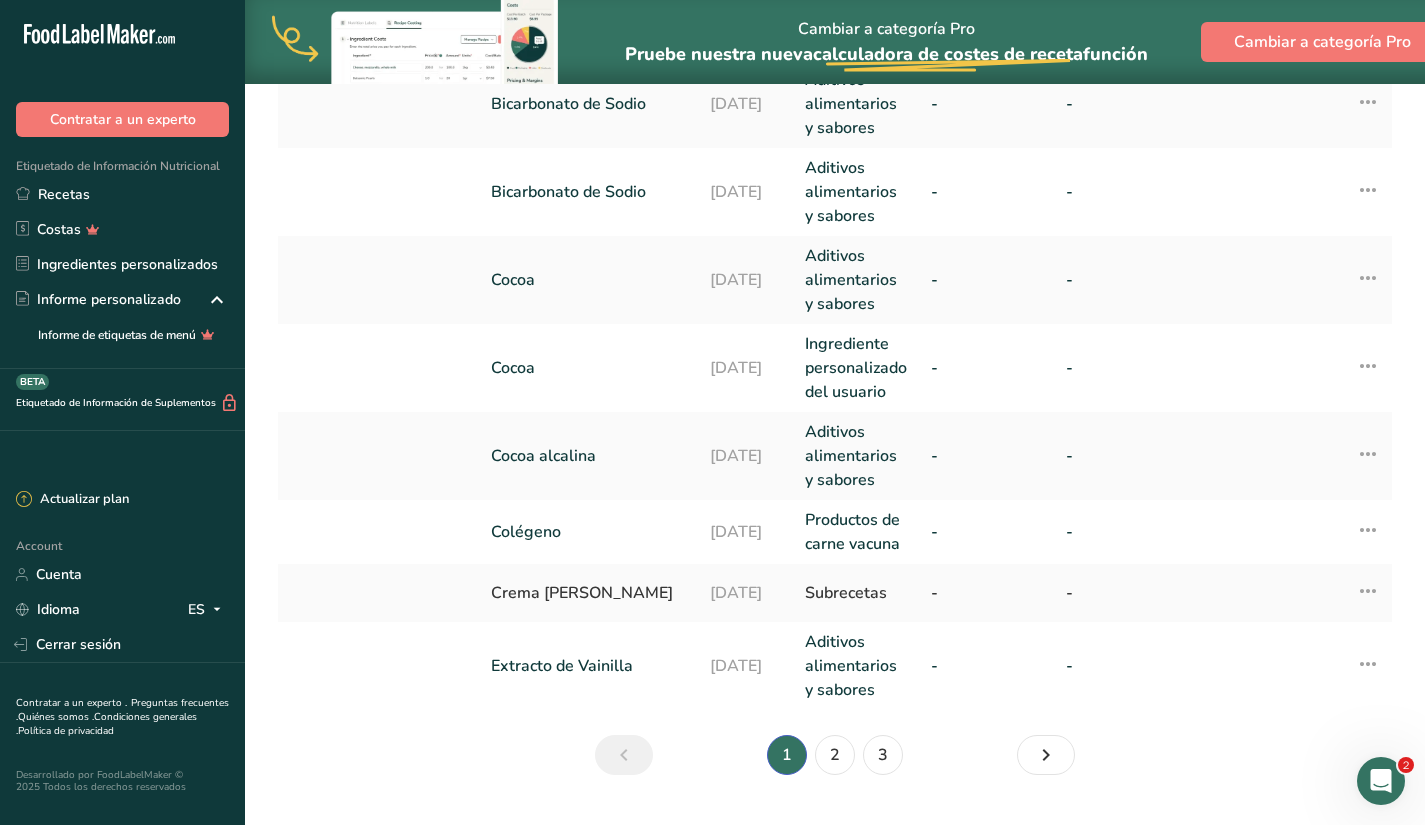 scroll, scrollTop: 811, scrollLeft: 0, axis: vertical 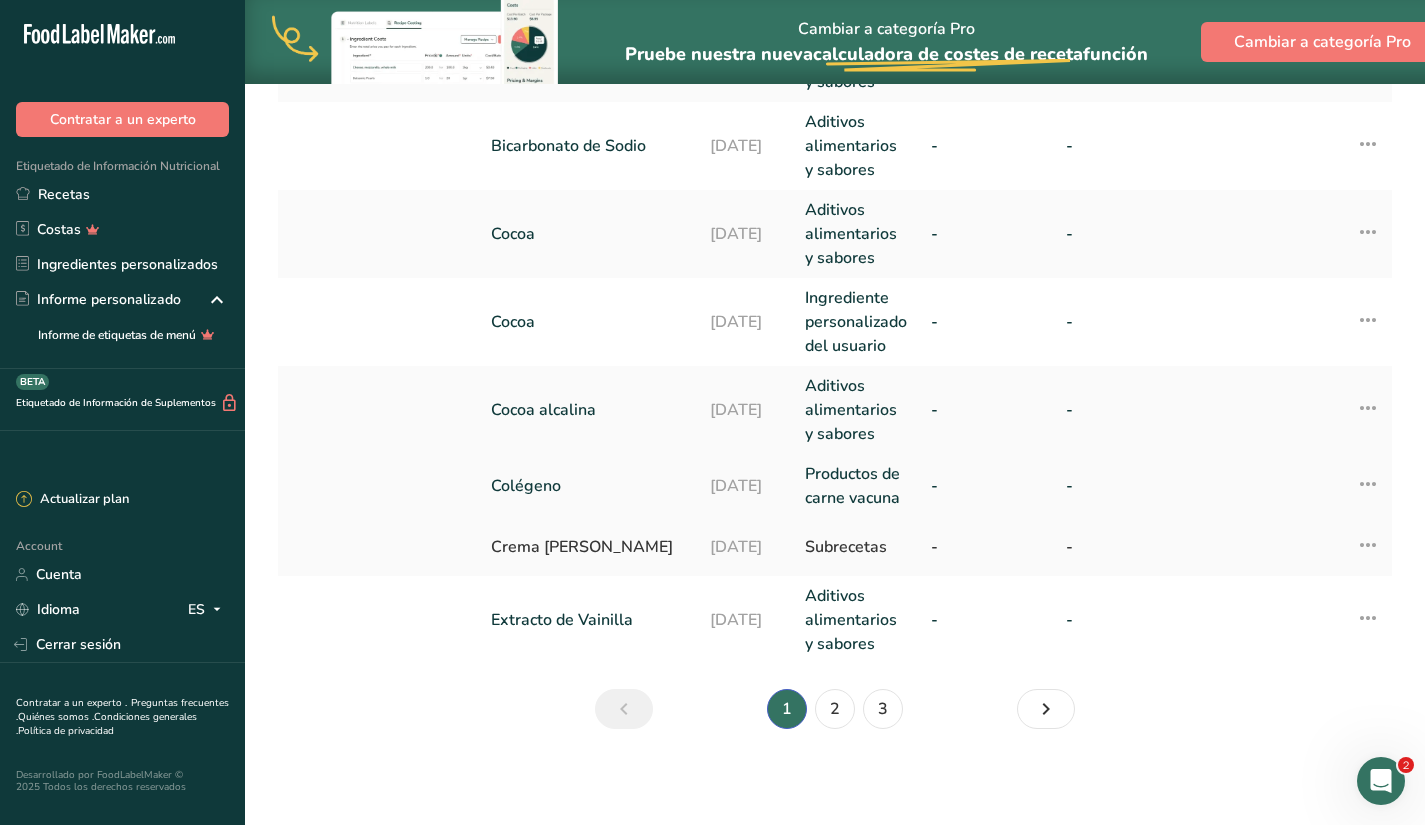 click on "Colégeno" at bounding box center (588, 486) 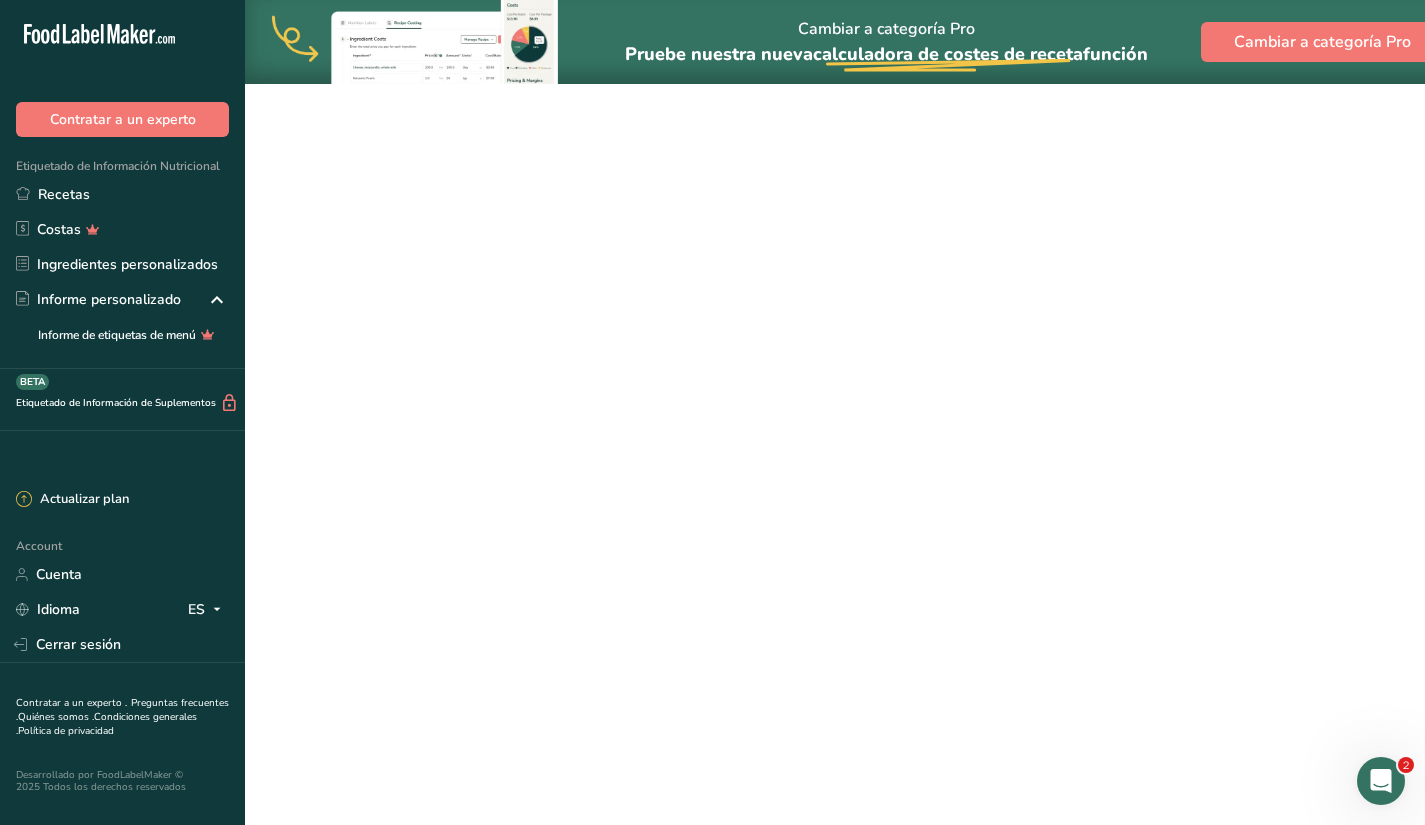scroll, scrollTop: 0, scrollLeft: 0, axis: both 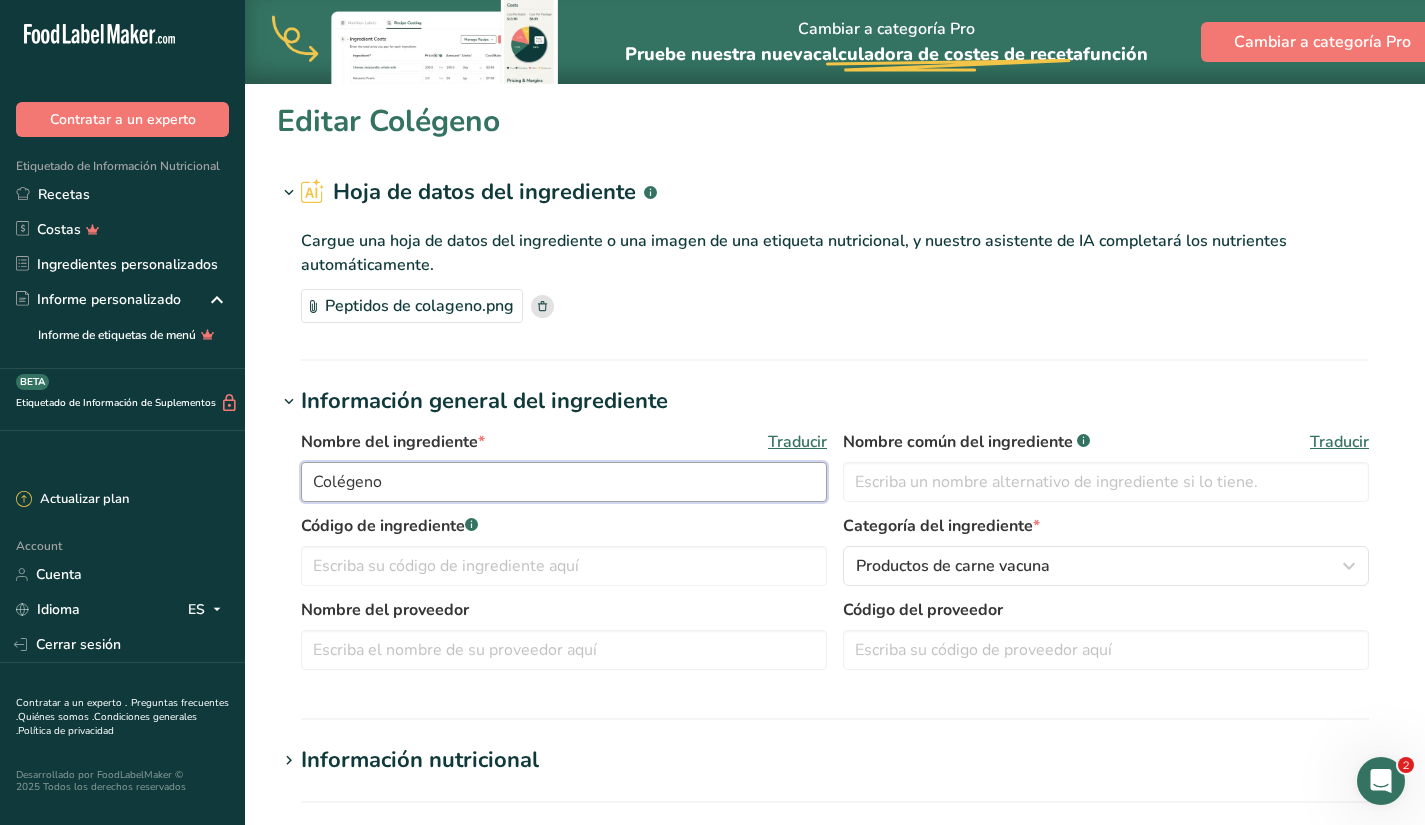 click on "Colégeno" at bounding box center [564, 482] 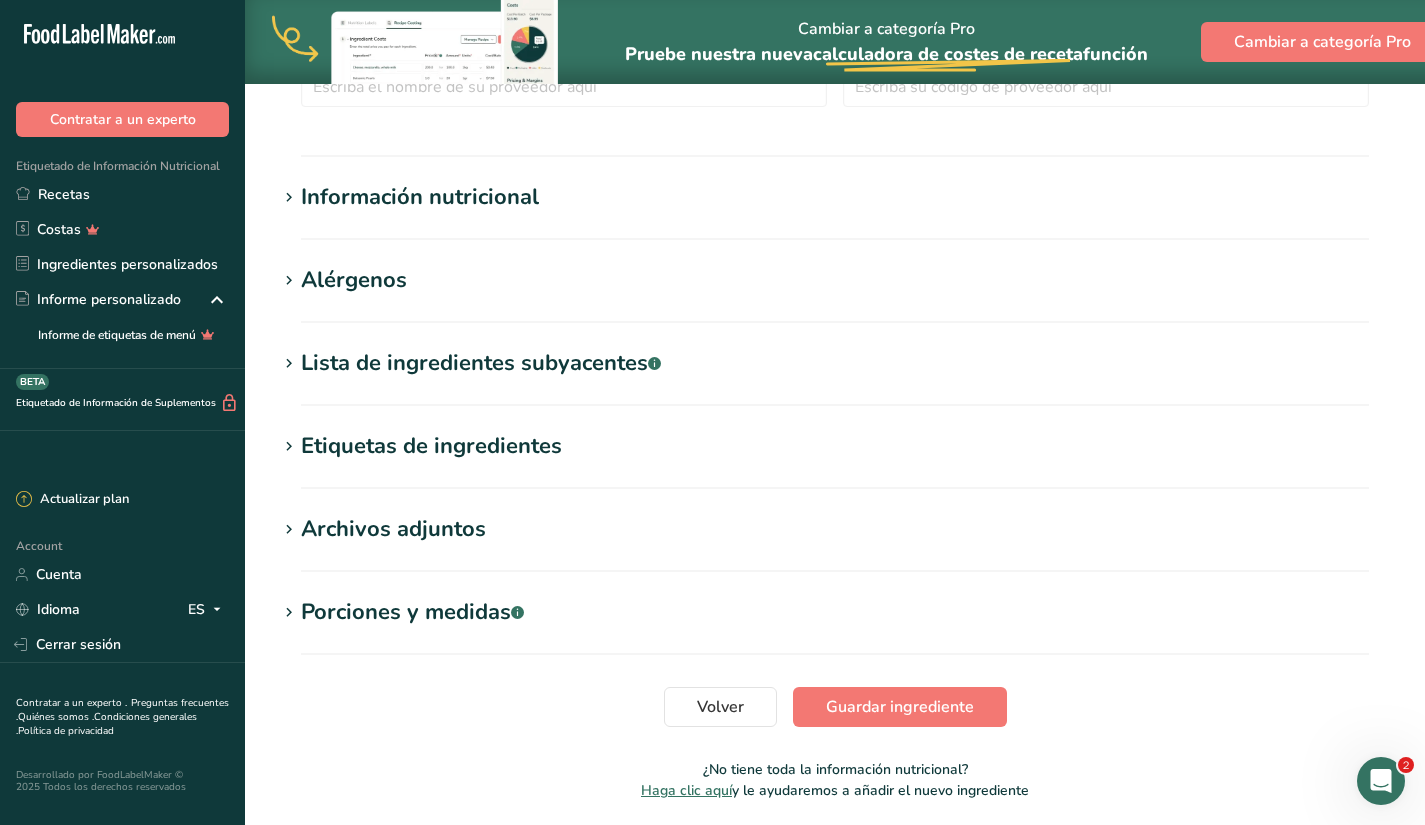 scroll, scrollTop: 564, scrollLeft: 0, axis: vertical 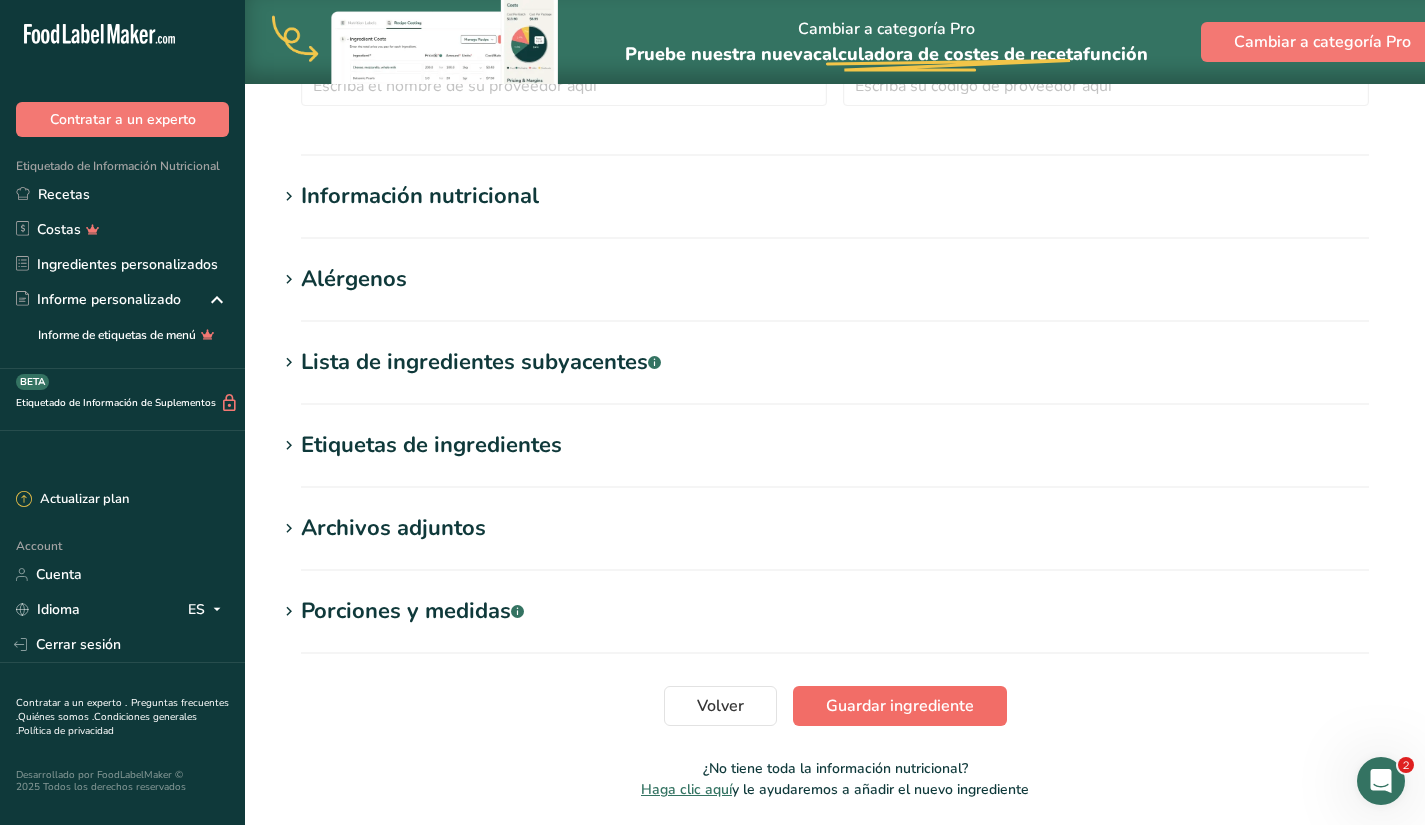 type on "Colágeno" 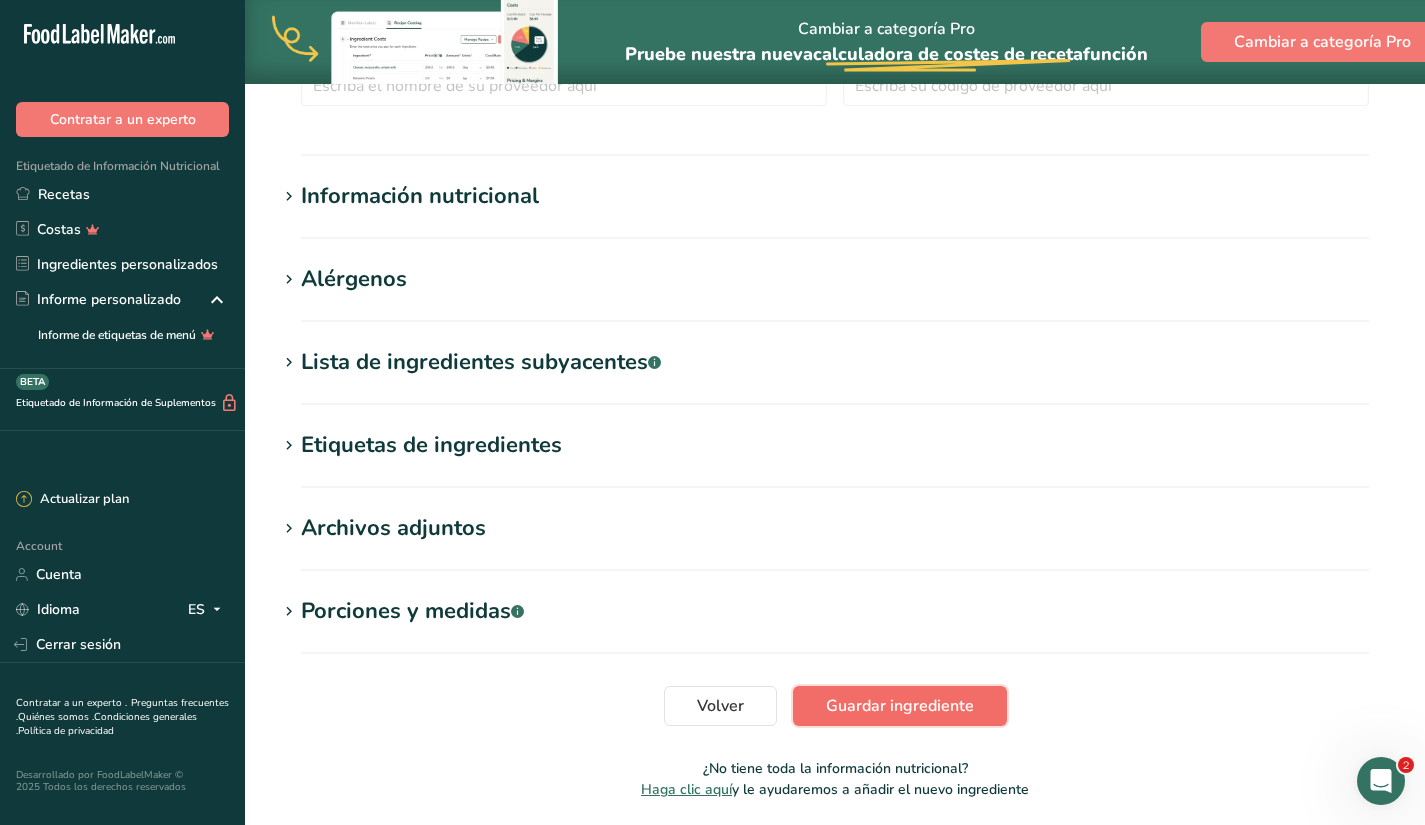click on "Guardar ingrediente" at bounding box center [900, 706] 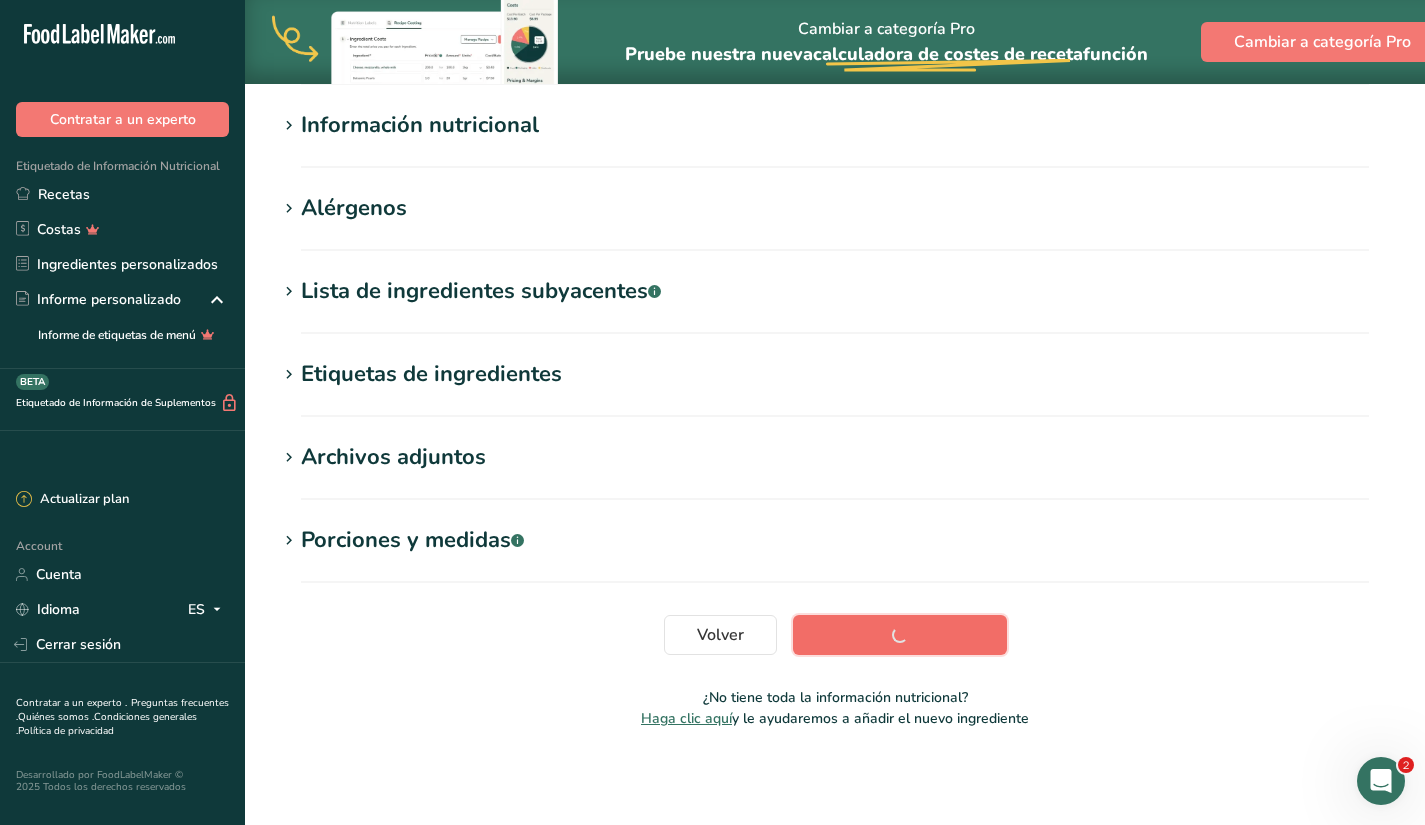 scroll, scrollTop: 233, scrollLeft: 0, axis: vertical 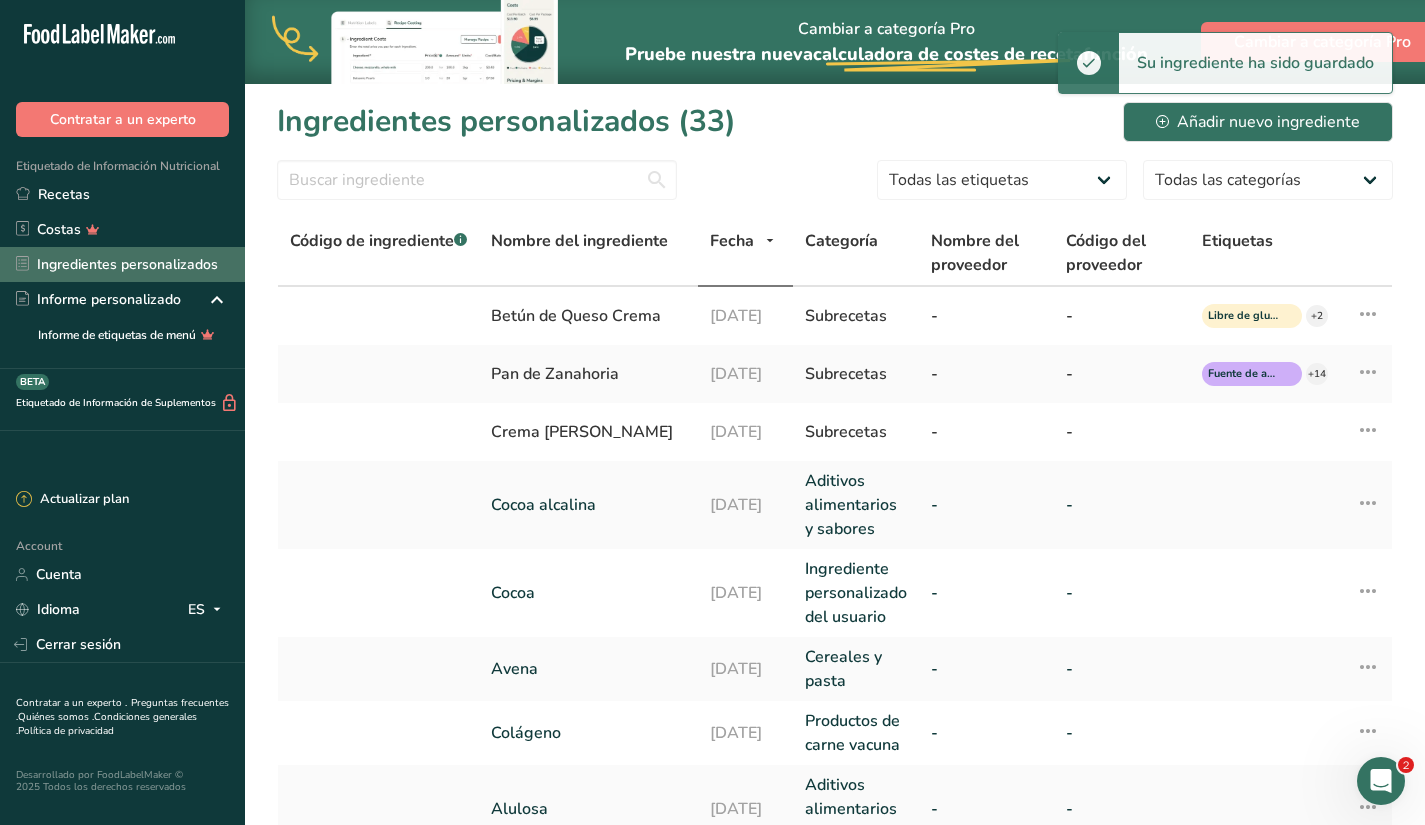 click on "Ingredientes personalizados" at bounding box center (122, 264) 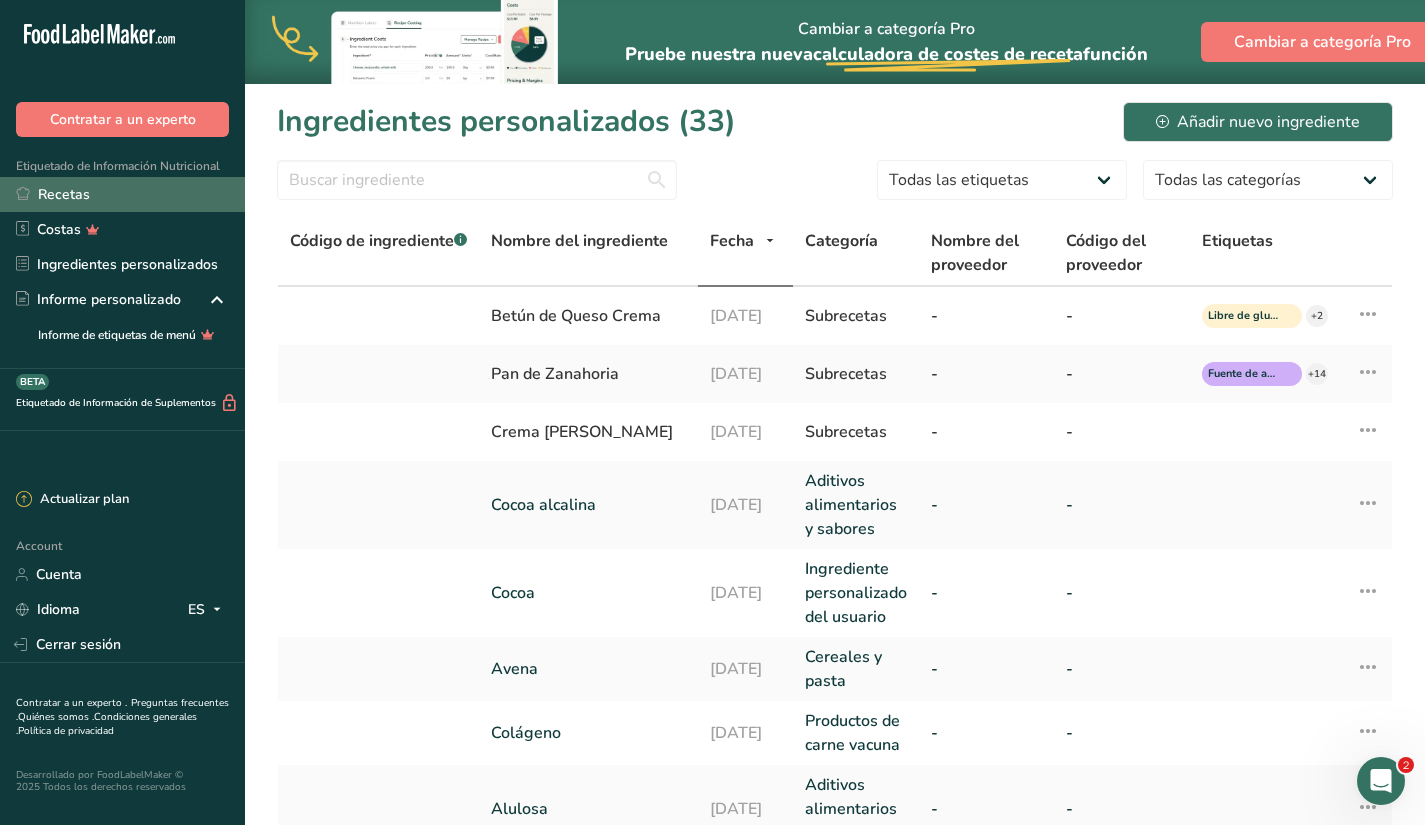 click on "Recetas" at bounding box center [122, 194] 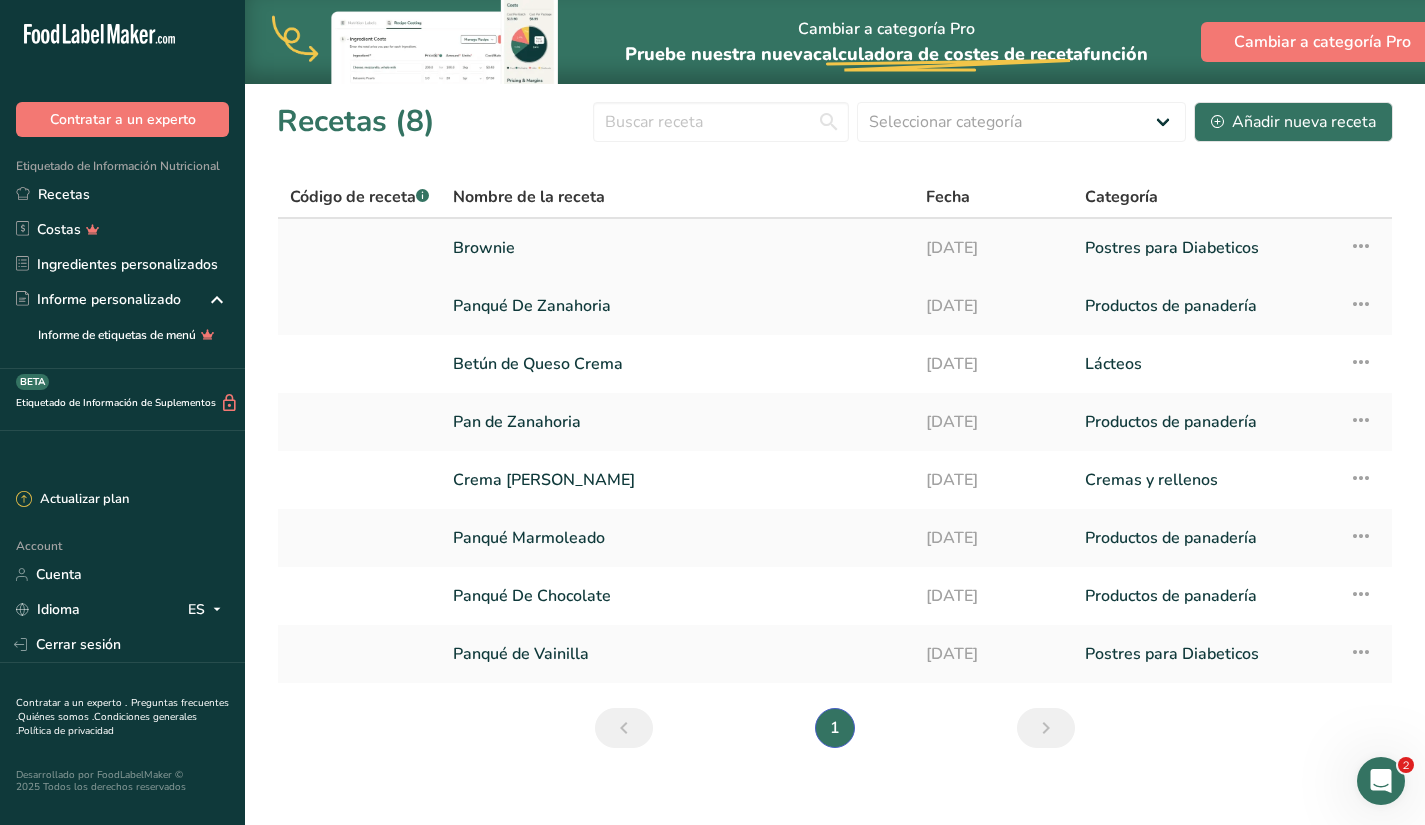 click on "Brownie" at bounding box center [677, 248] 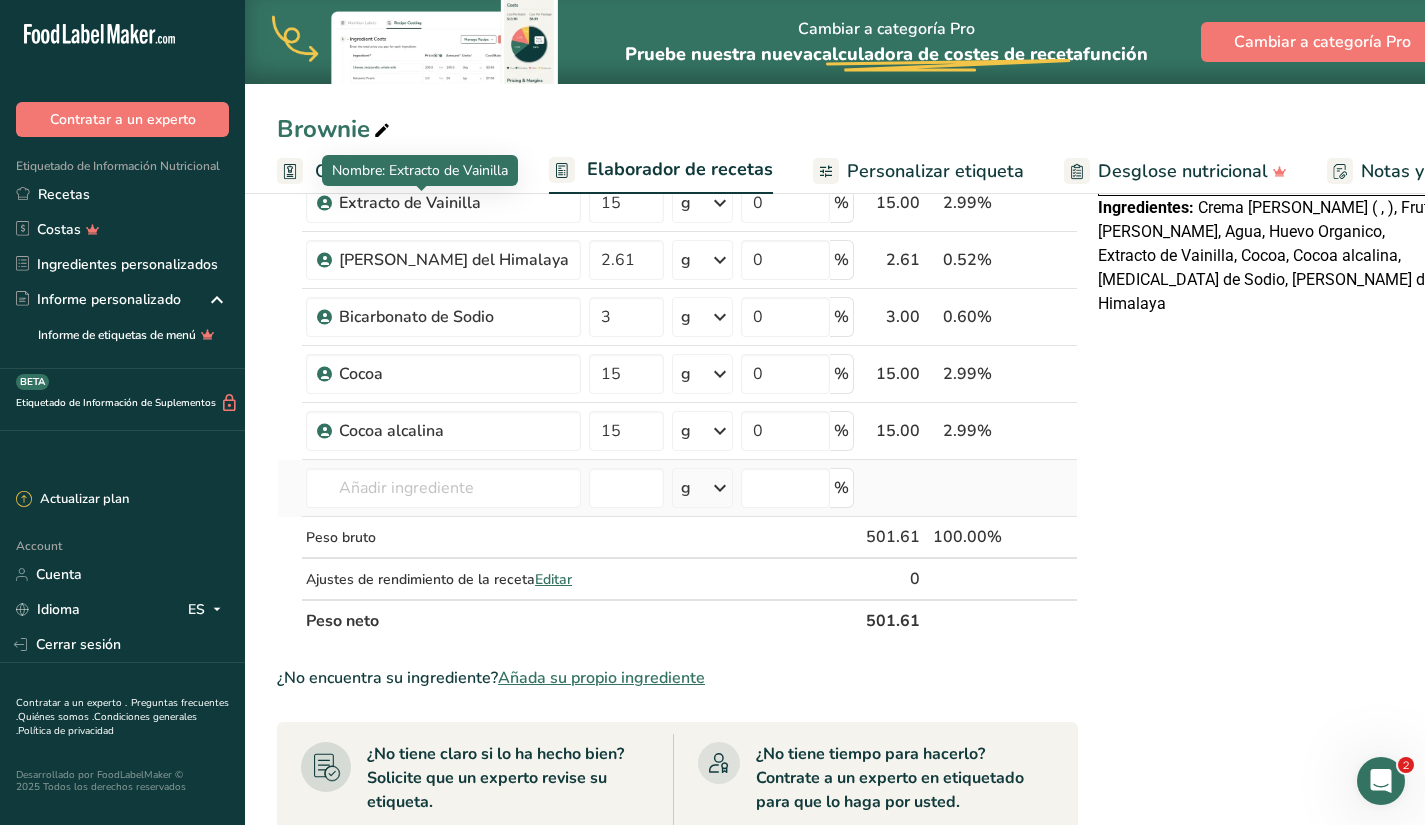scroll, scrollTop: 399, scrollLeft: 0, axis: vertical 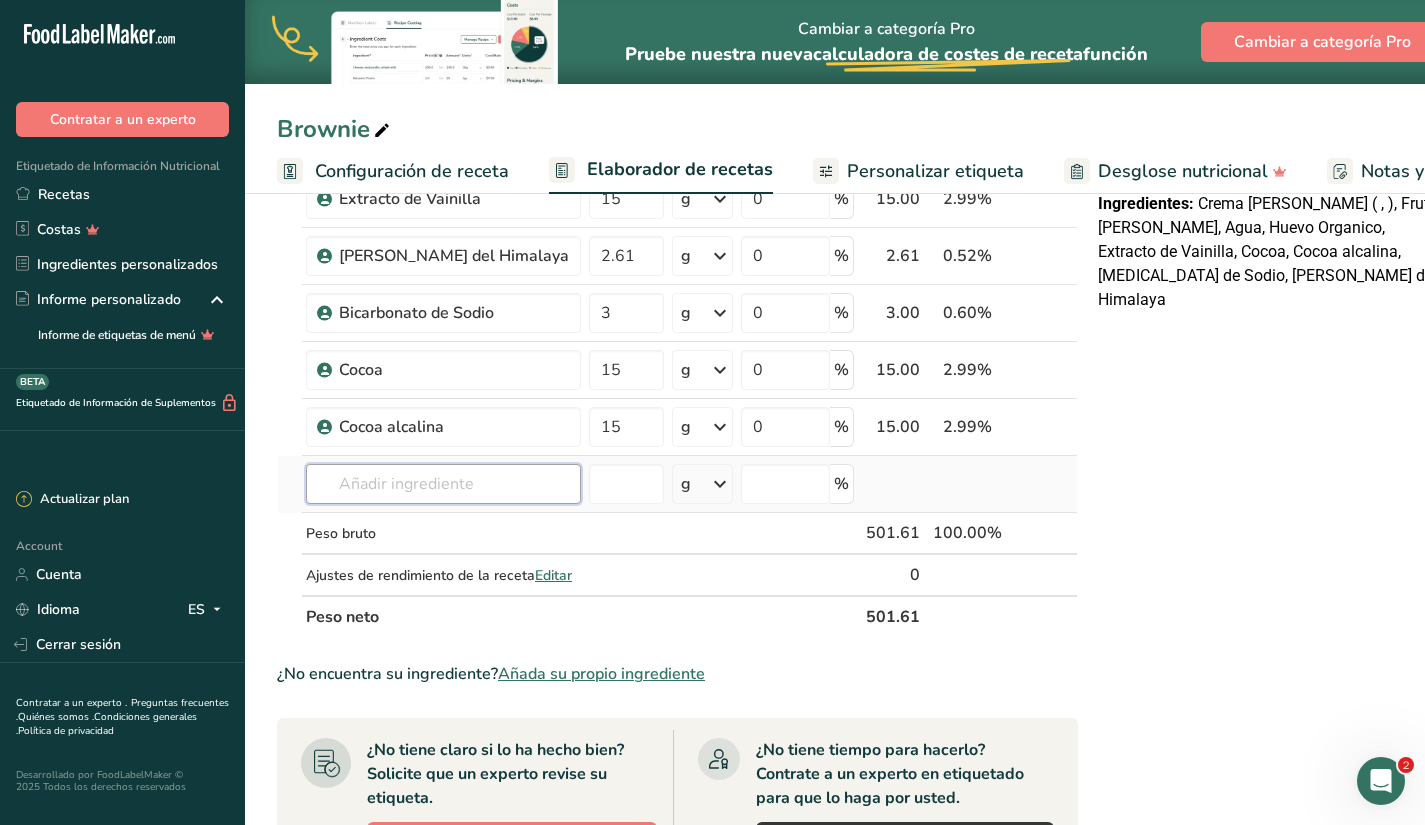 click at bounding box center [443, 484] 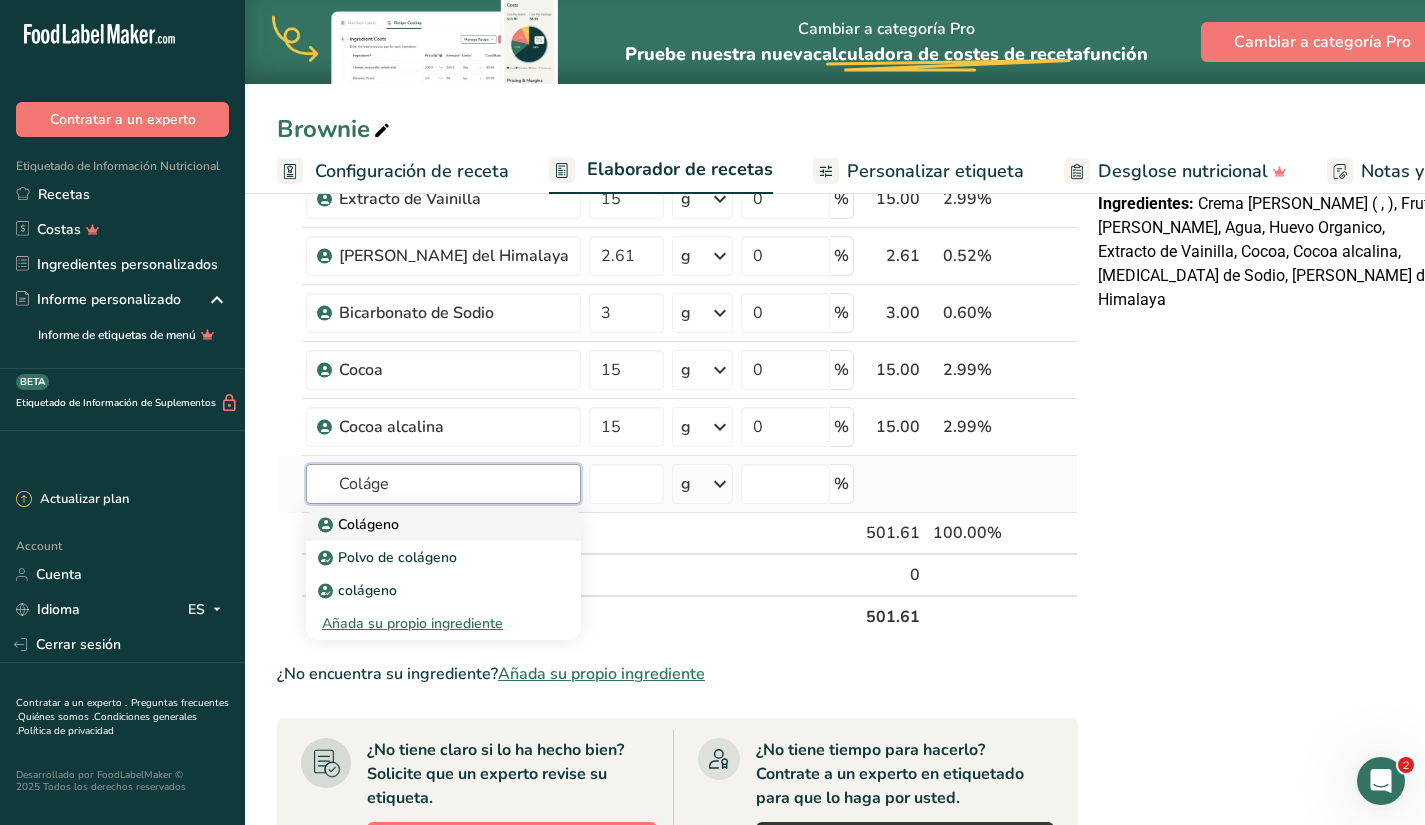 type on "Coláge" 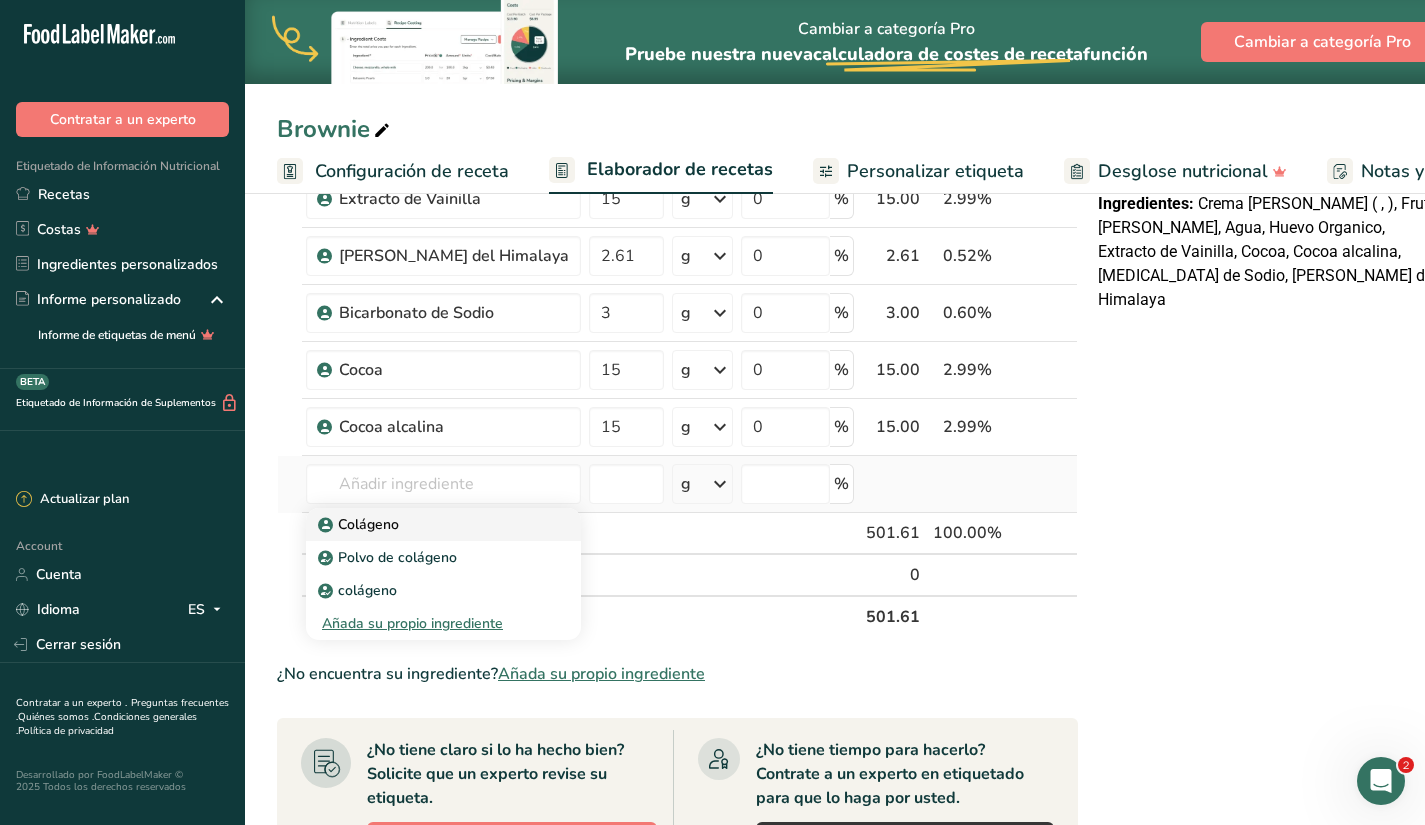 click on "Colágeno" at bounding box center [360, 524] 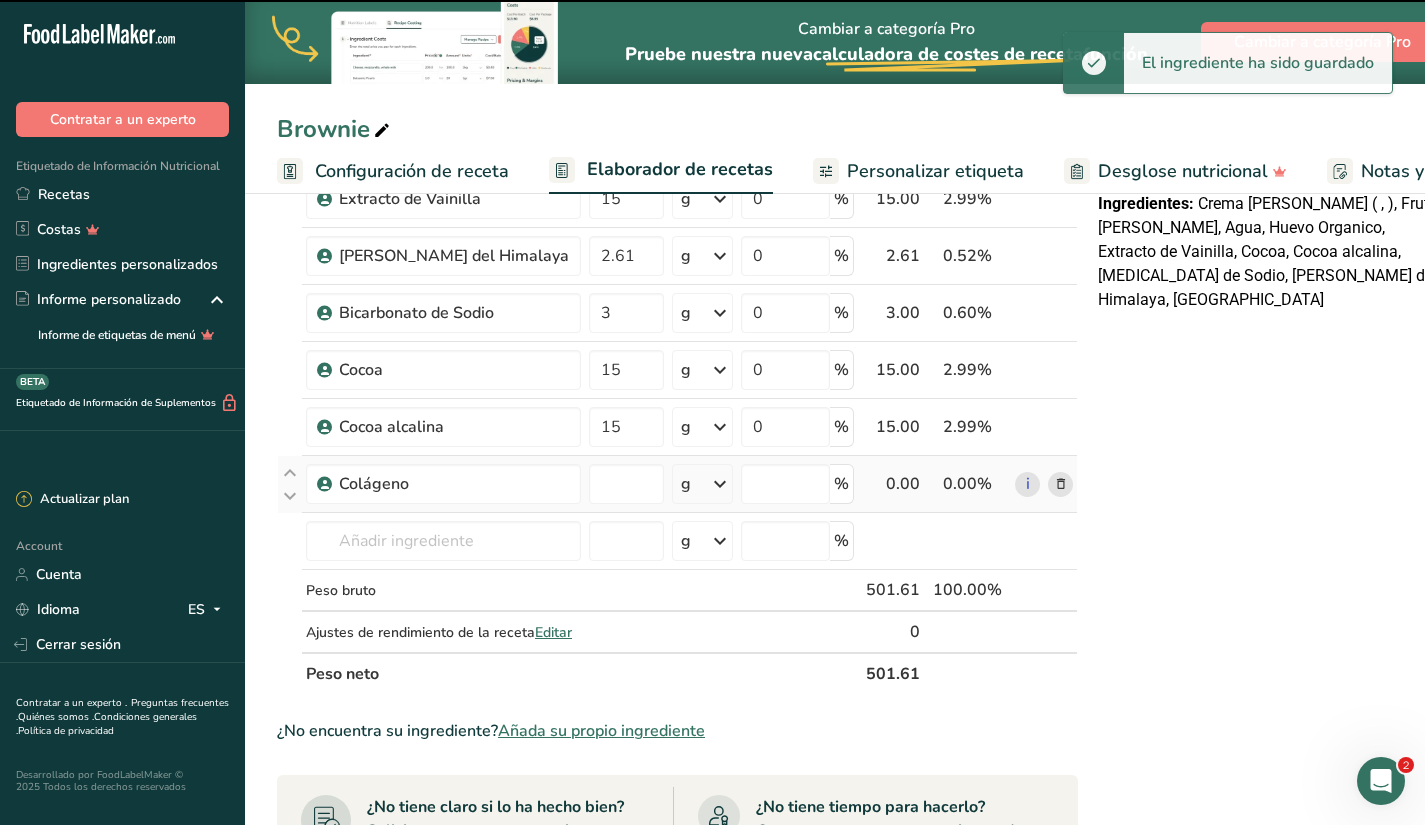type on "0" 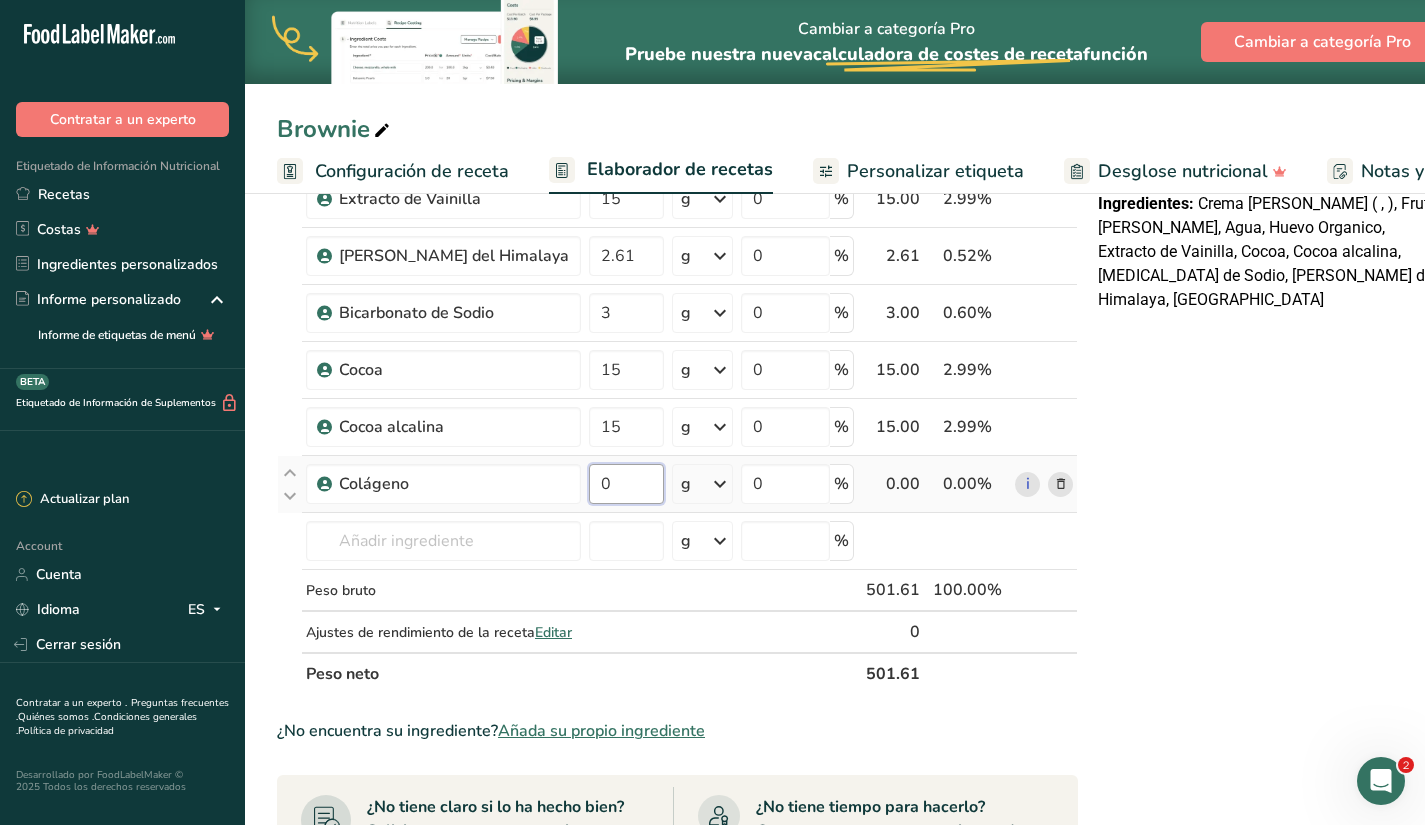 click on "0" at bounding box center (626, 484) 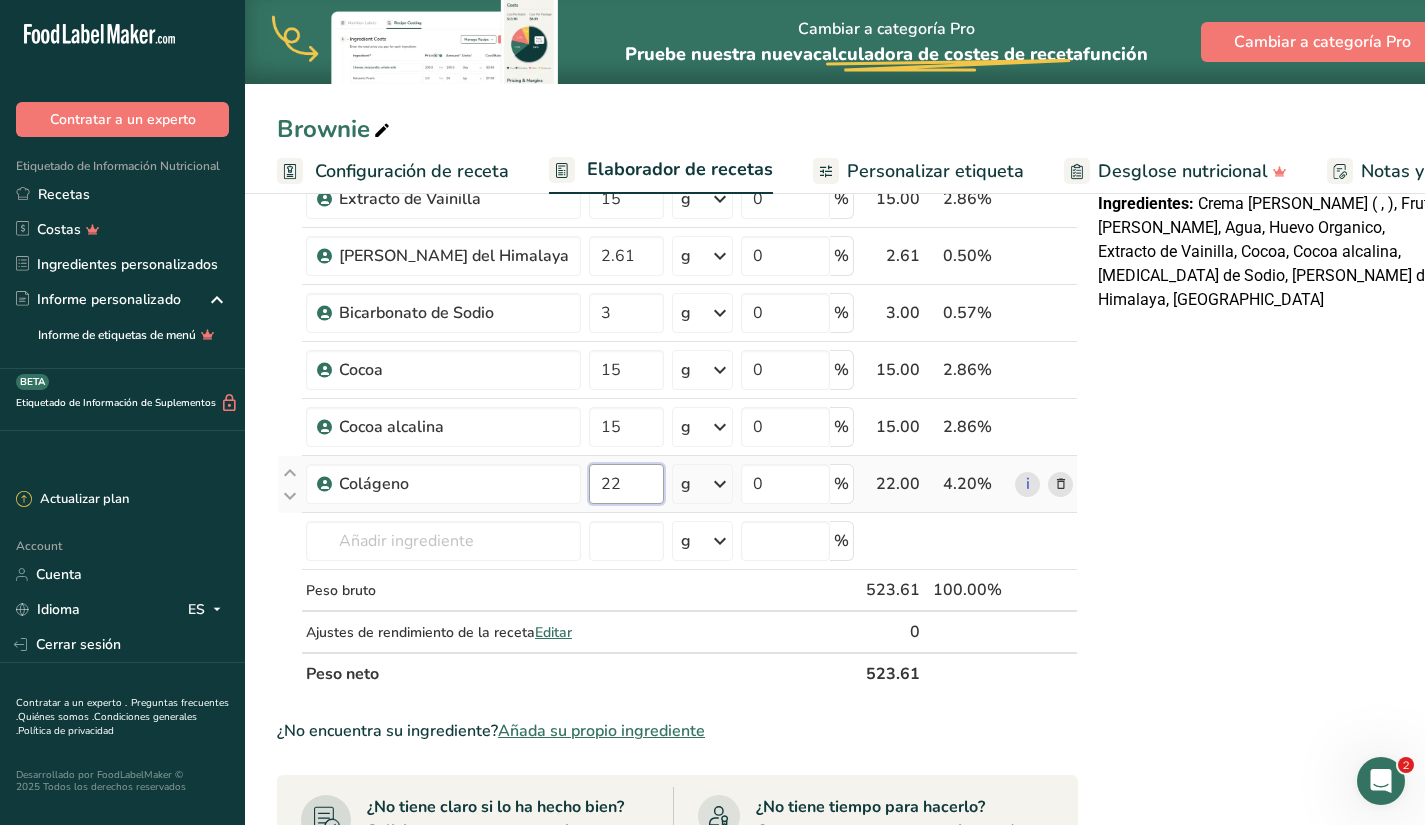 type on "22" 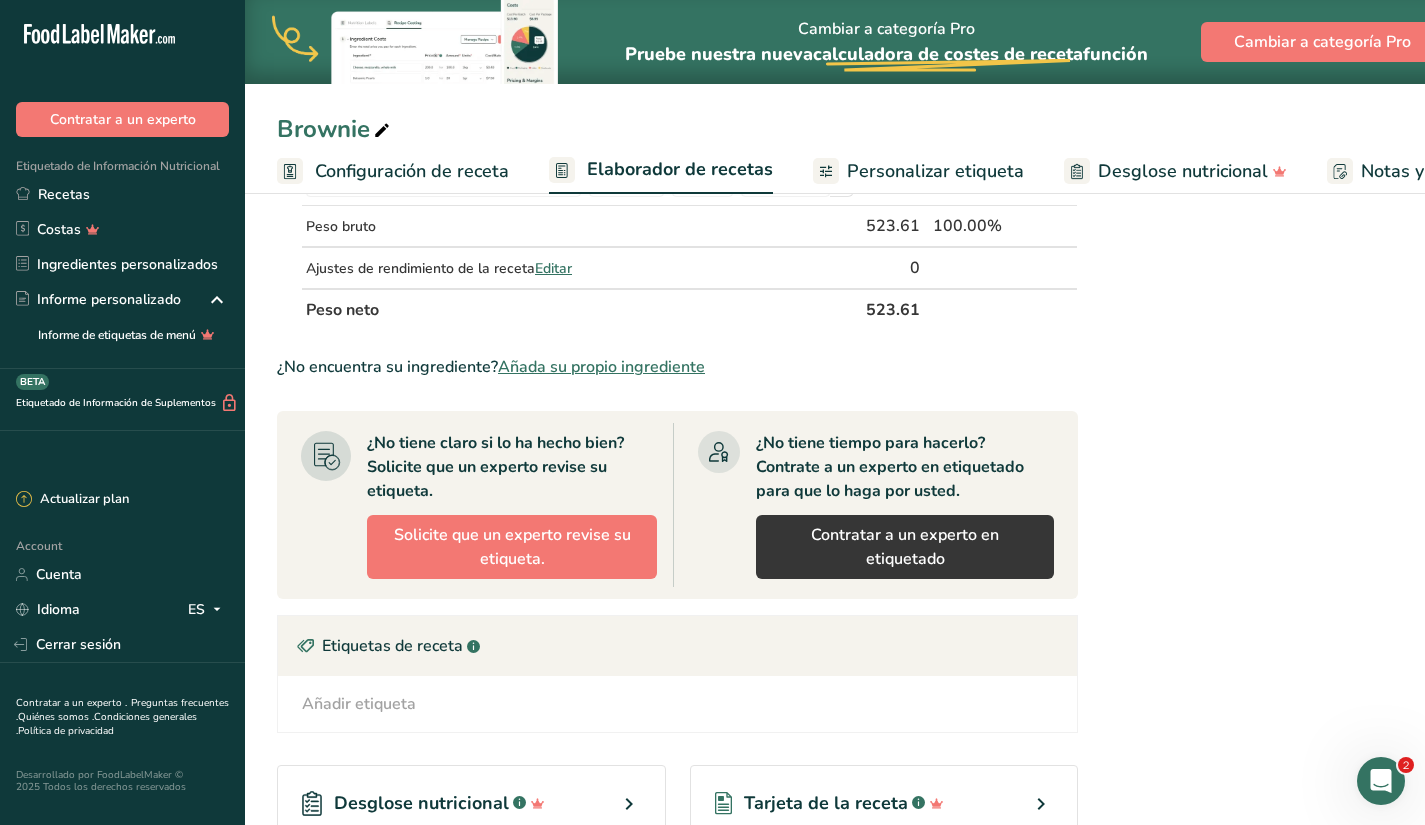 scroll, scrollTop: 764, scrollLeft: 0, axis: vertical 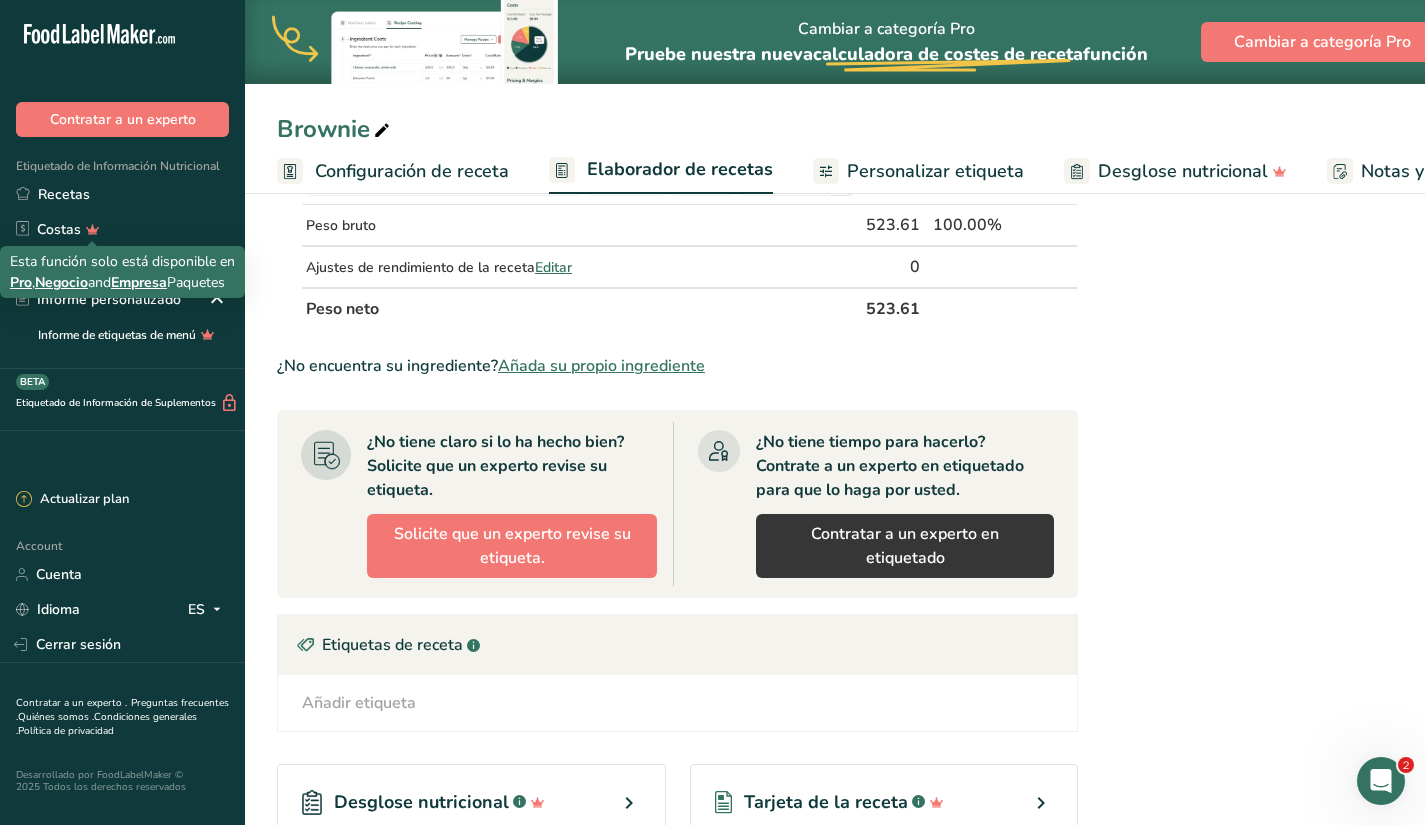 click on "Esta función solo está disponible en    Pro
,
Negocio
and
Empresa
Paquetes" at bounding box center [122, 272] 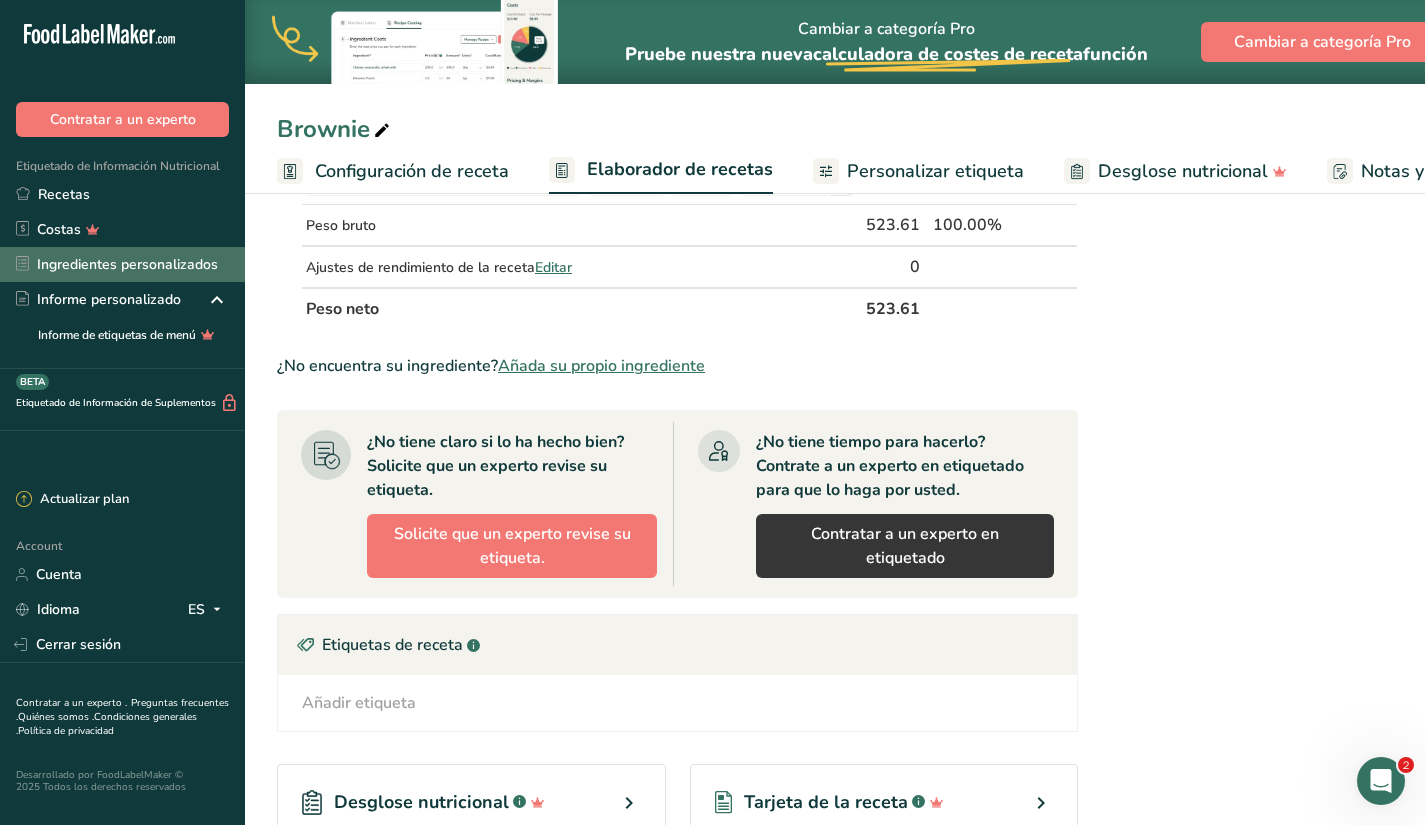 click on "Ingredientes personalizados" at bounding box center (122, 264) 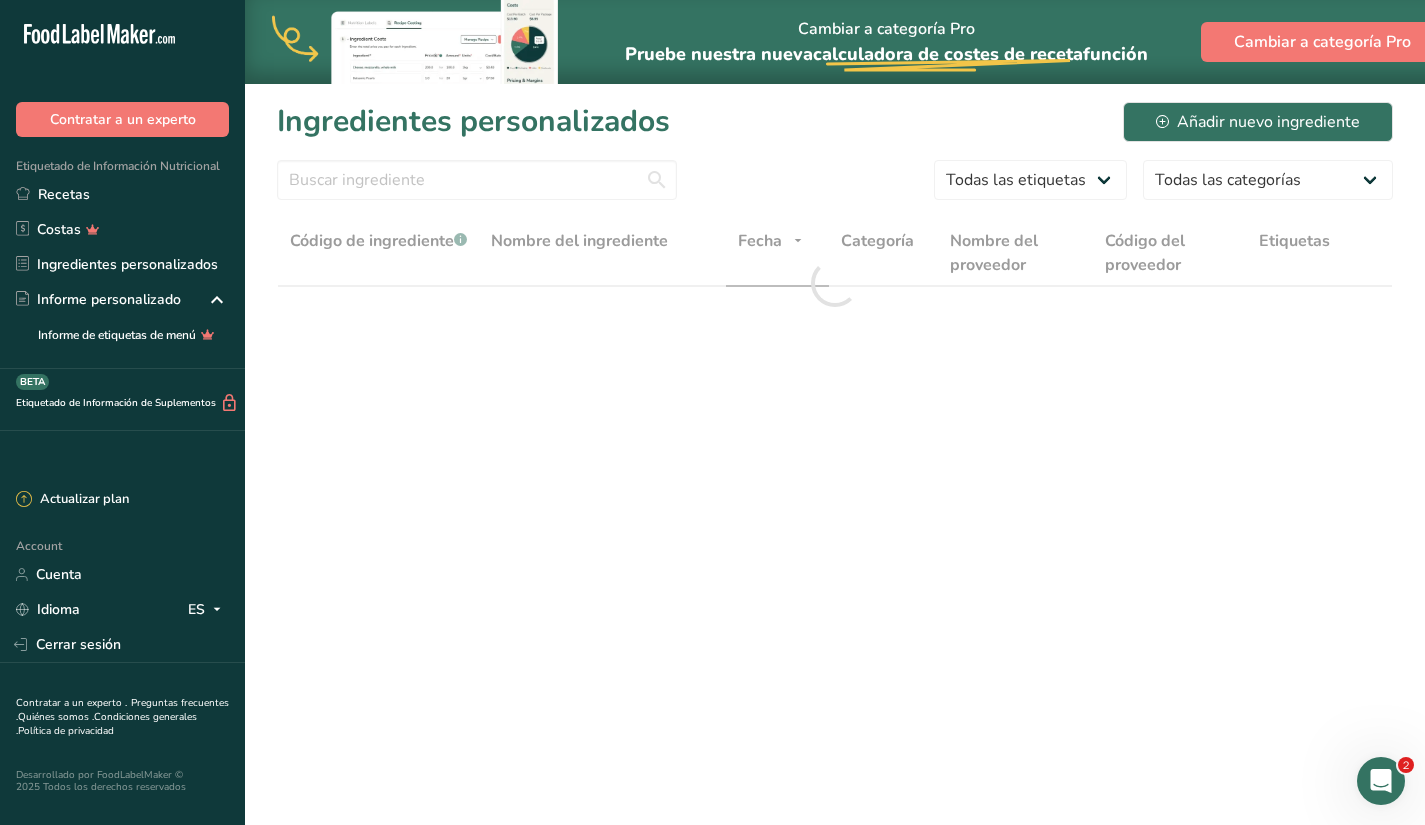 scroll, scrollTop: 0, scrollLeft: 0, axis: both 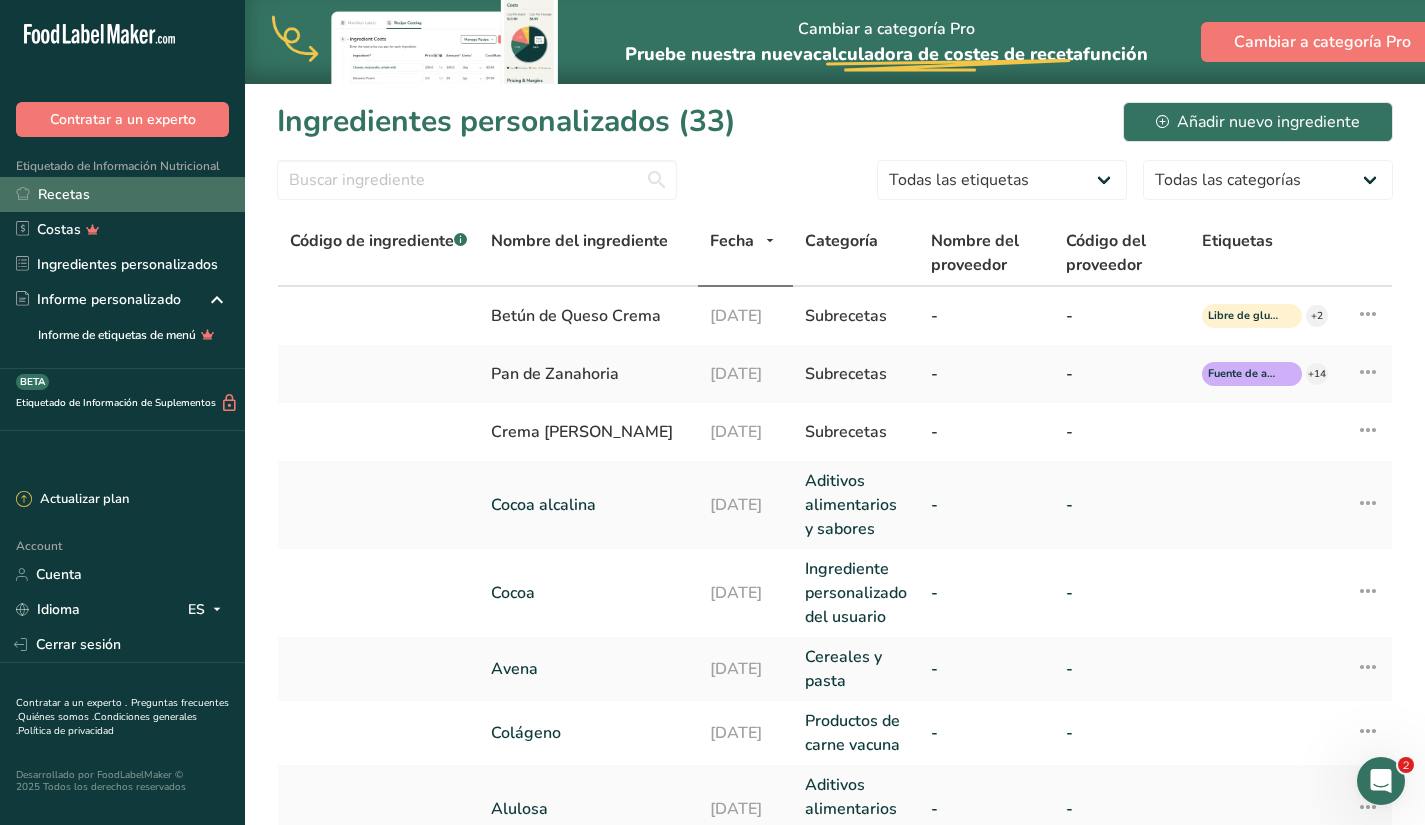click on "Recetas" at bounding box center (122, 194) 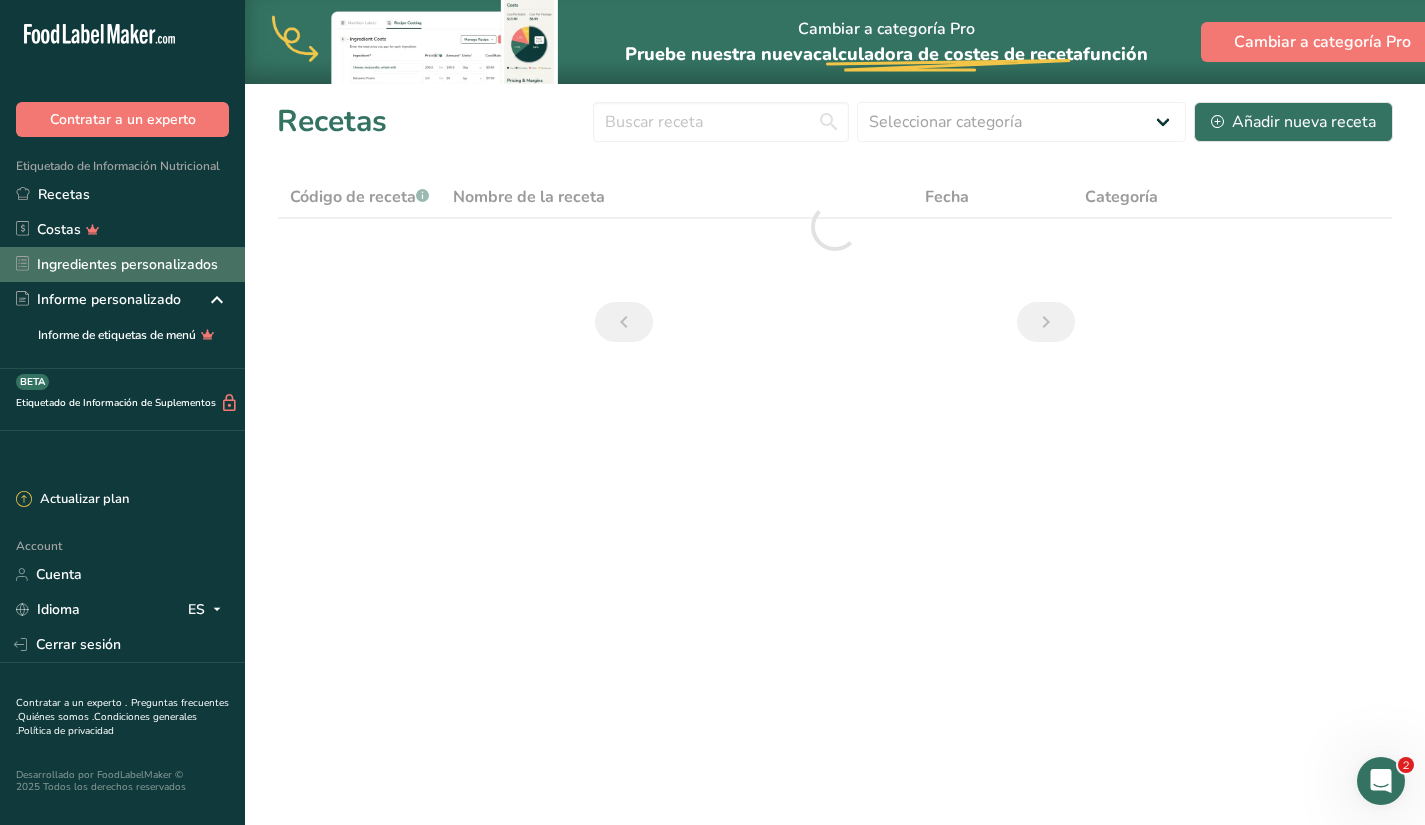 click on "Ingredientes personalizados" at bounding box center (122, 264) 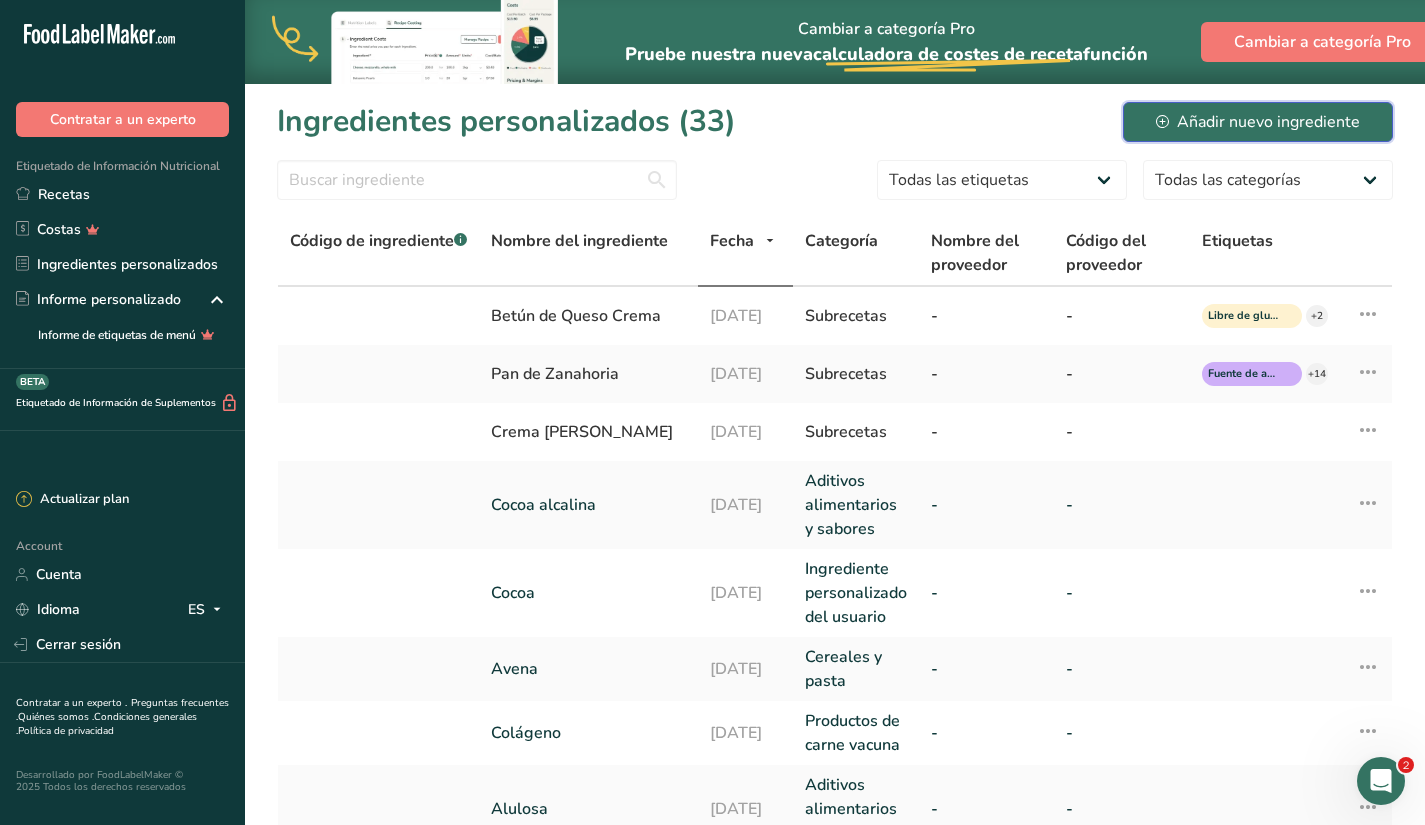 click on "Añadir nuevo ingrediente" at bounding box center (1258, 122) 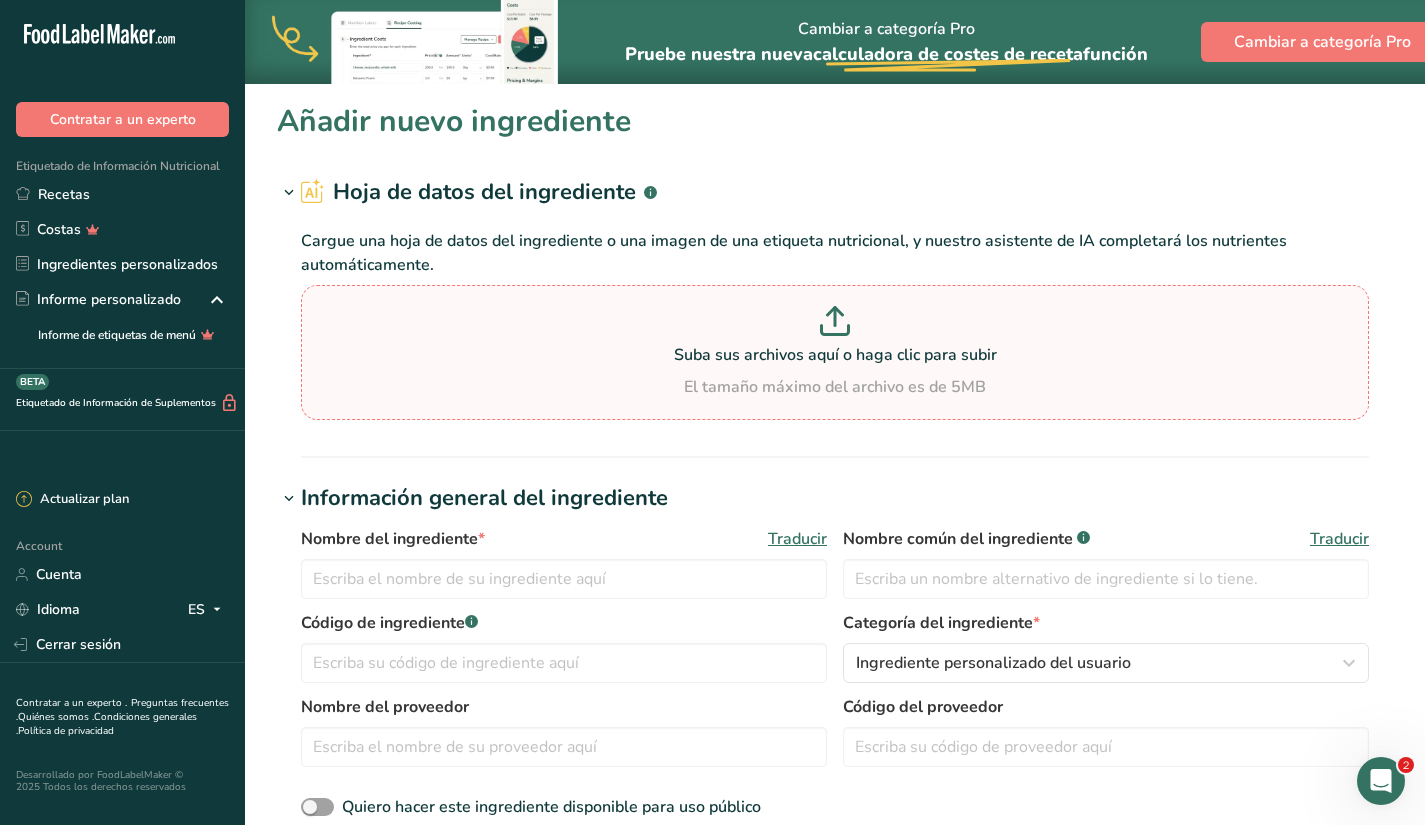 click 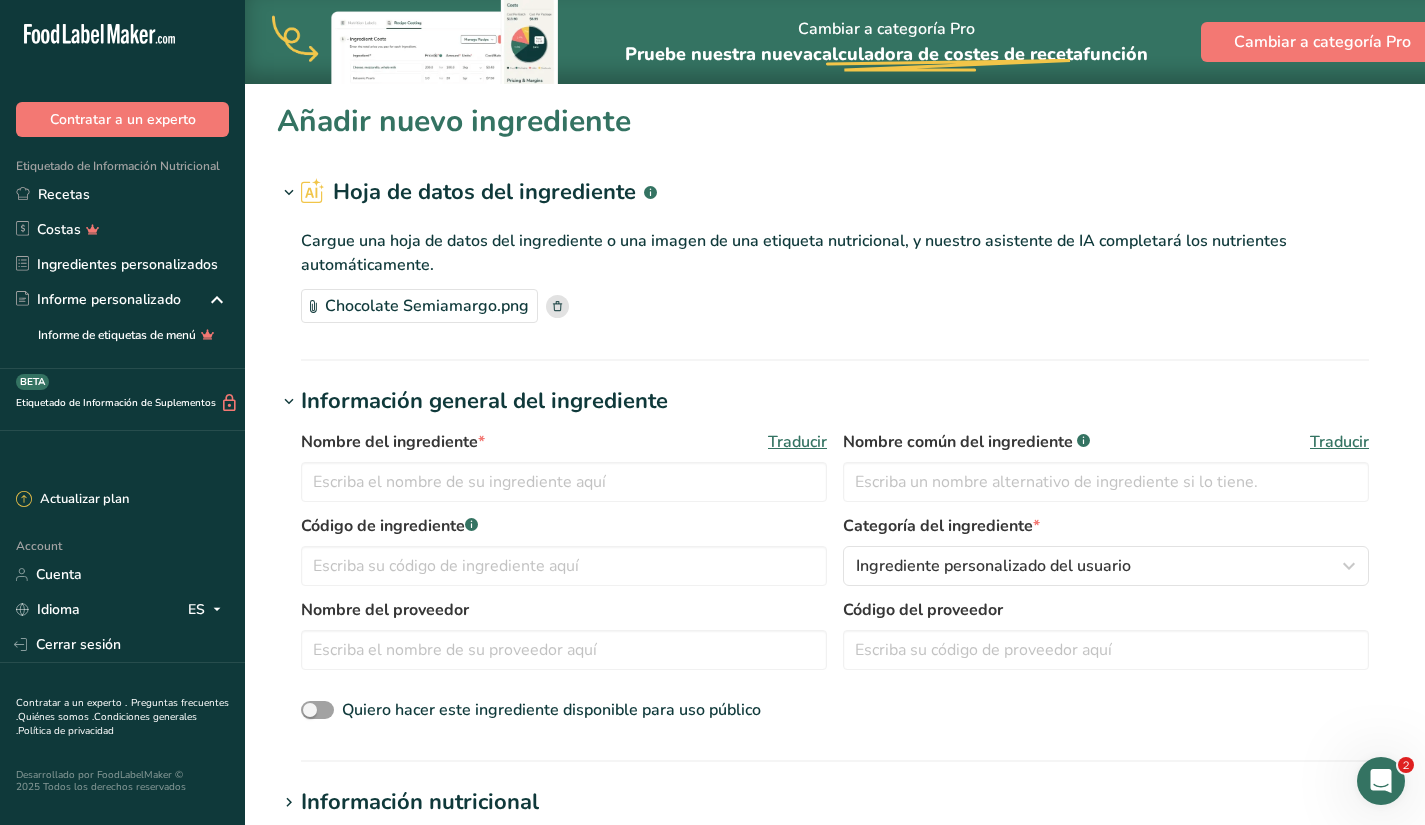 click on "Chocolate Semiamargo.png" at bounding box center [835, 306] 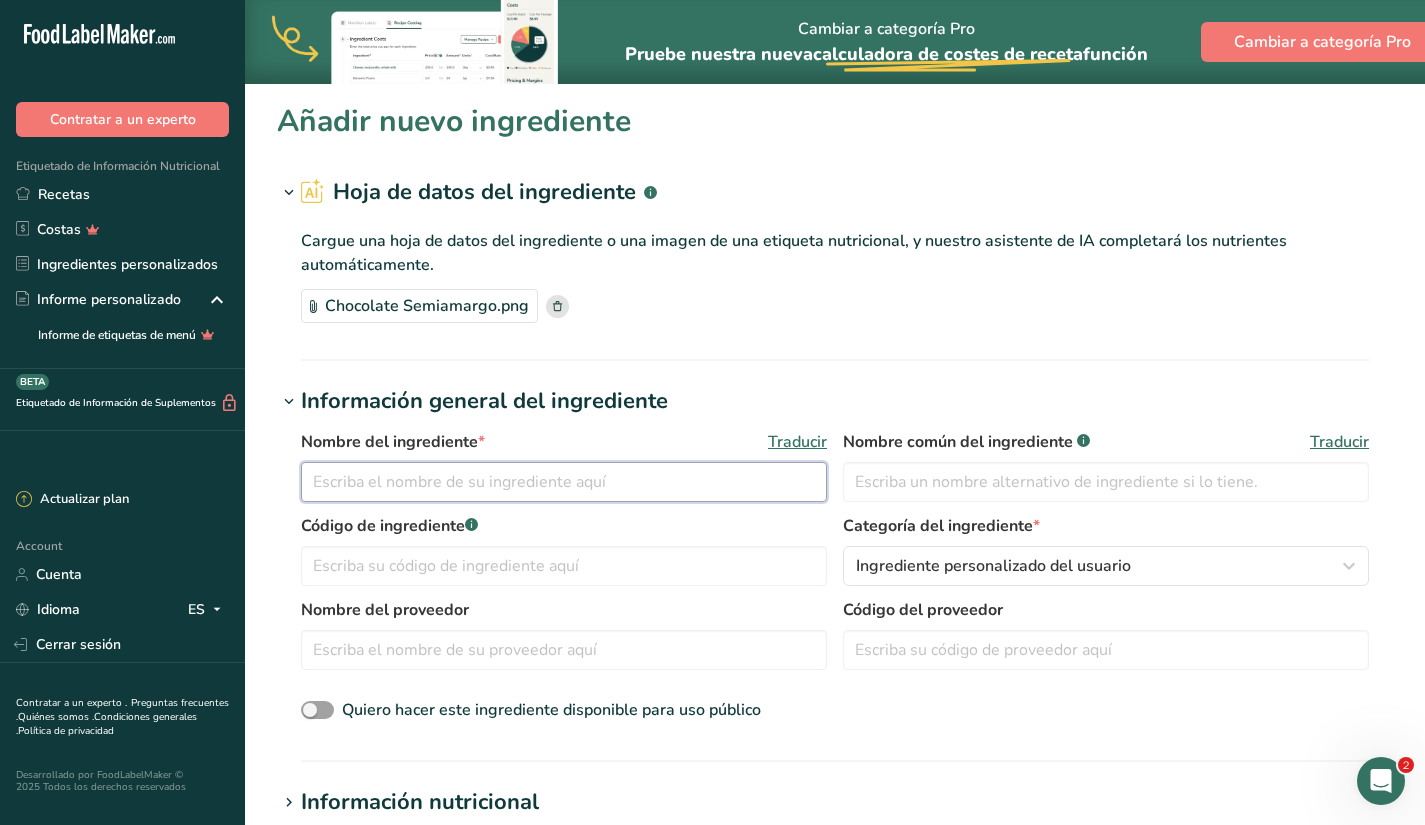 click at bounding box center [564, 482] 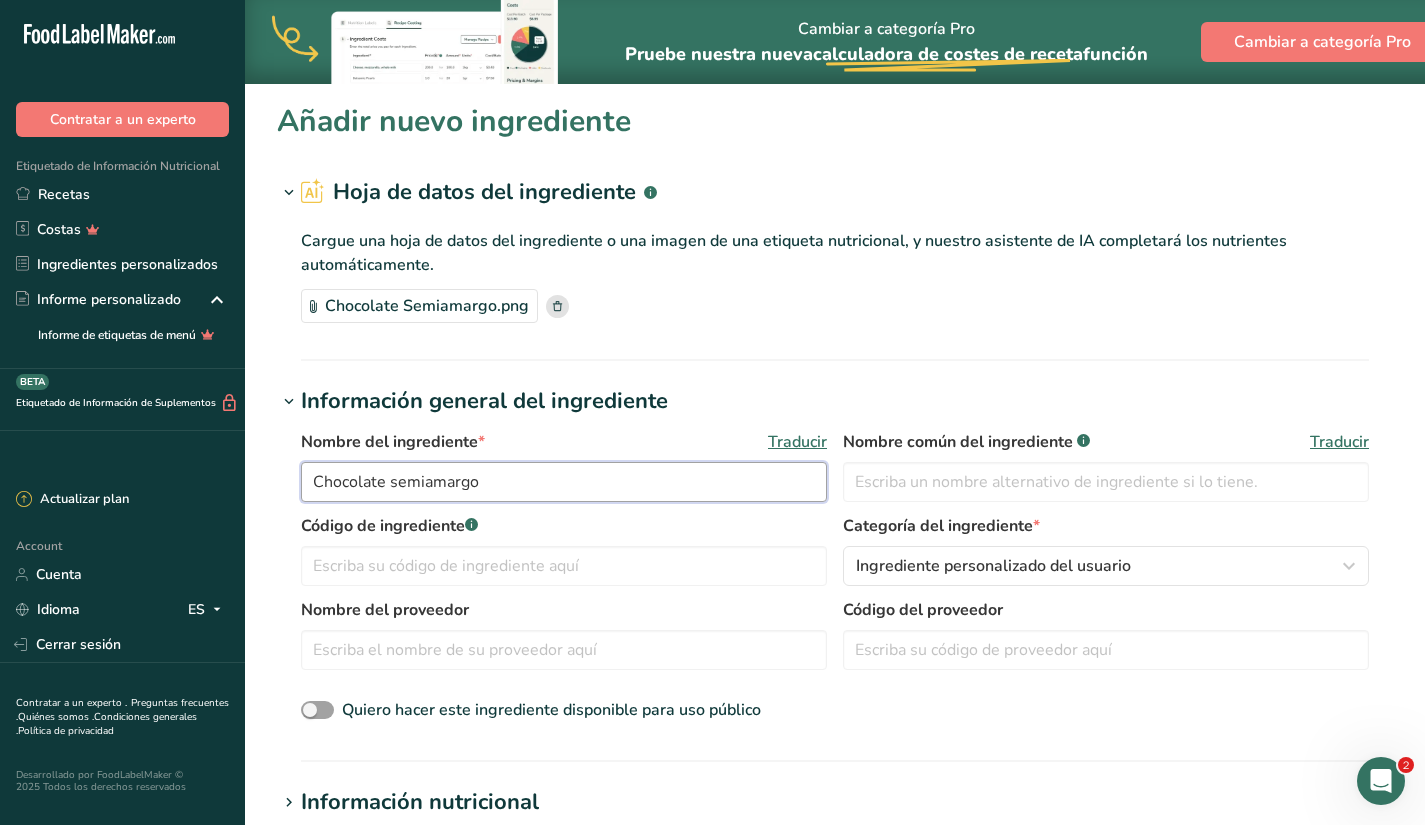 type on "Chocolate semiamargo" 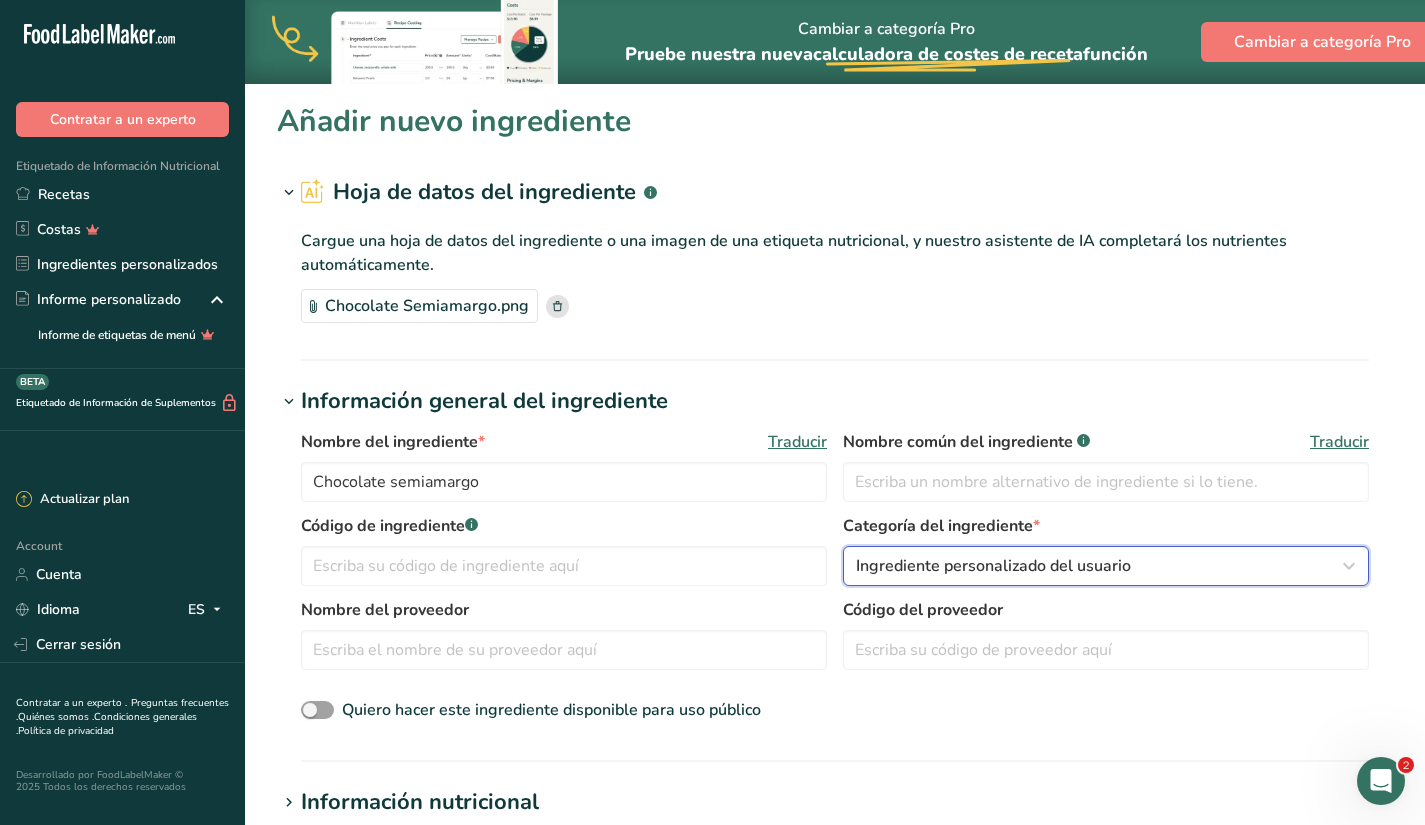 click on "Ingrediente personalizado del usuario" at bounding box center (993, 566) 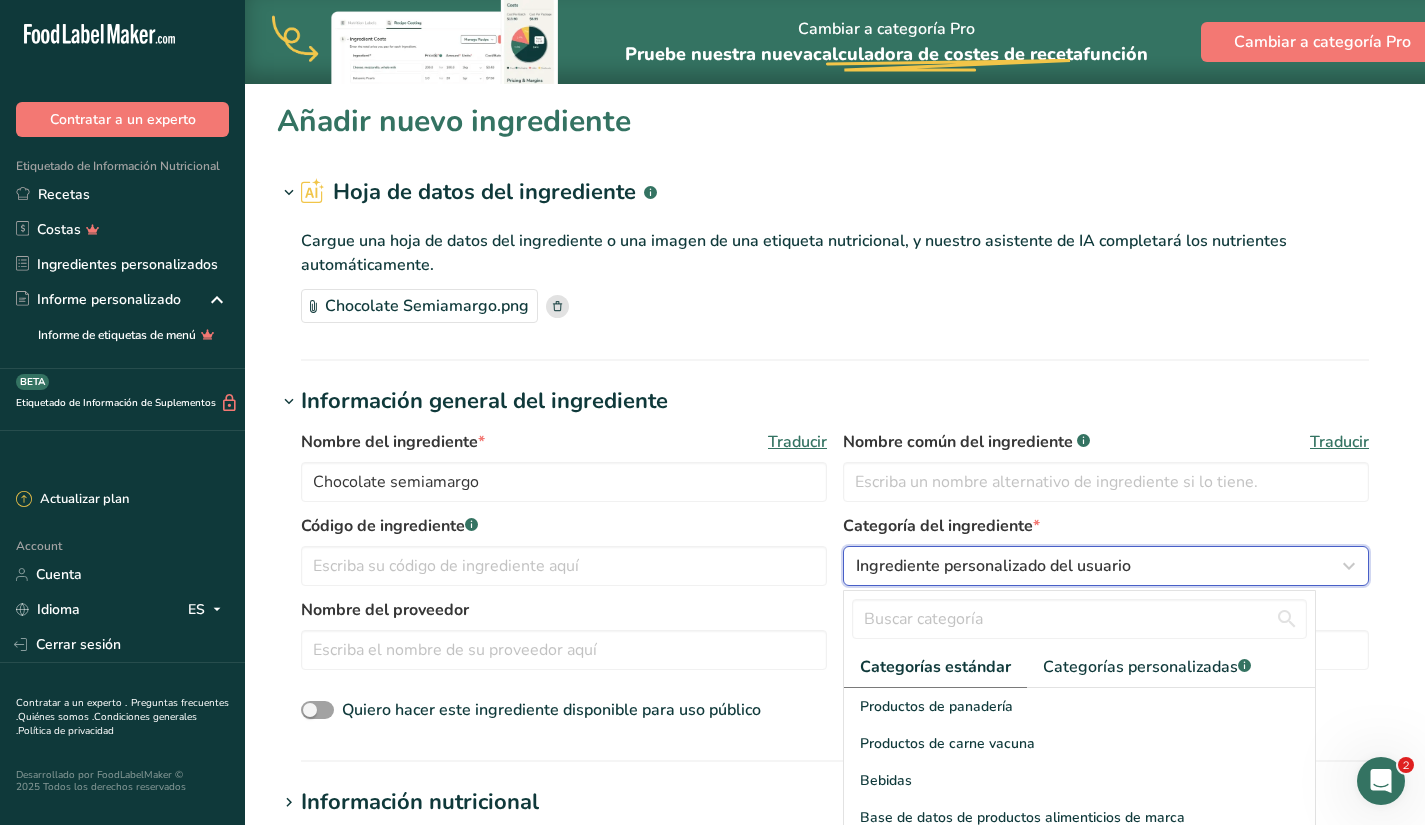 scroll, scrollTop: 427, scrollLeft: 0, axis: vertical 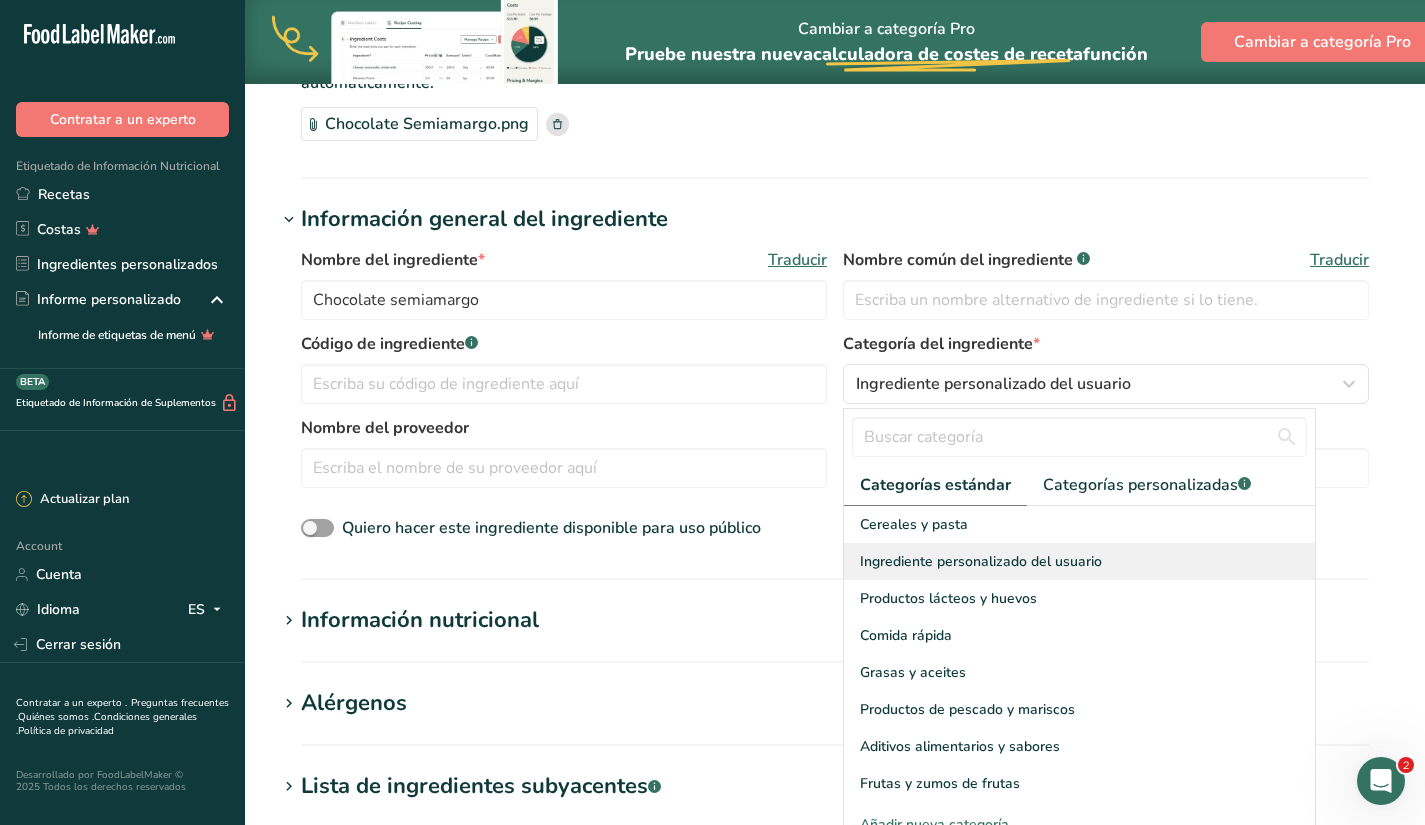 click on "Ingrediente personalizado del usuario" at bounding box center (981, 561) 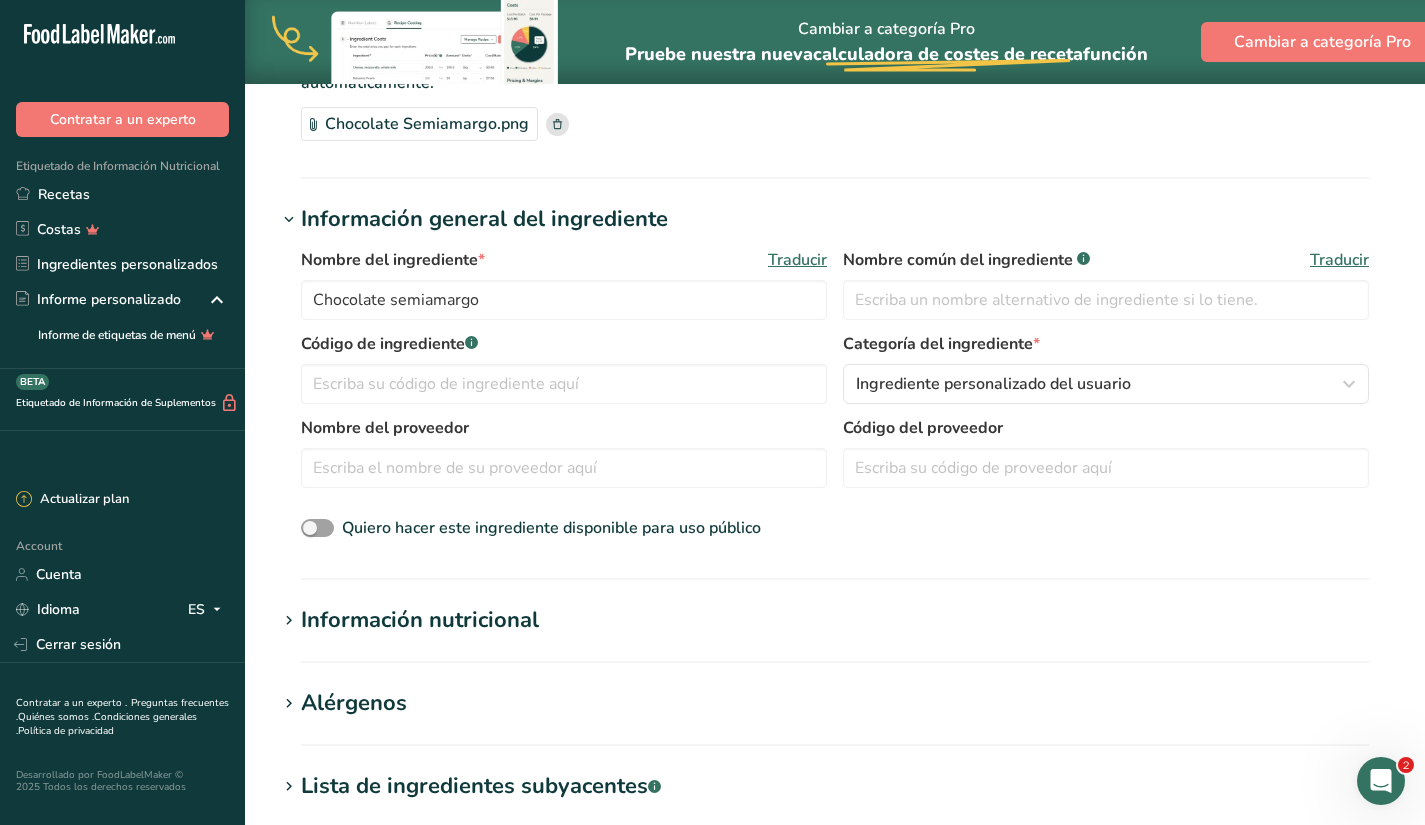 click on "Información nutricional" at bounding box center (420, 620) 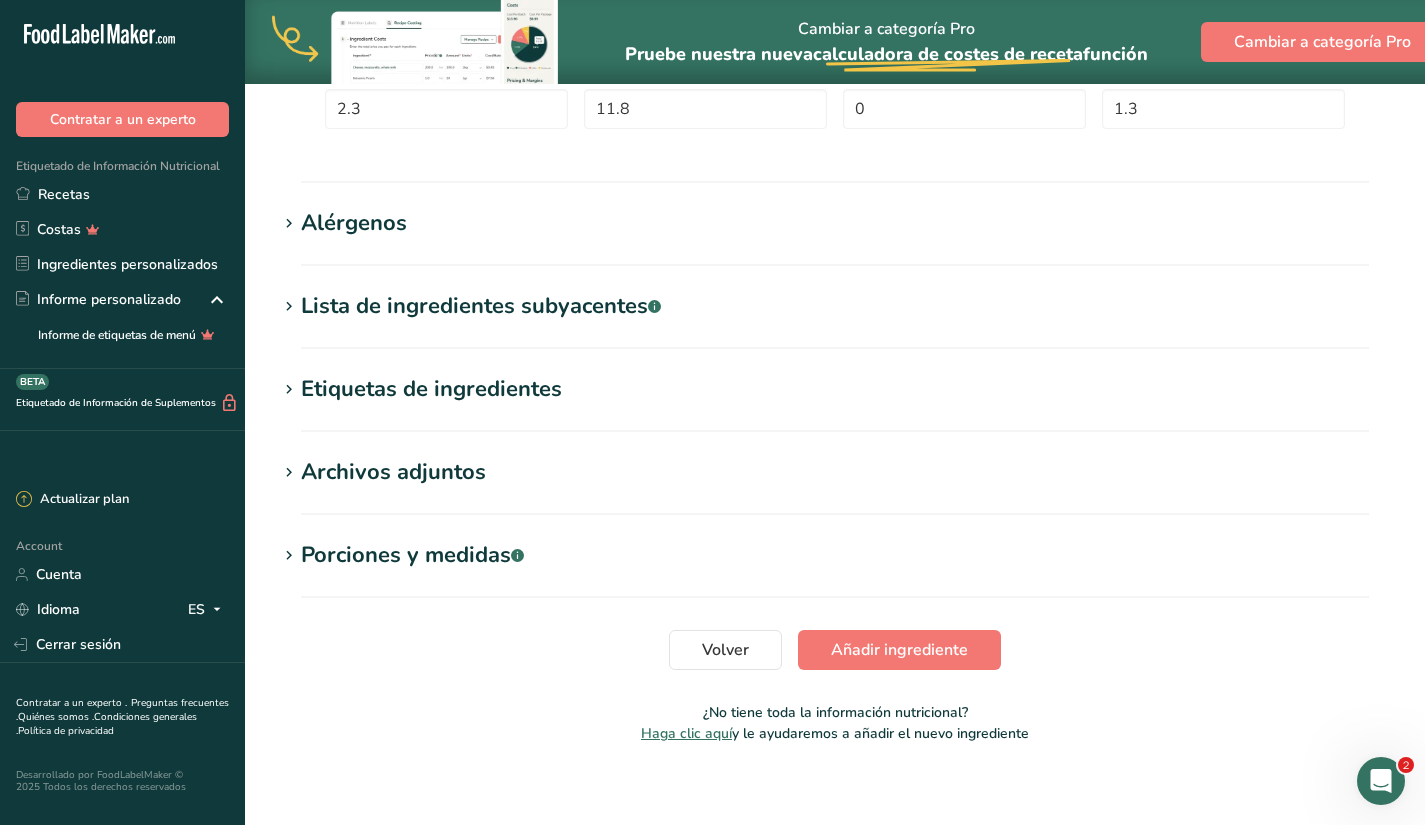 scroll, scrollTop: 1140, scrollLeft: 0, axis: vertical 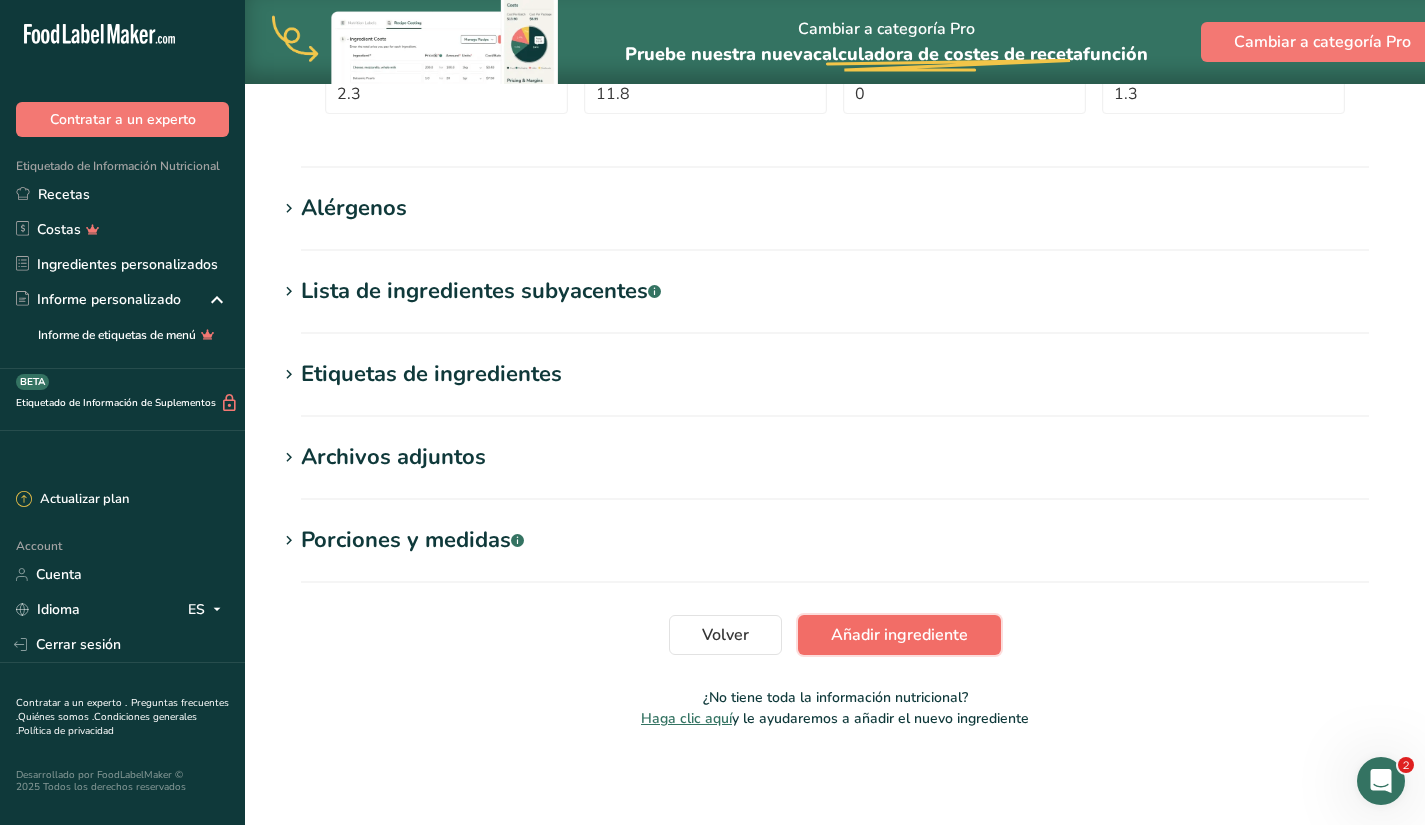 click on "Añadir ingrediente" at bounding box center (899, 635) 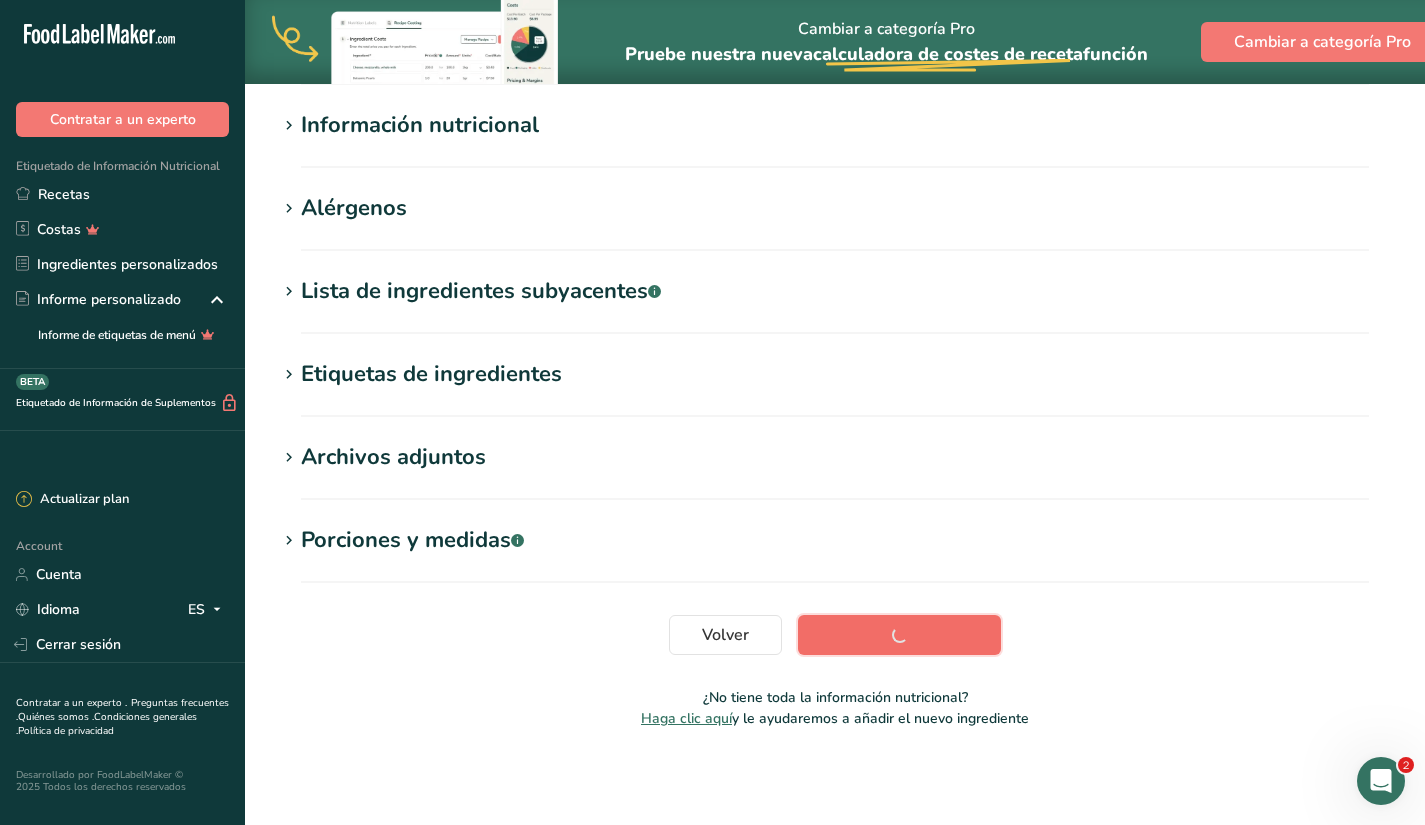 scroll, scrollTop: 233, scrollLeft: 0, axis: vertical 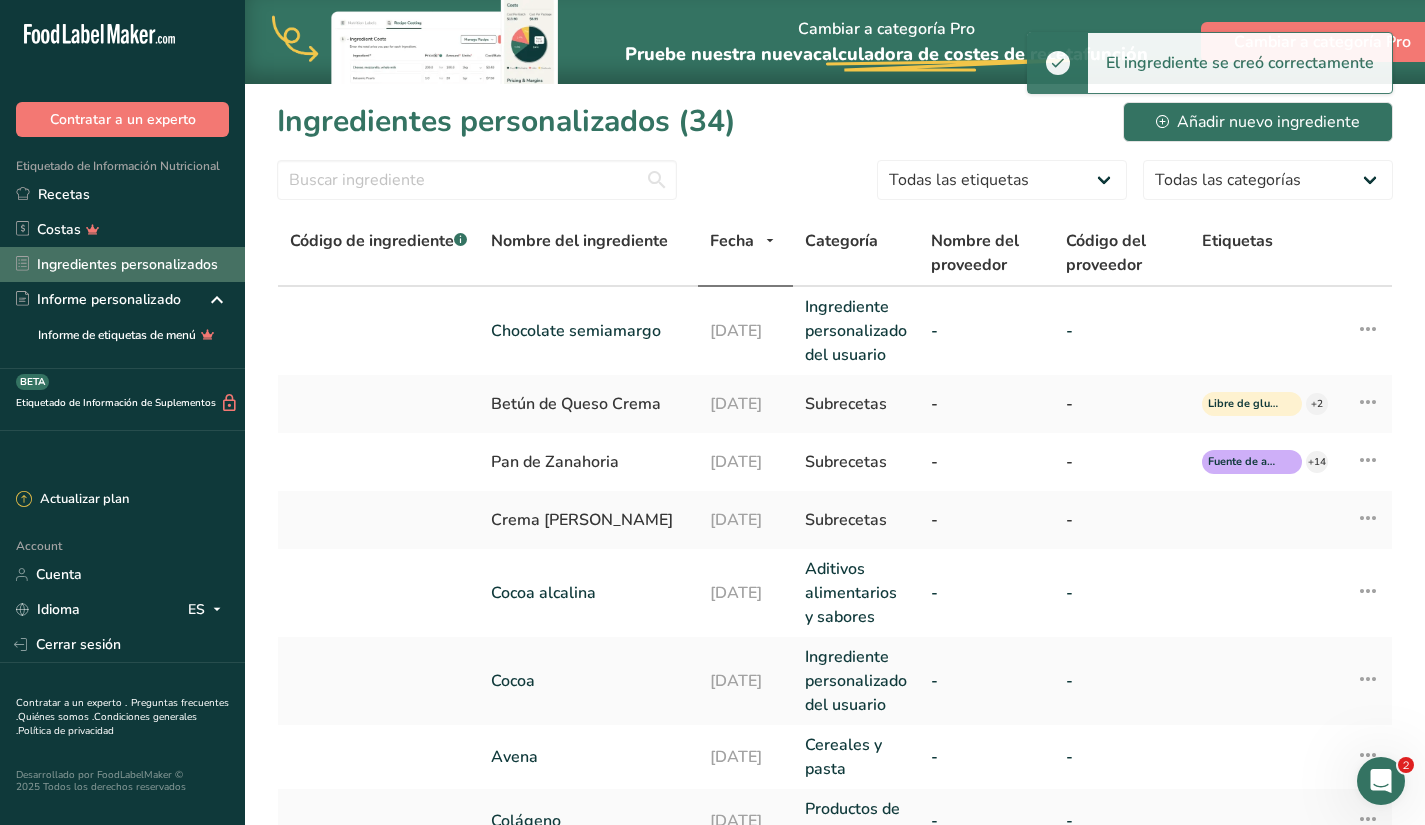 click on "Ingredientes personalizados" at bounding box center (122, 264) 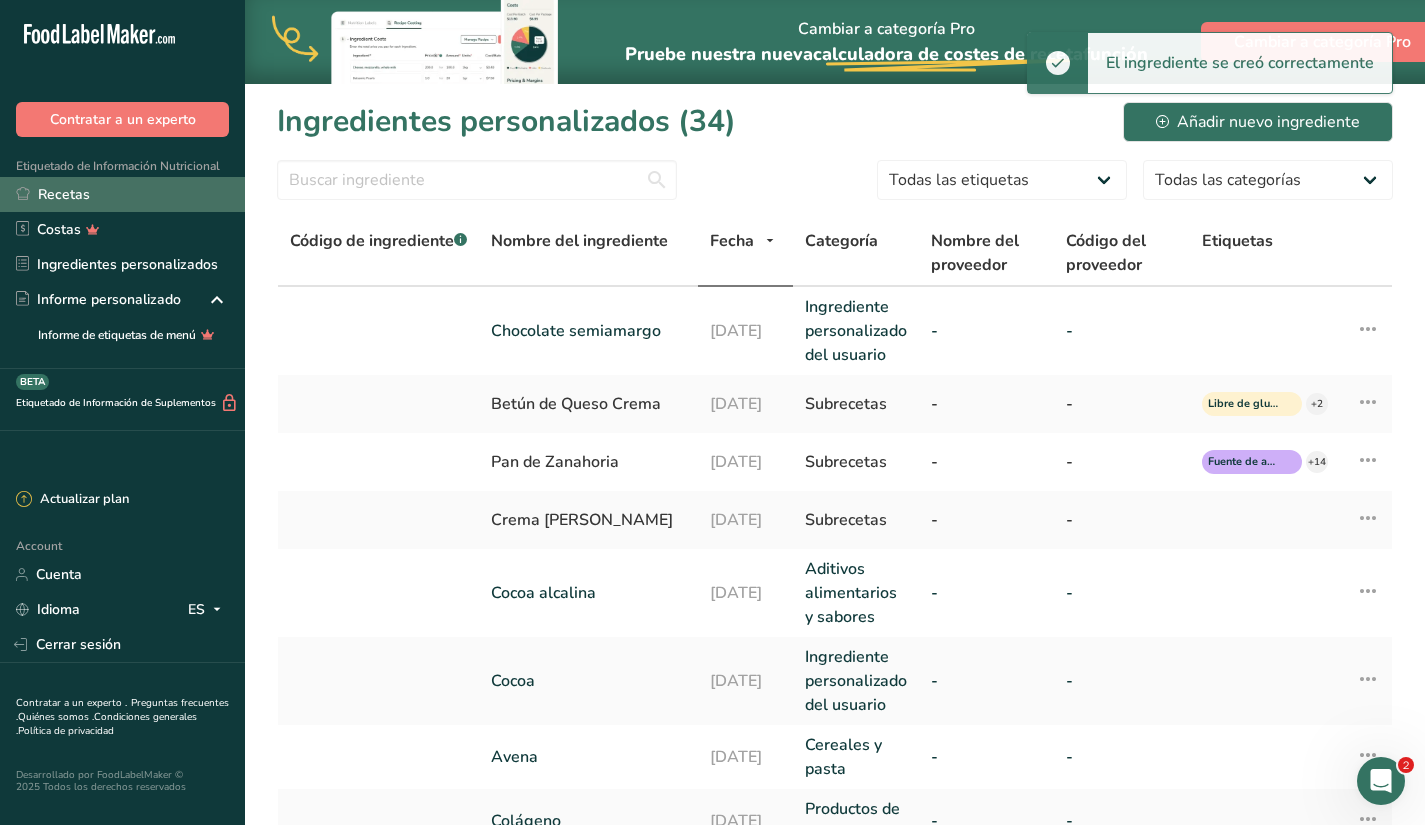 click on "Recetas" at bounding box center (122, 194) 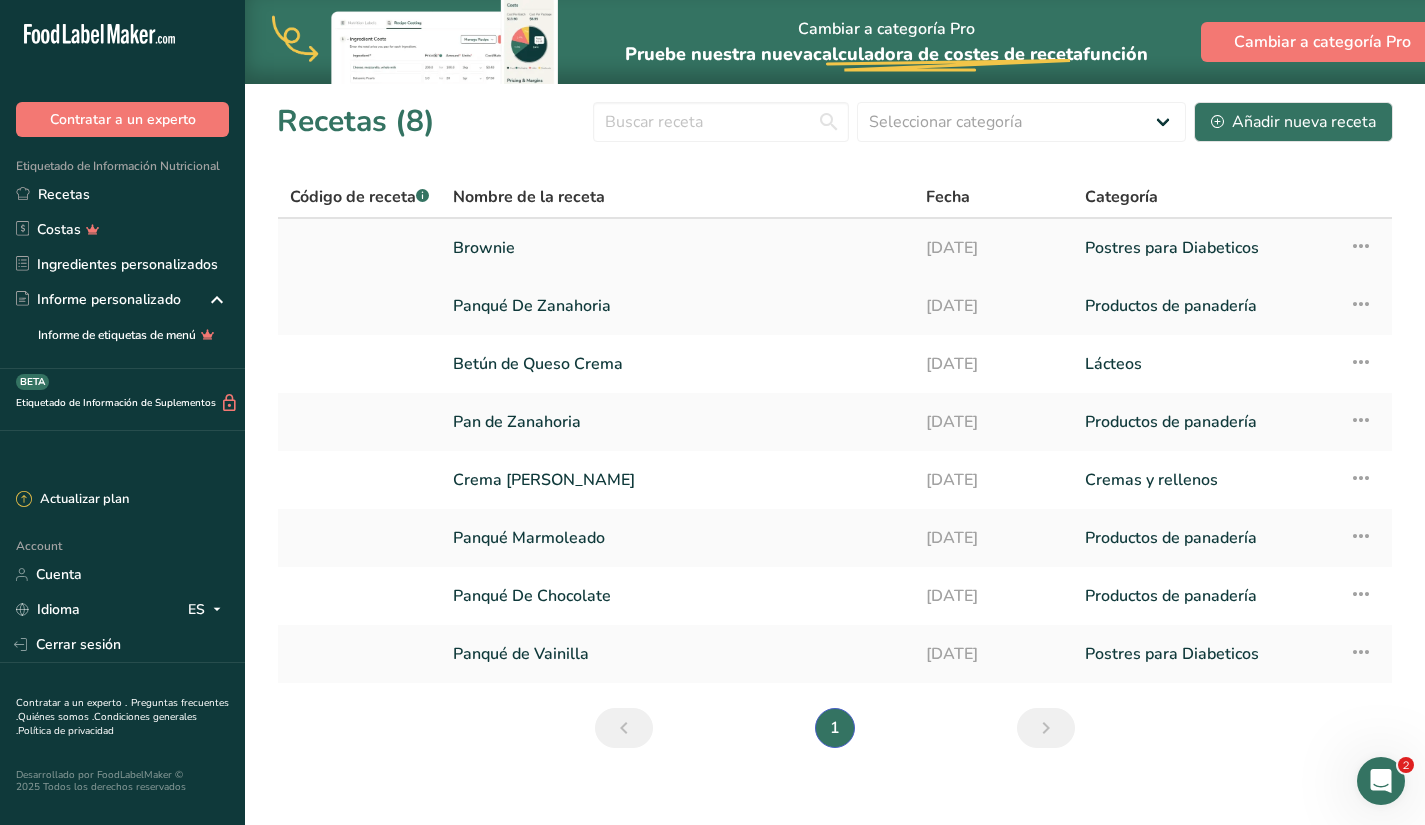 click on "Brownie" at bounding box center (677, 248) 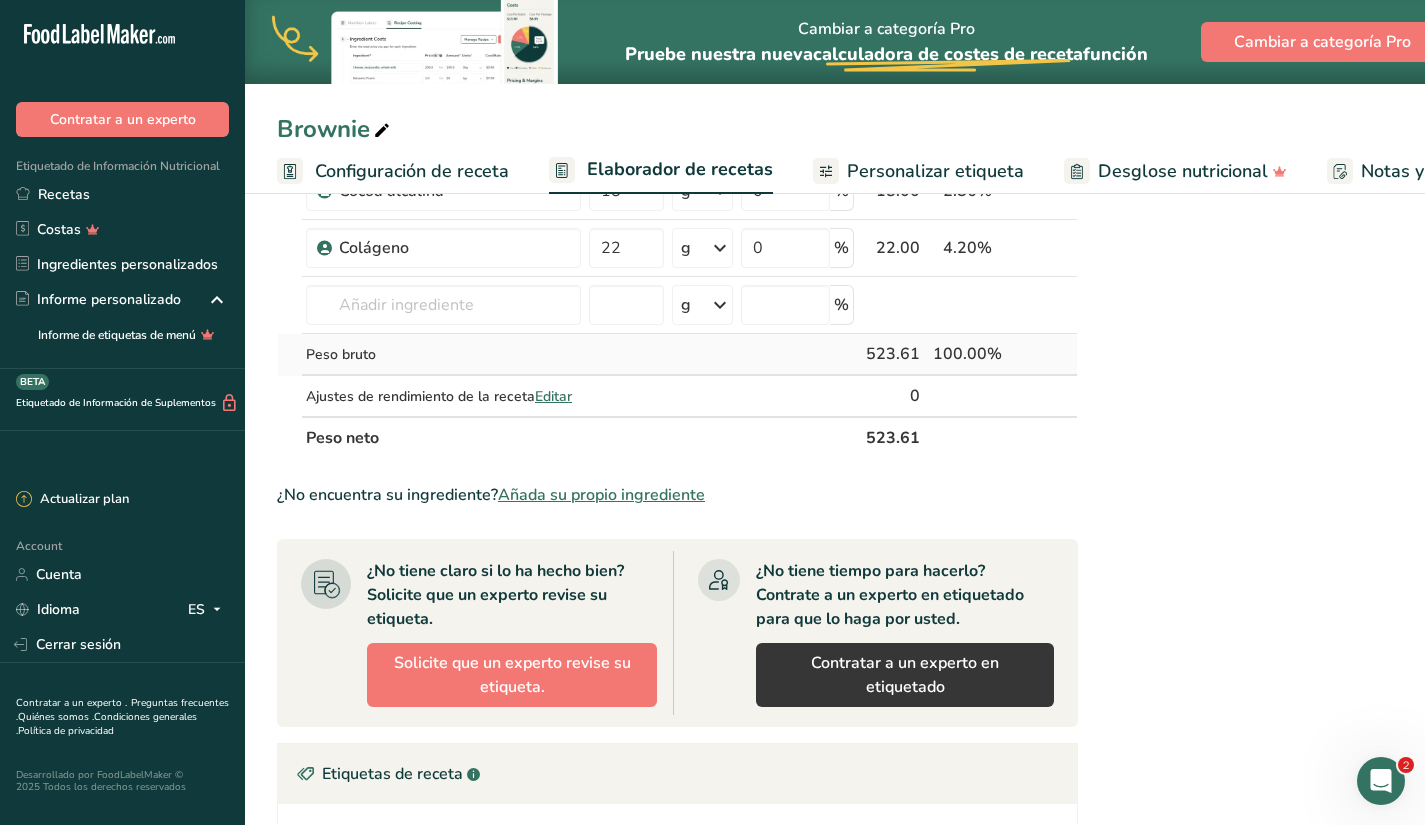 scroll, scrollTop: 629, scrollLeft: 0, axis: vertical 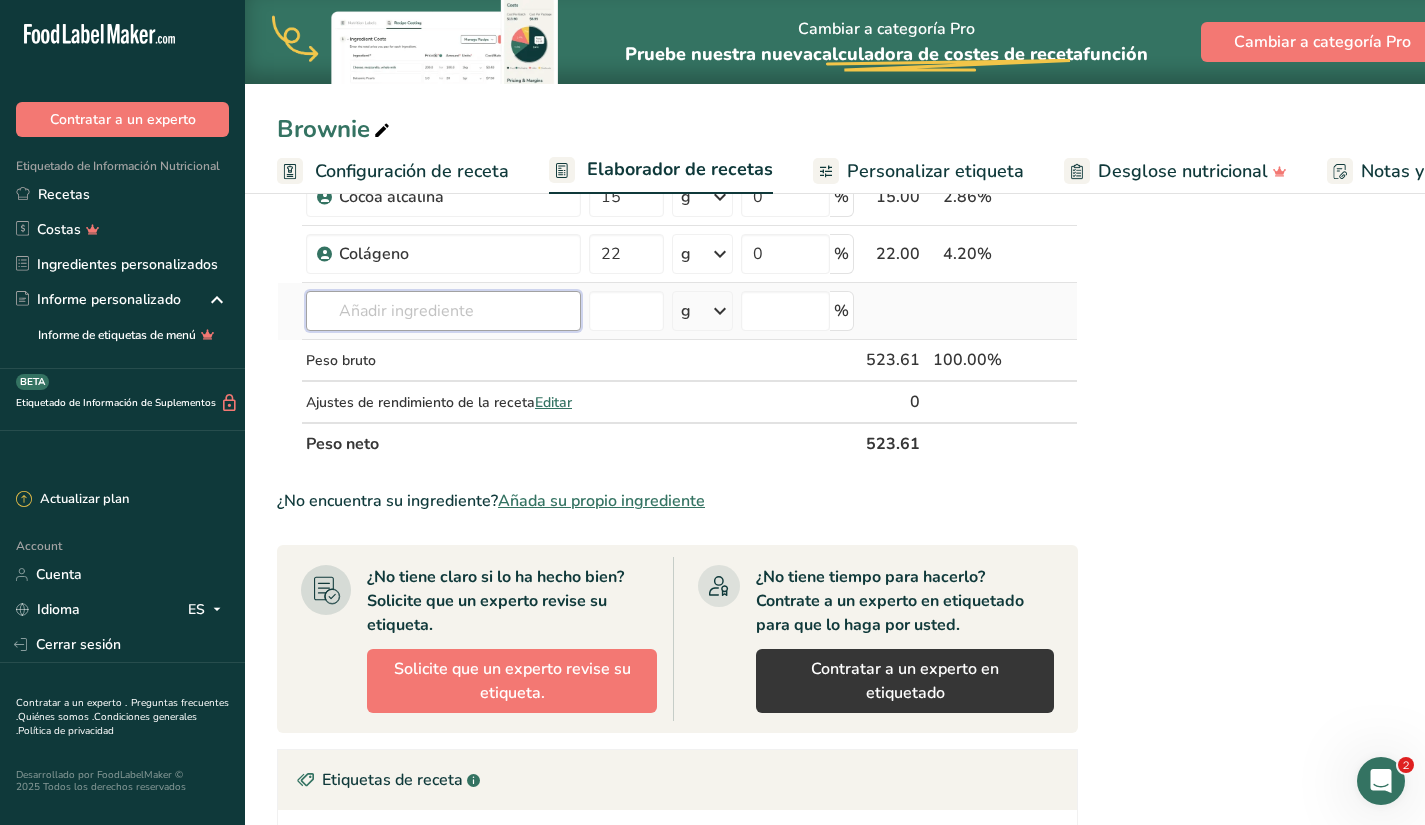 click at bounding box center [443, 311] 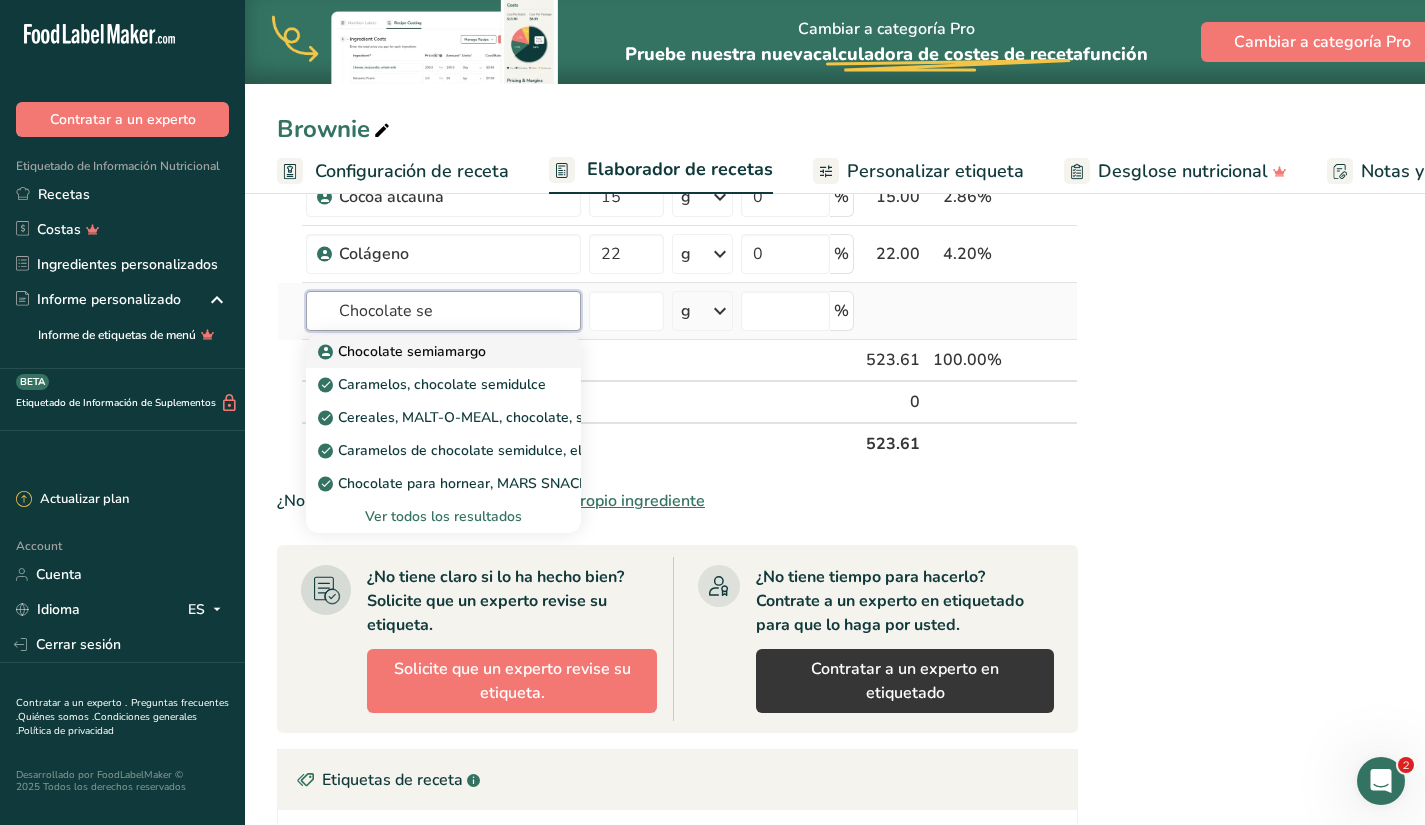 type on "Chocolate se" 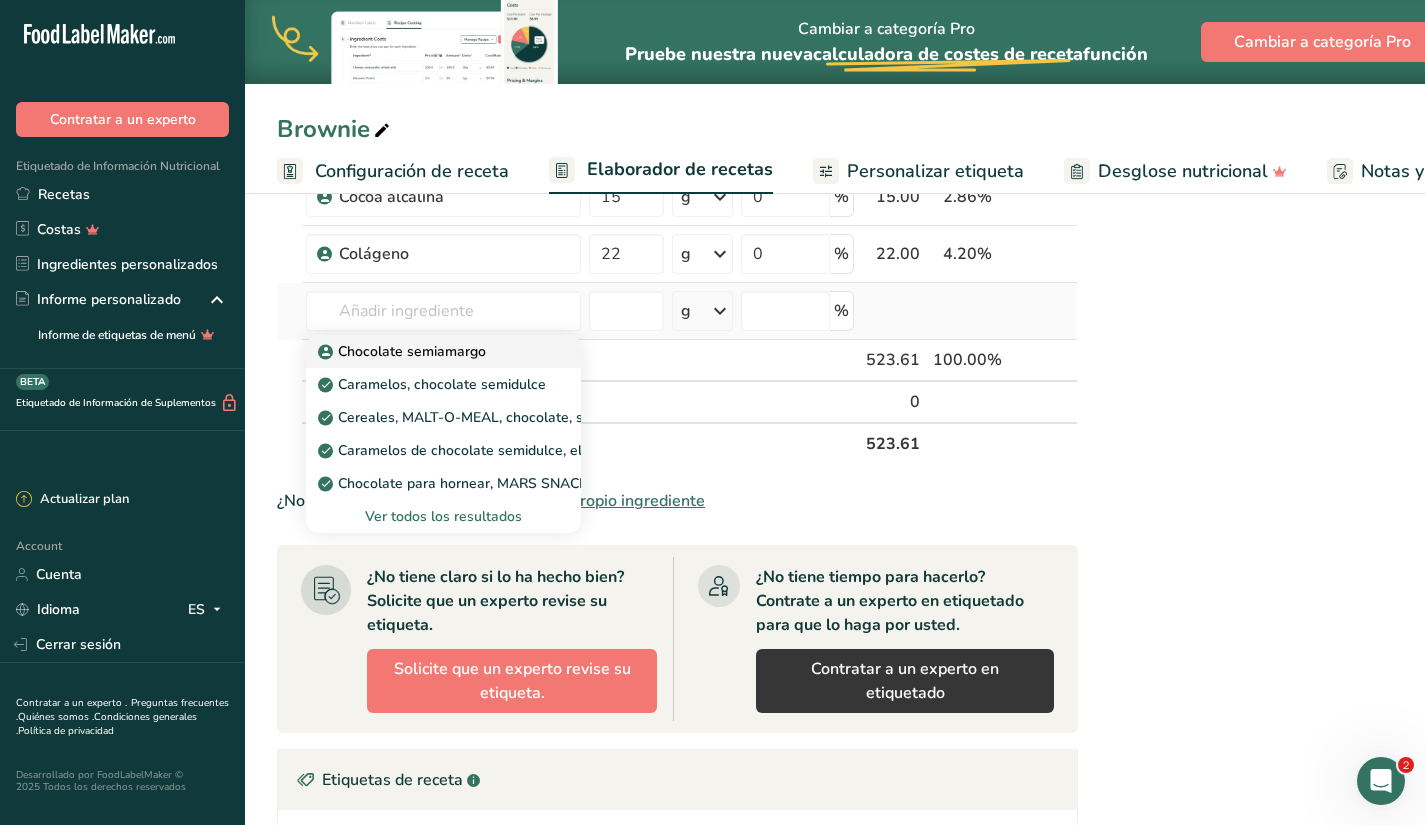 click on "Chocolate semiamargo" at bounding box center (404, 351) 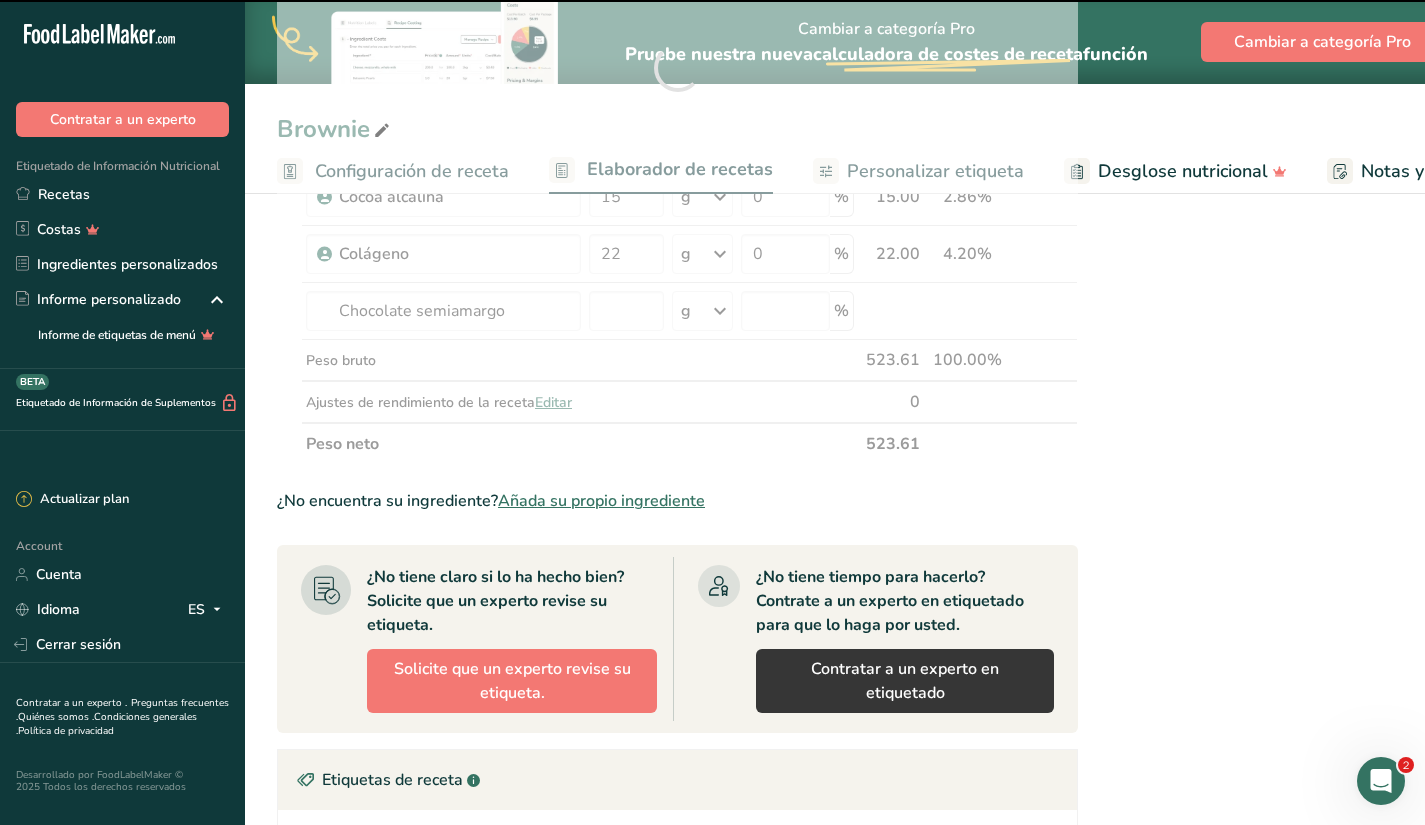 click at bounding box center [677, 67] 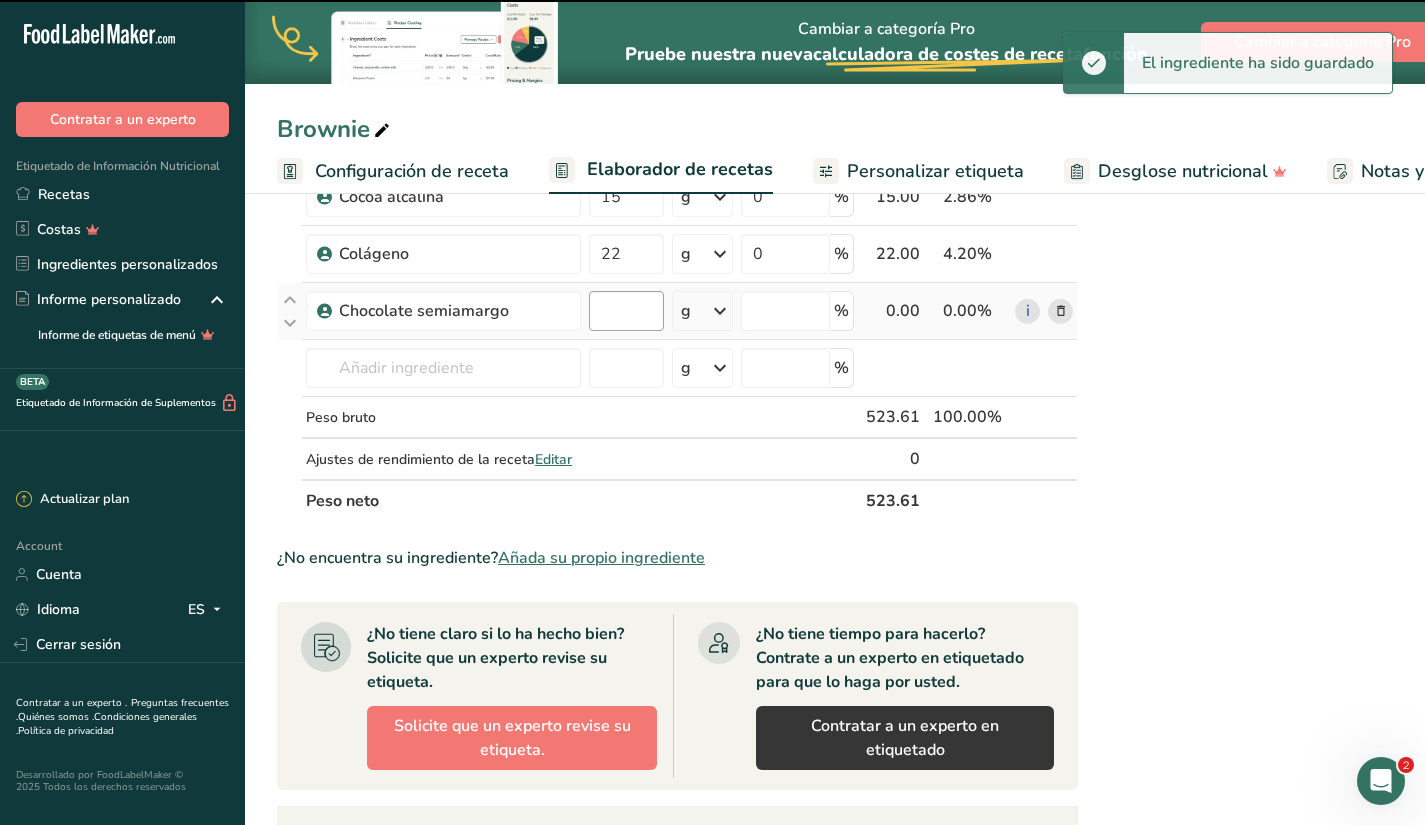 type on "0" 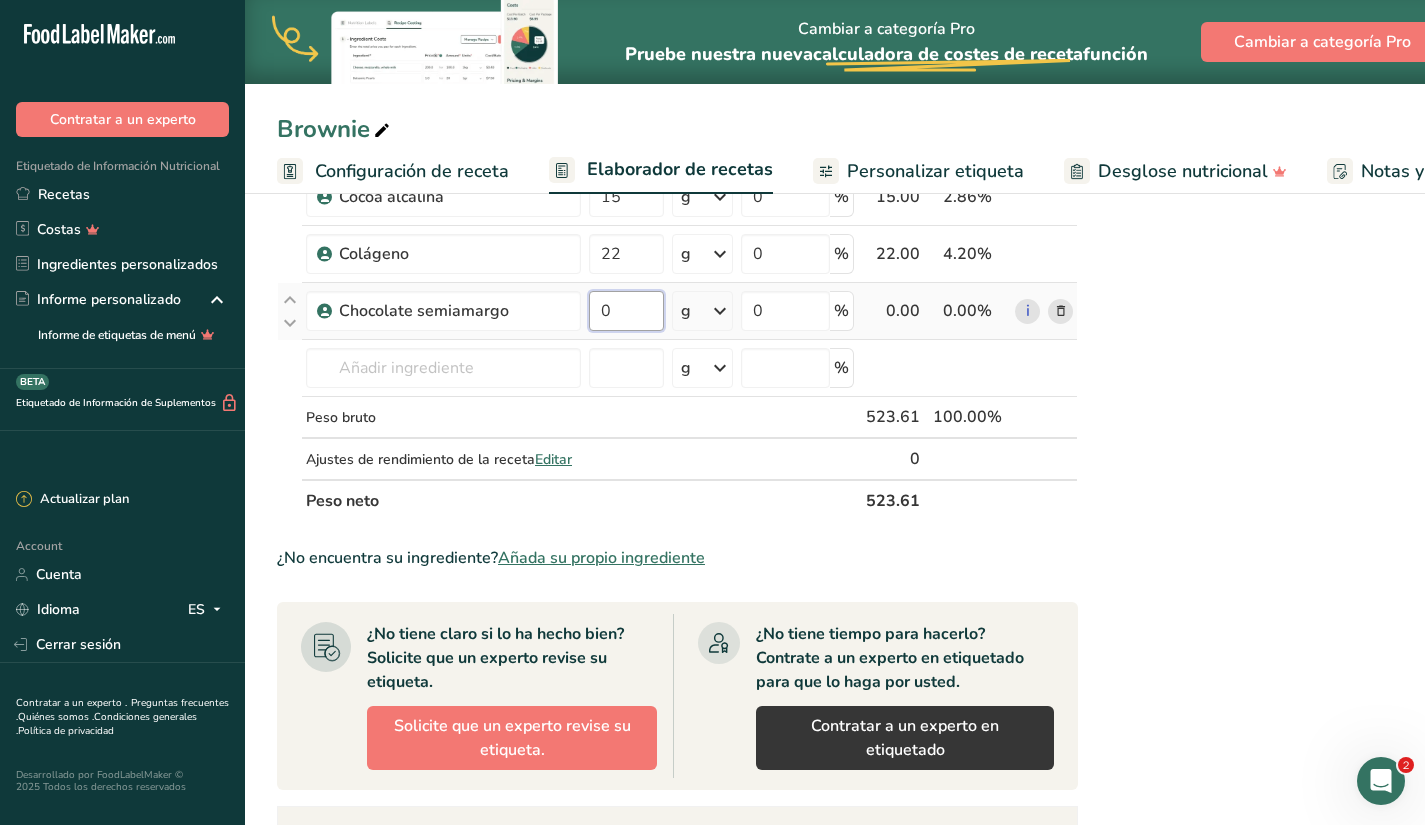 click on "0" at bounding box center [626, 311] 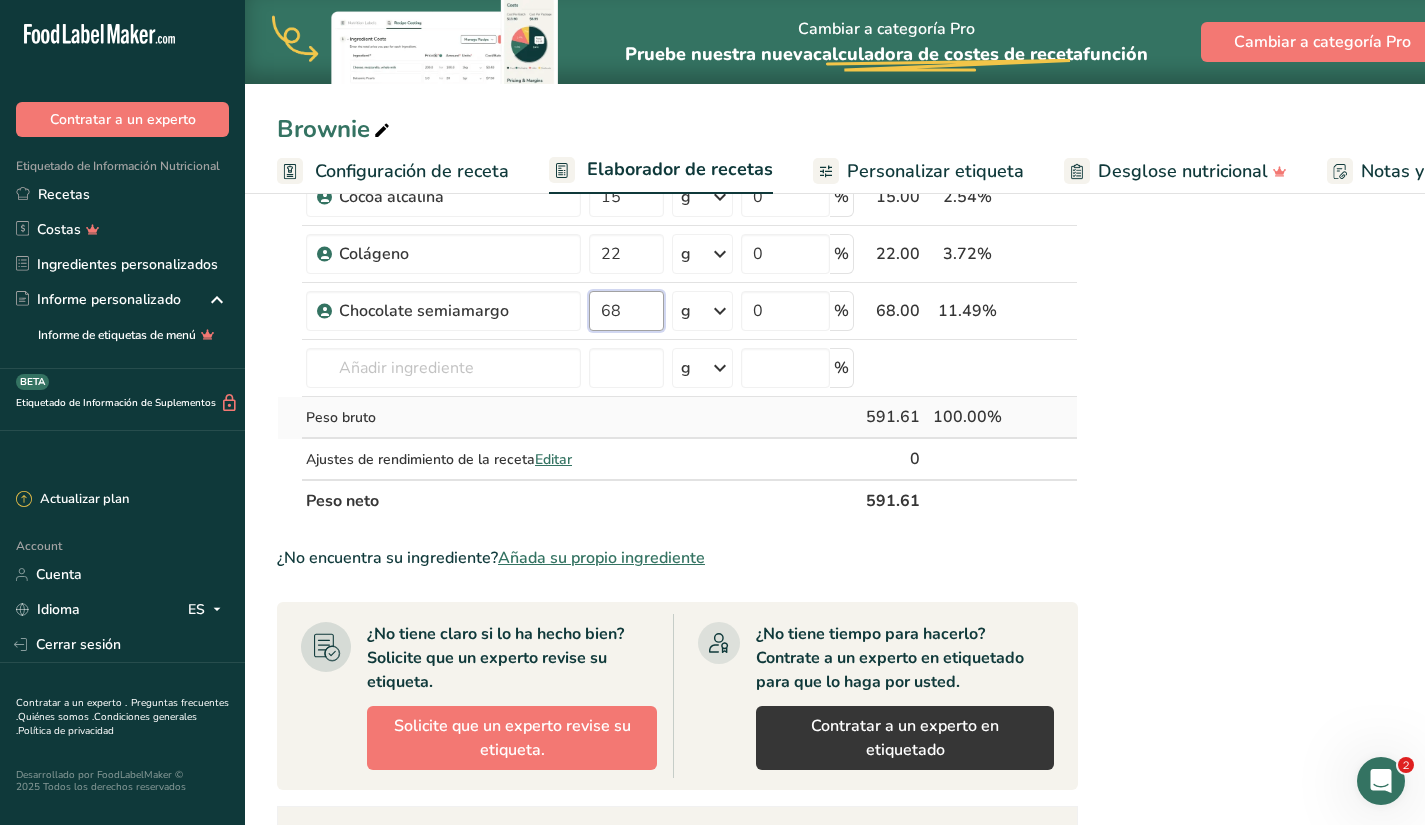 type on "68" 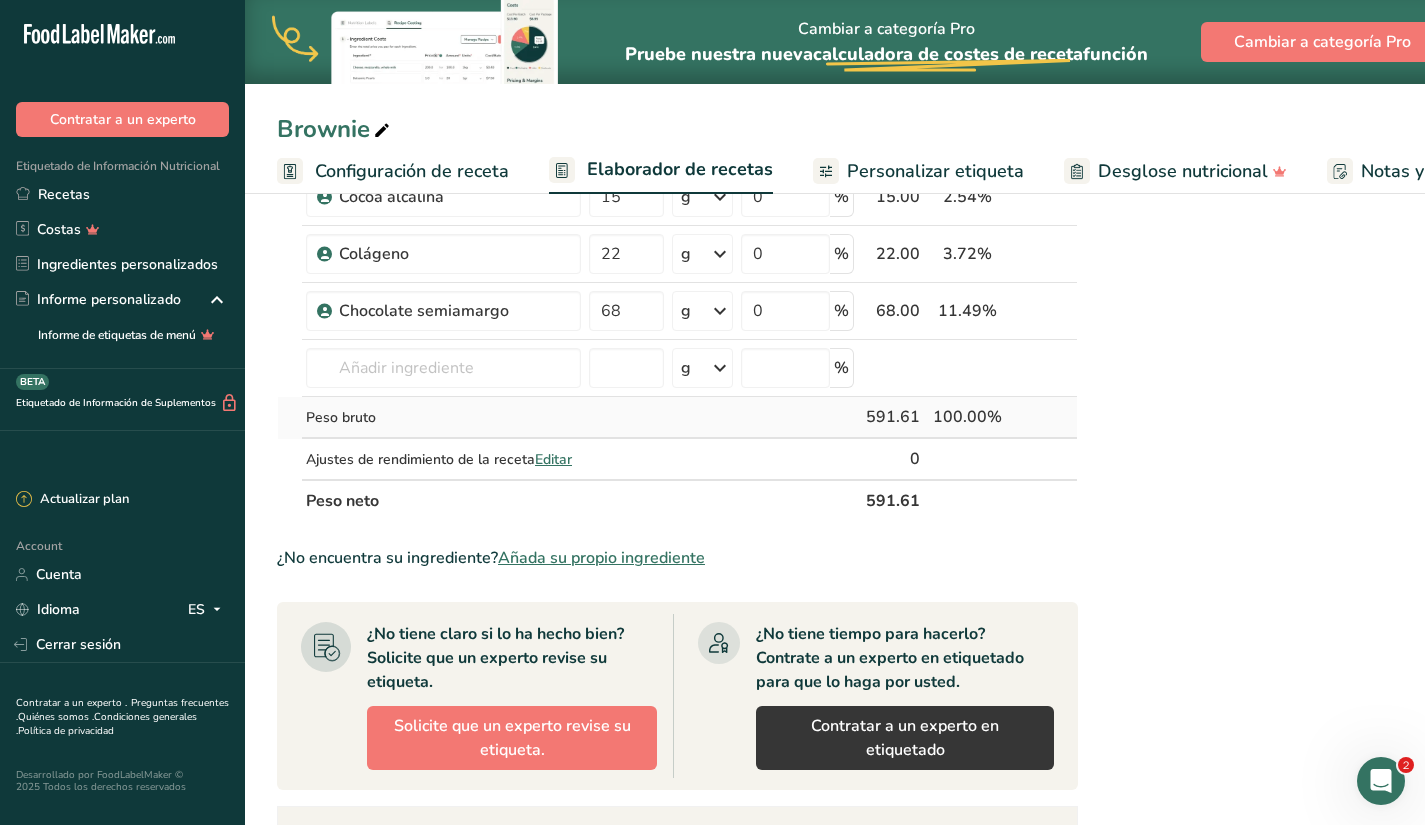 click on "Ingrediente *
Cantidad *
Unidad *
Desperdicio *   .a-a{fill:#347362;}.b-a{fill:#fff;}          Gramos
Porcentaje
Crema [PERSON_NAME]
260
g
Unidades de peso
g
kg
mg
Ver más
Unidades de volumen
[GEOGRAPHIC_DATA]
mL
onza líquida
Ver más
0
%
260.00
43.95%
i
Fruta [PERSON_NAME]
78
g
Unidades de peso
g
kg
mg
Ver más
Unidades de volumen
[GEOGRAPHIC_DATA]
mL
onza líquida
Ver más
0
%
78.00
13.18%" at bounding box center (677, 96) 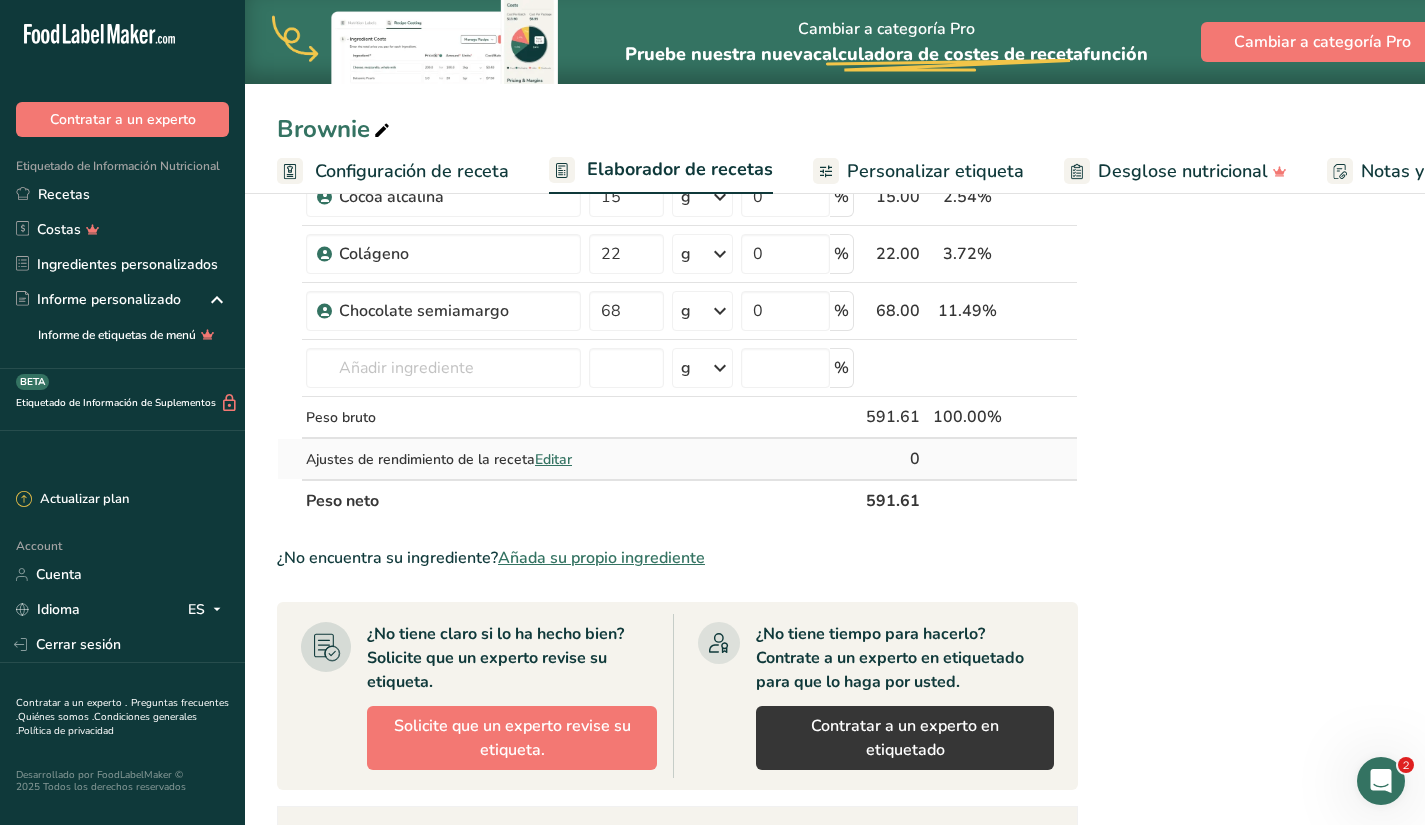click on "Editar" at bounding box center [553, 459] 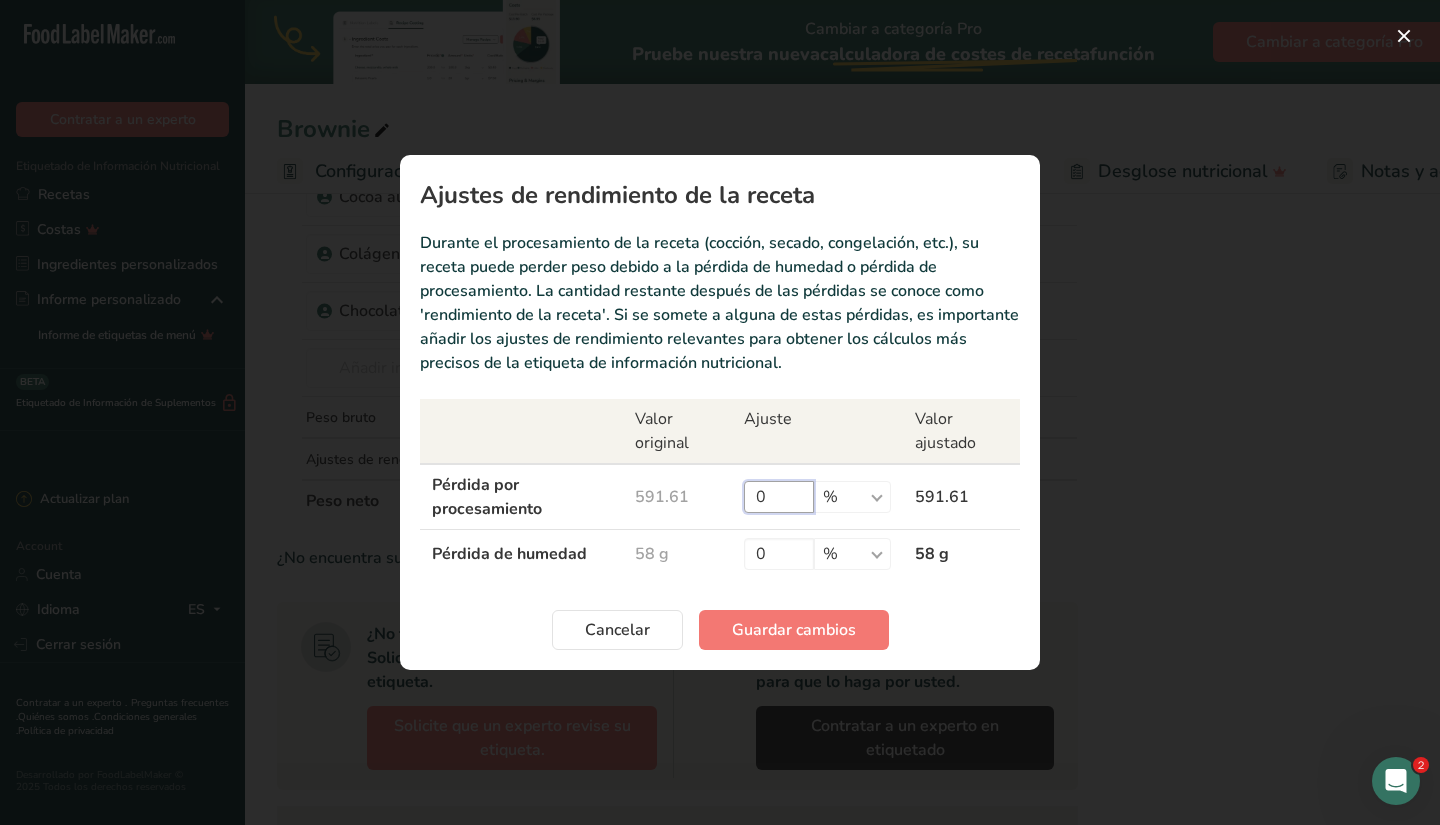 click on "0" at bounding box center [779, 497] 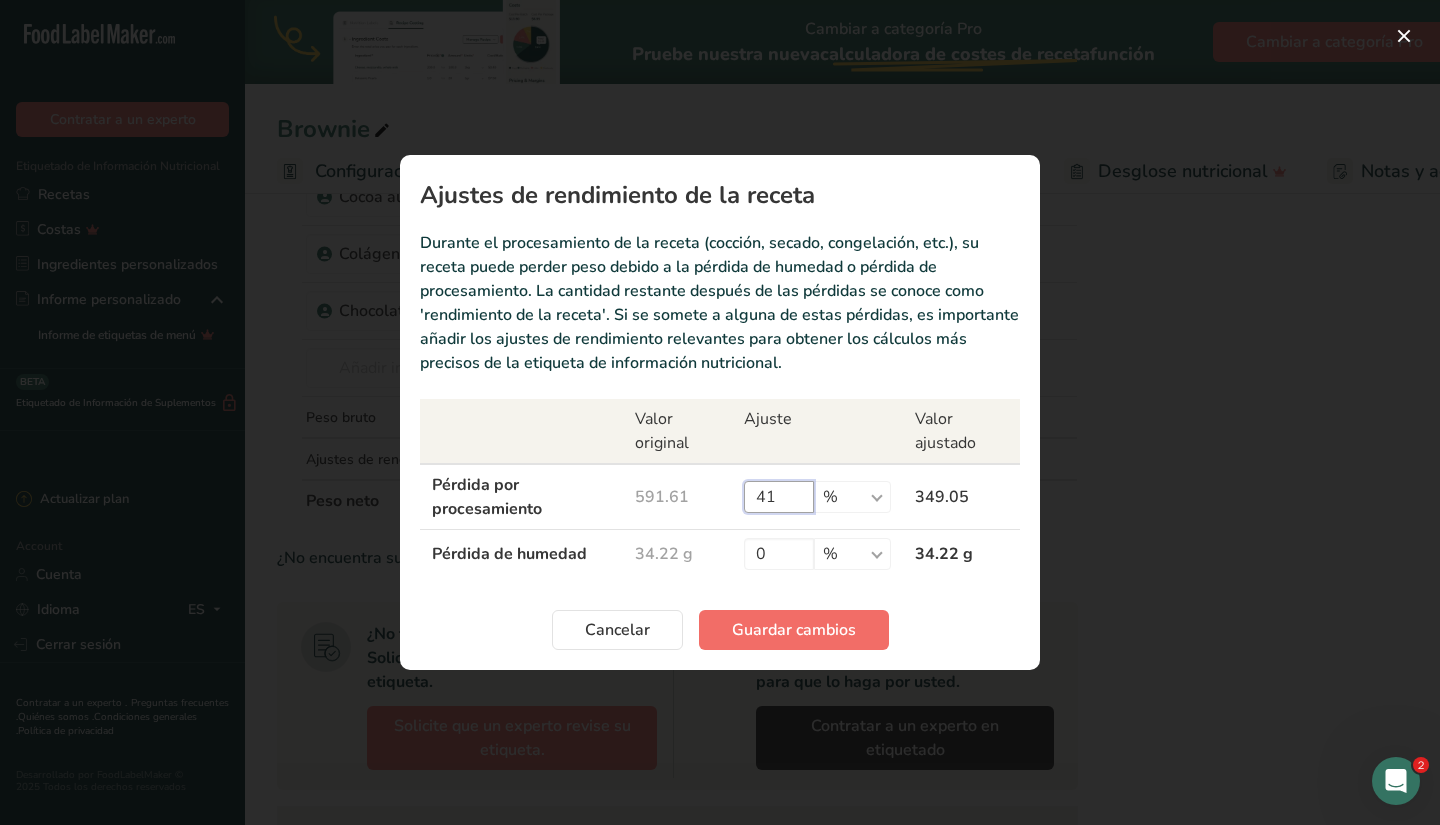 type on "41" 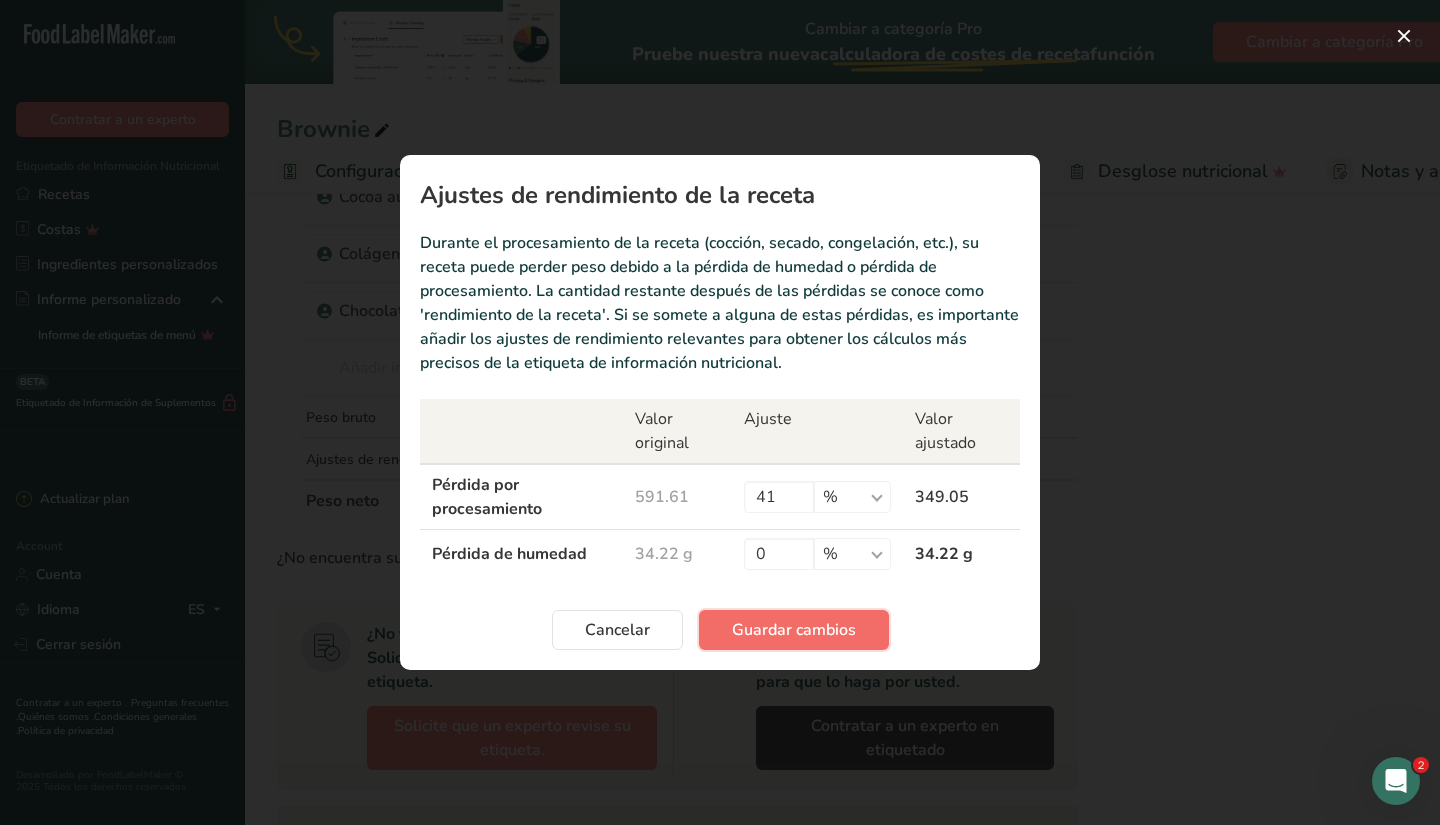 click on "Guardar cambios" at bounding box center (794, 630) 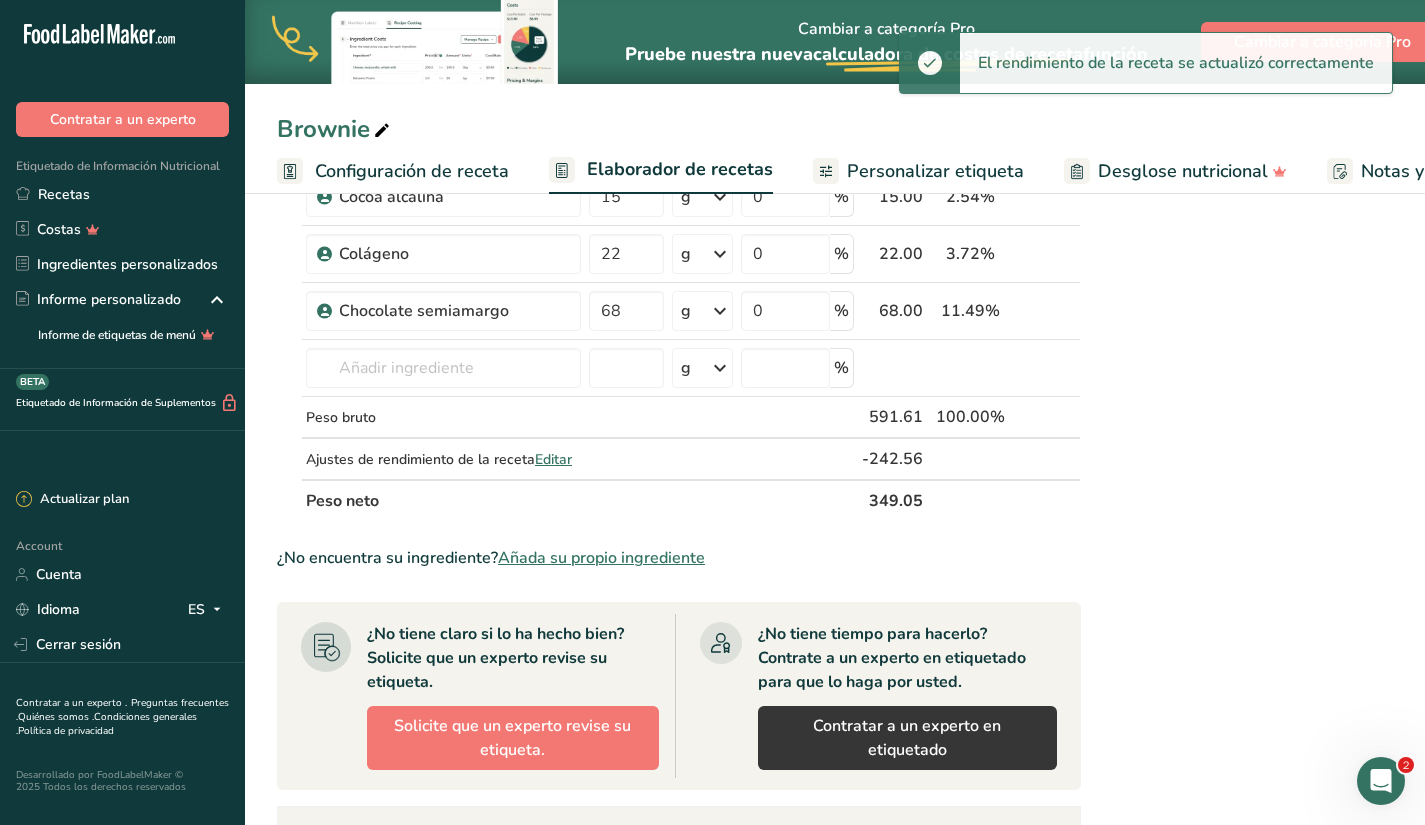 scroll, scrollTop: 0, scrollLeft: 0, axis: both 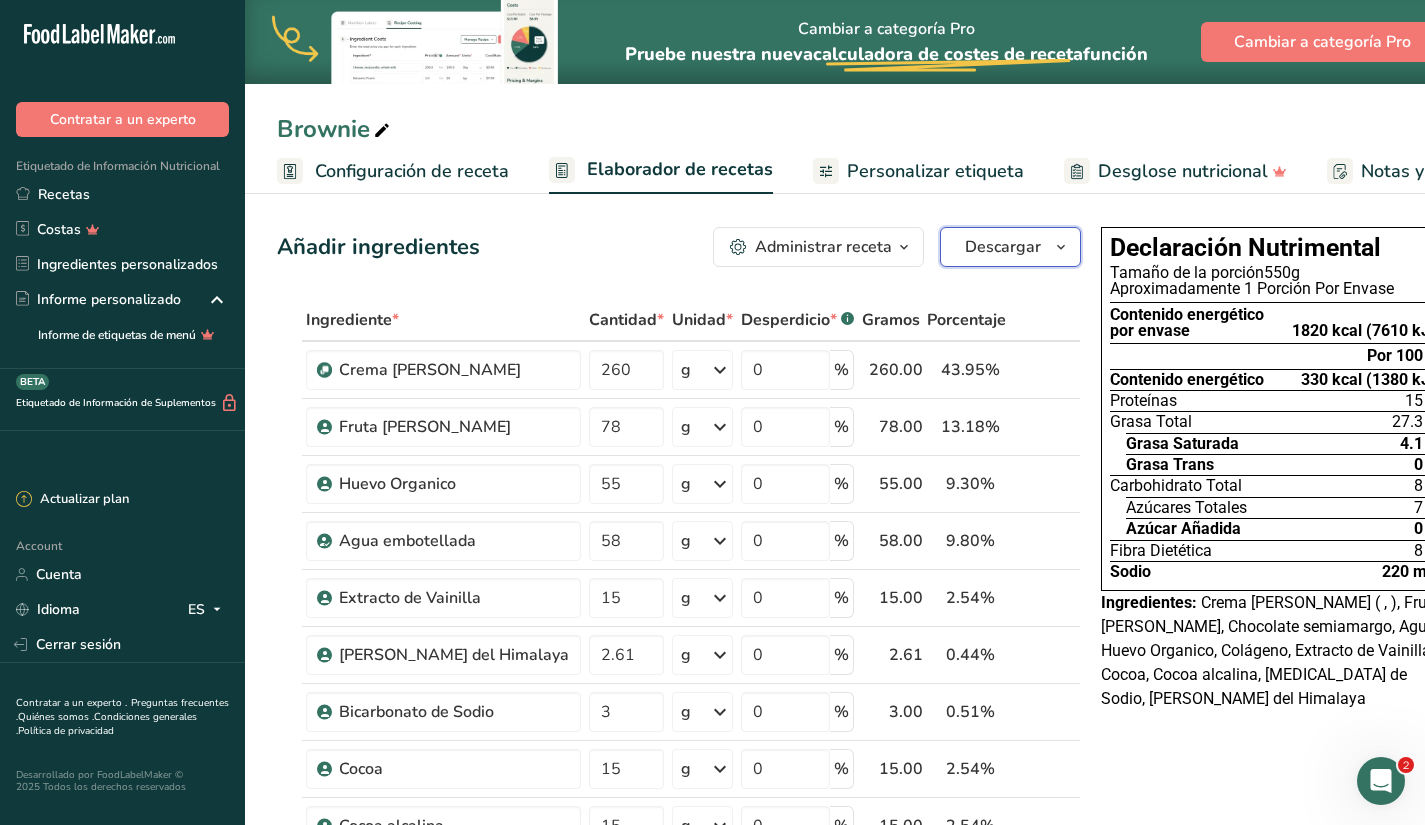 click on "Descargar" at bounding box center [1003, 247] 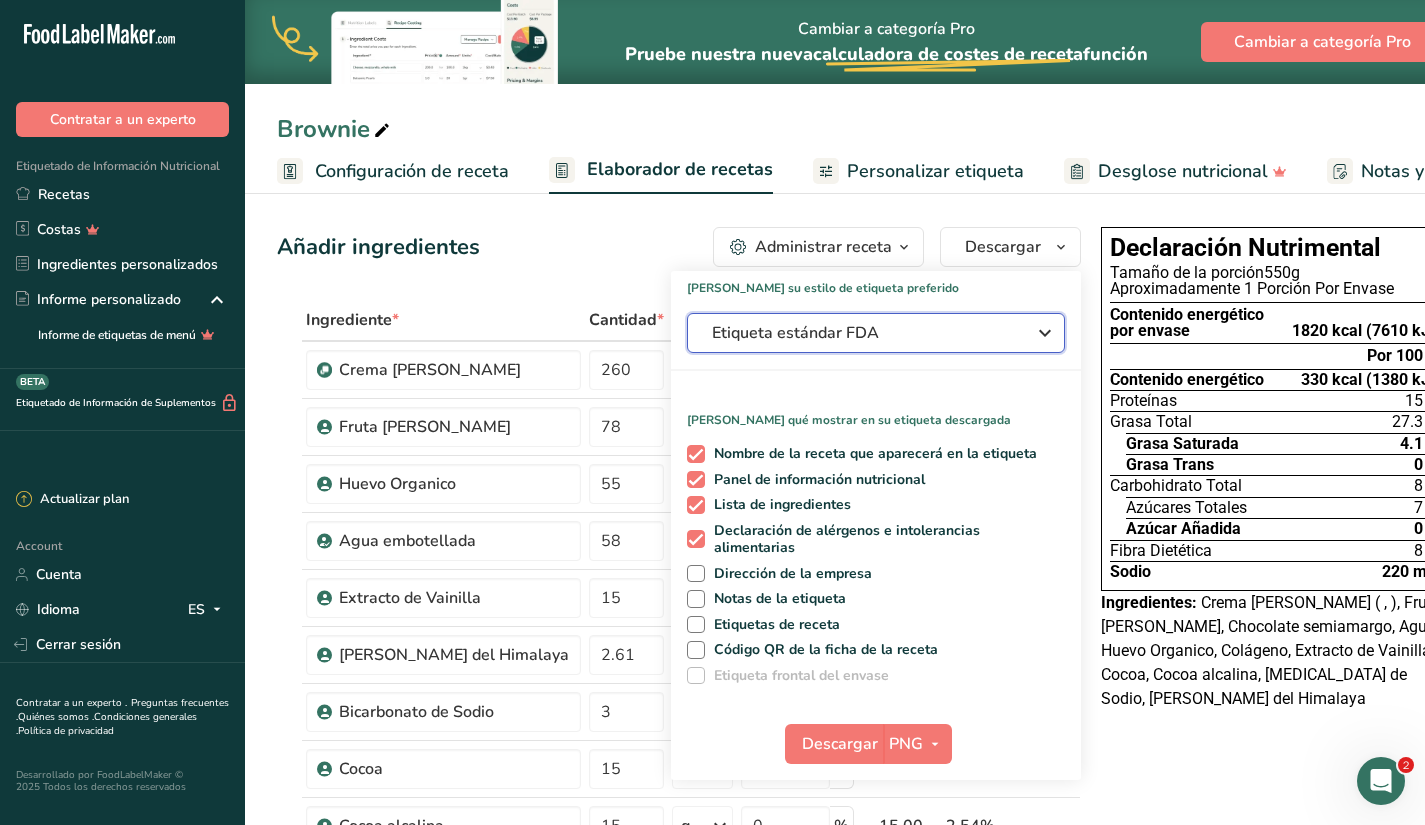 click on "Etiqueta estándar FDA" at bounding box center [862, 333] 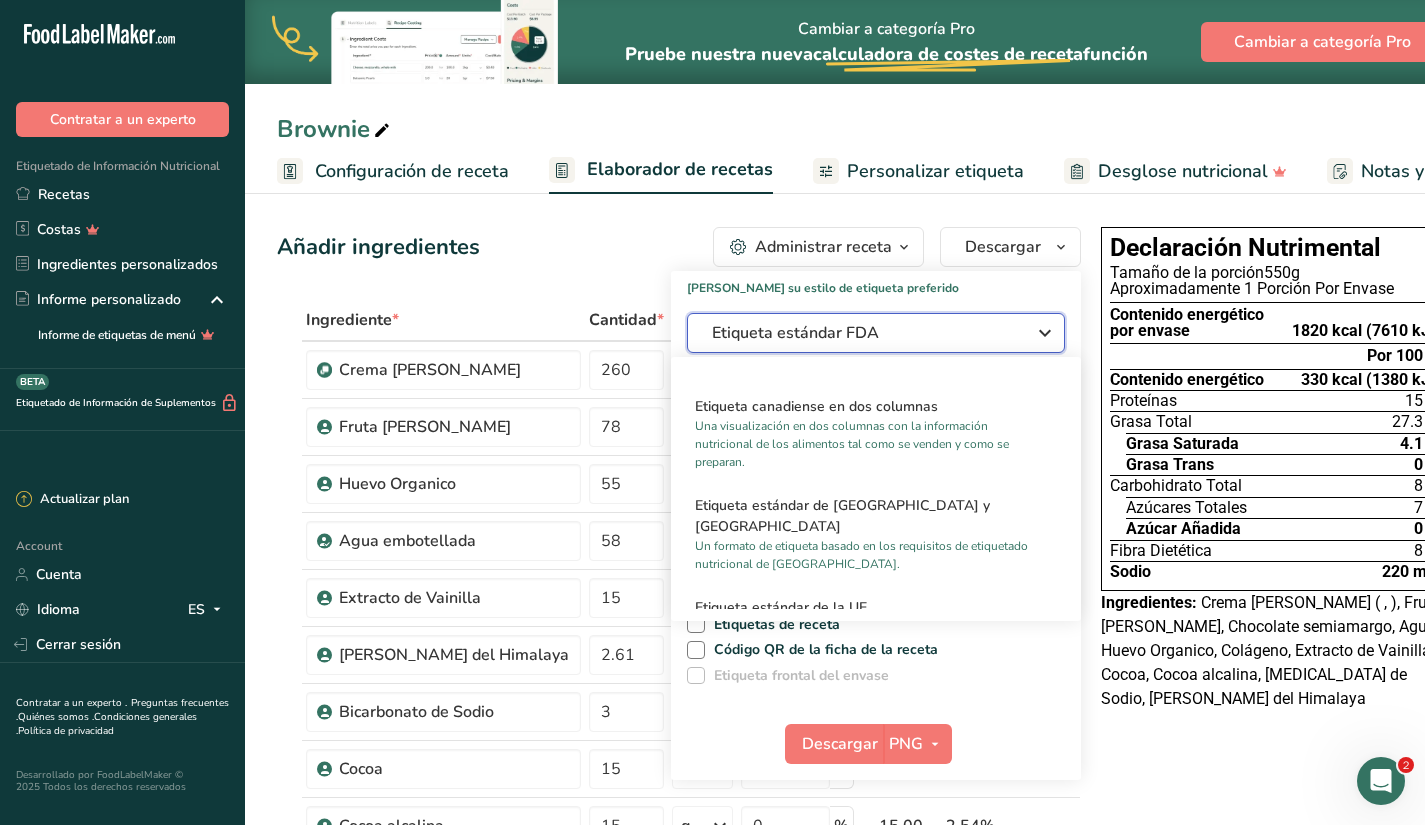 scroll, scrollTop: 1260, scrollLeft: 0, axis: vertical 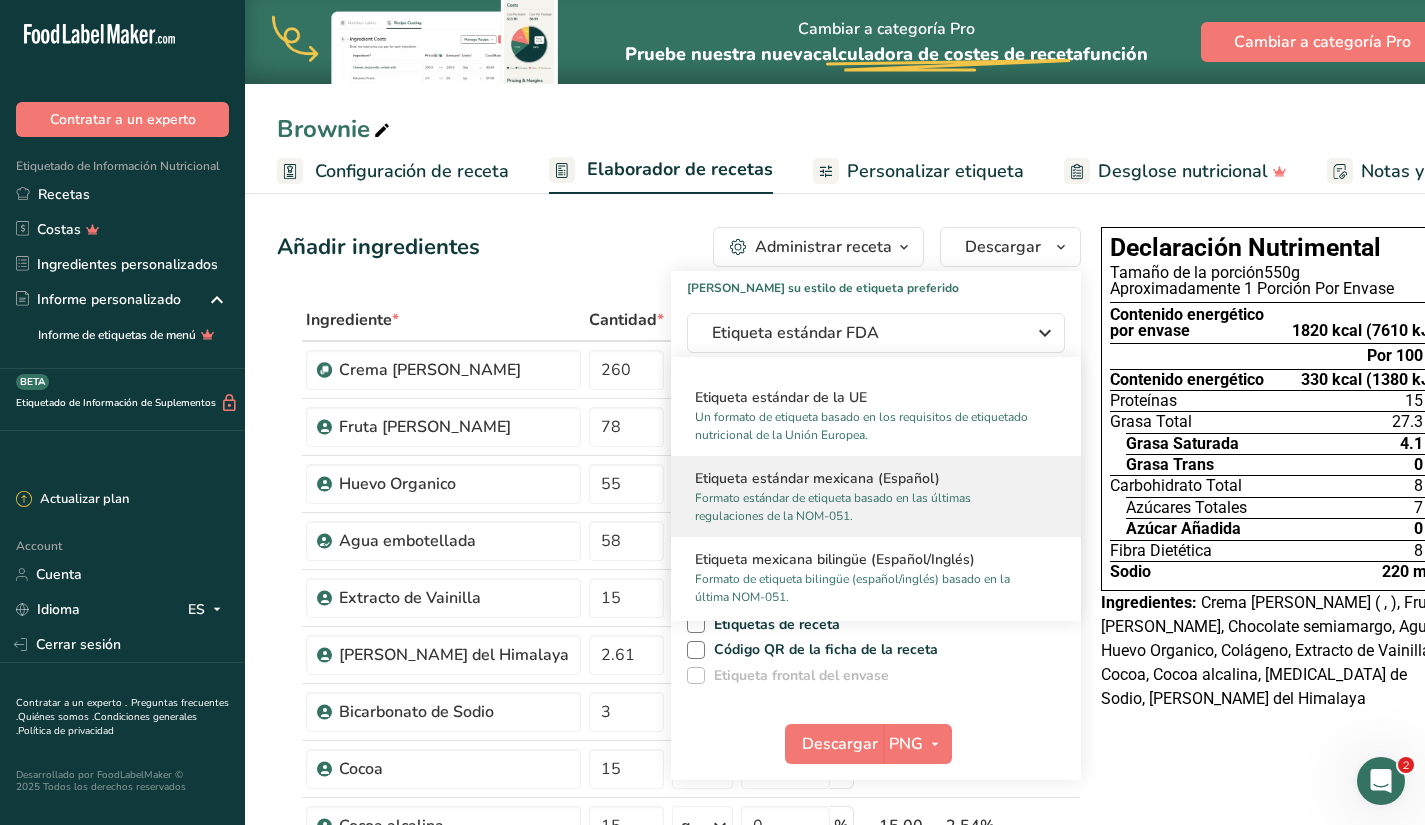 click on "Etiqueta estándar mexicana (Español)" at bounding box center (876, 478) 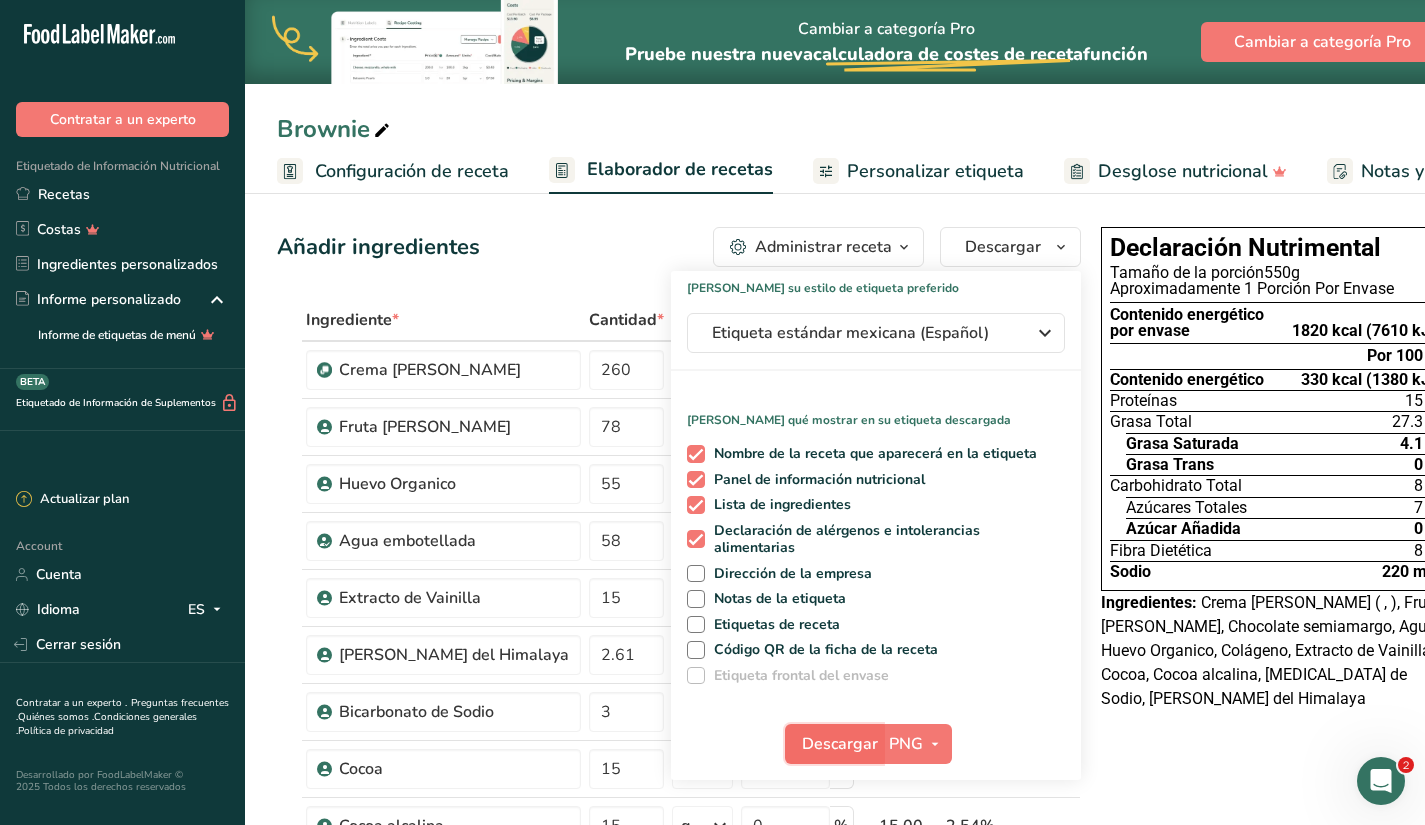 click on "Descargar" at bounding box center [840, 744] 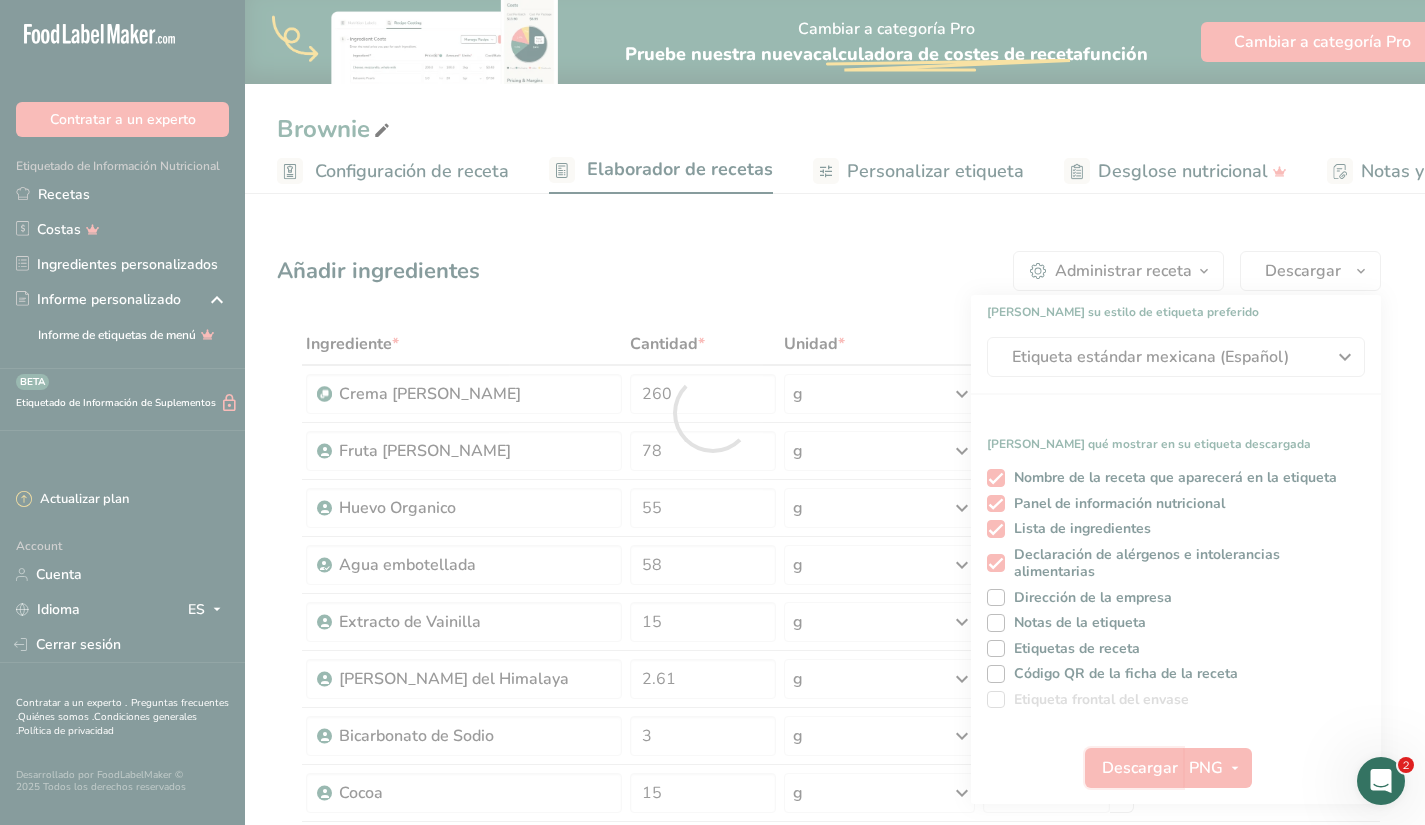 scroll, scrollTop: 0, scrollLeft: 0, axis: both 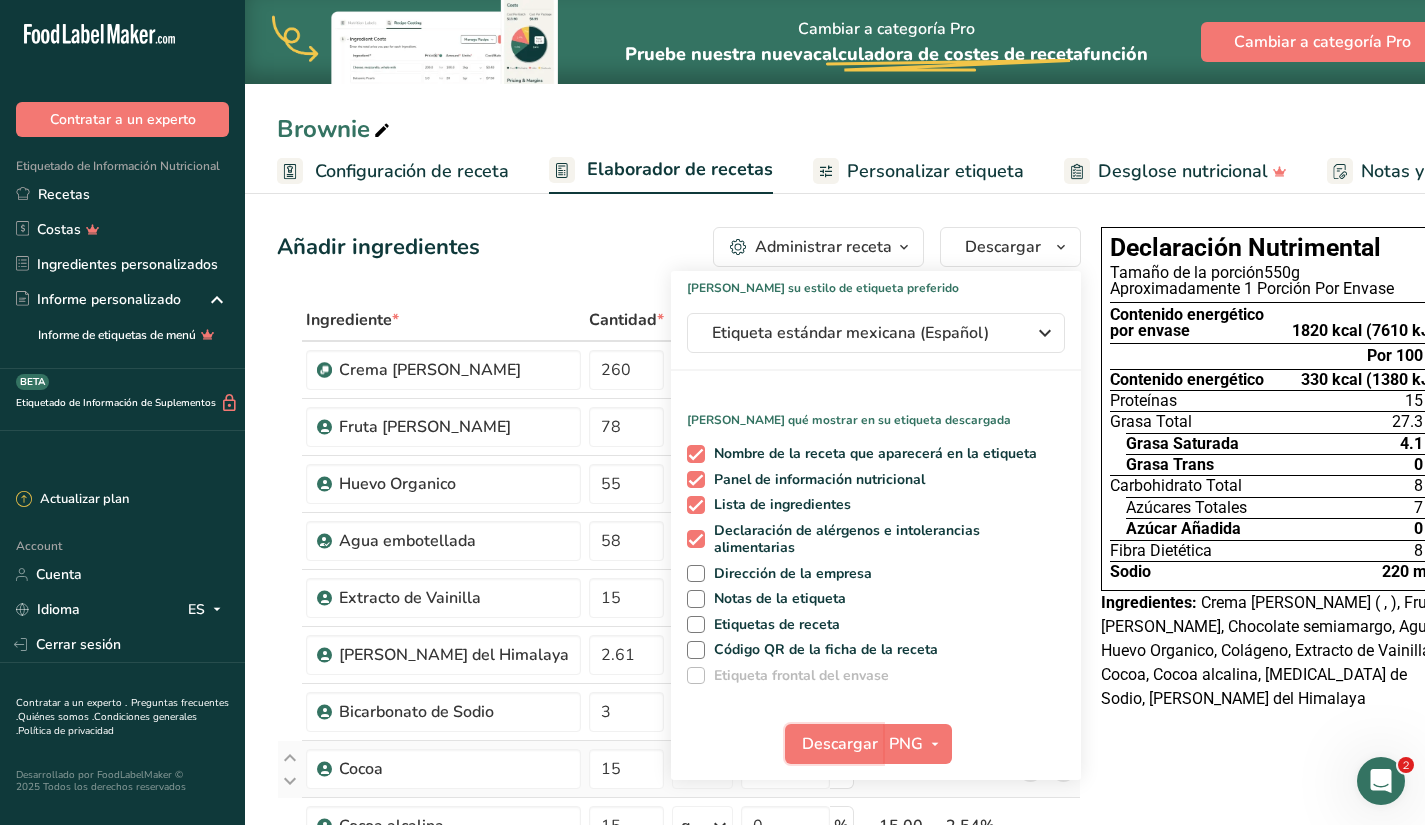 type 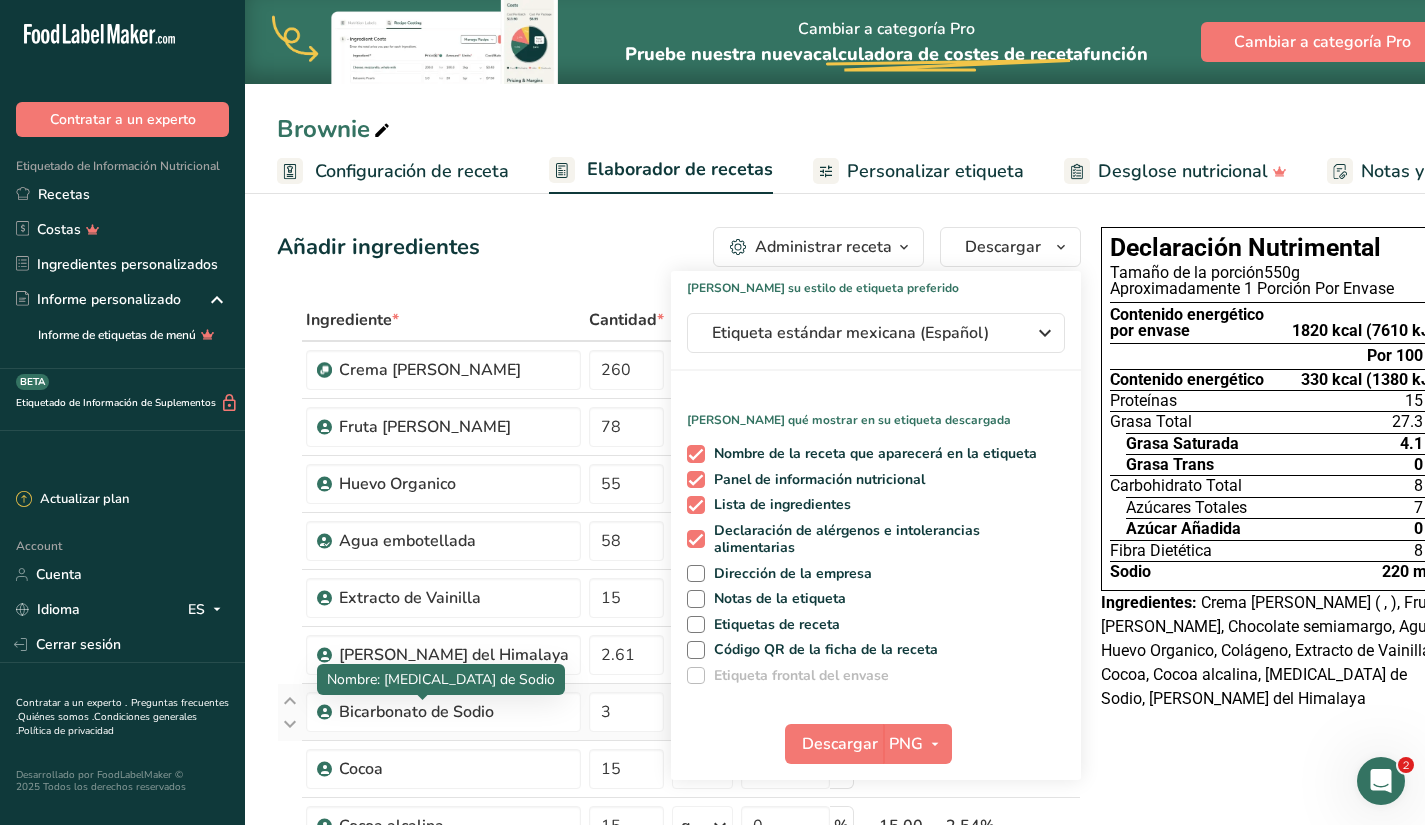 click on "Bicarbonato de Sodio" at bounding box center [443, 712] 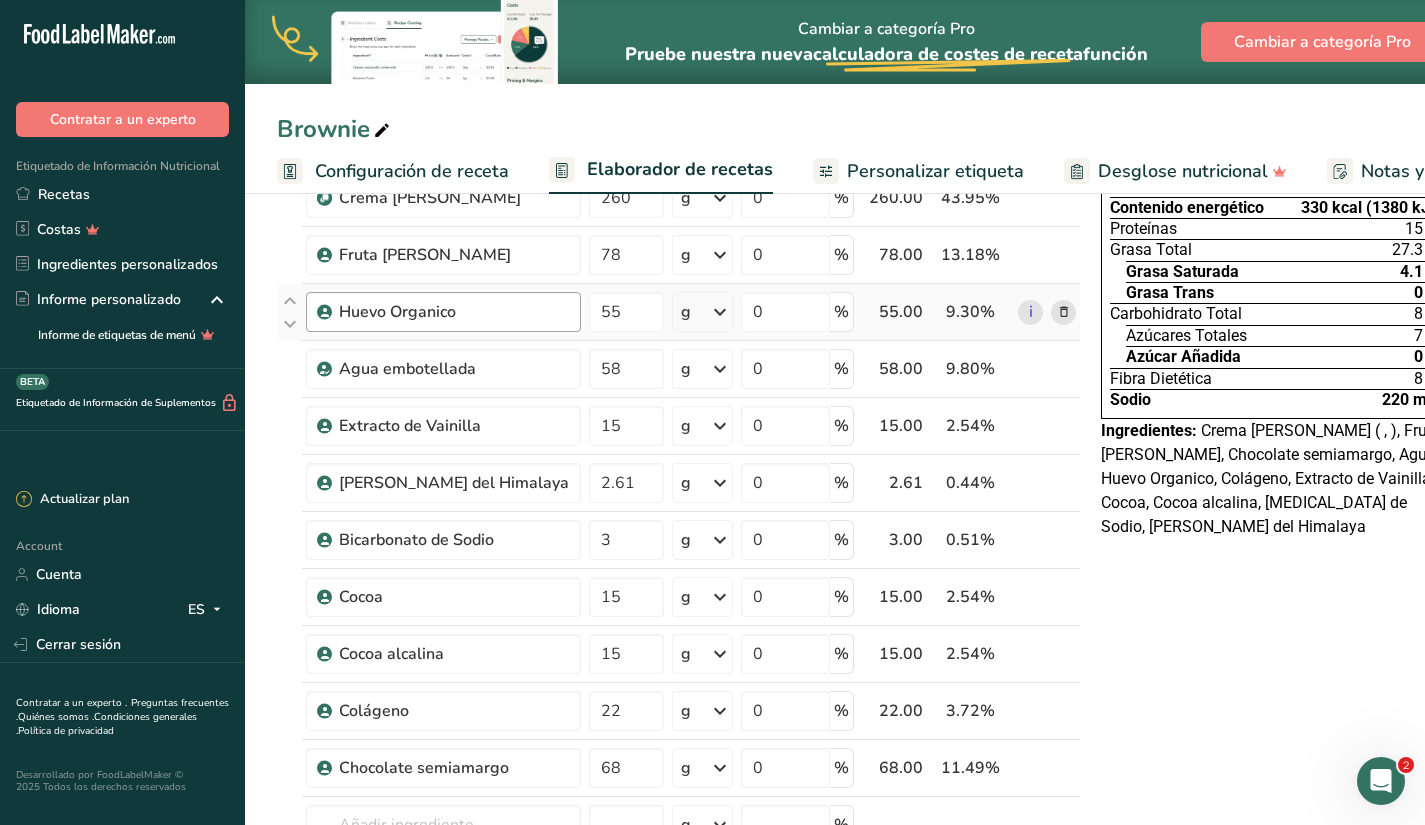 scroll, scrollTop: 405, scrollLeft: 0, axis: vertical 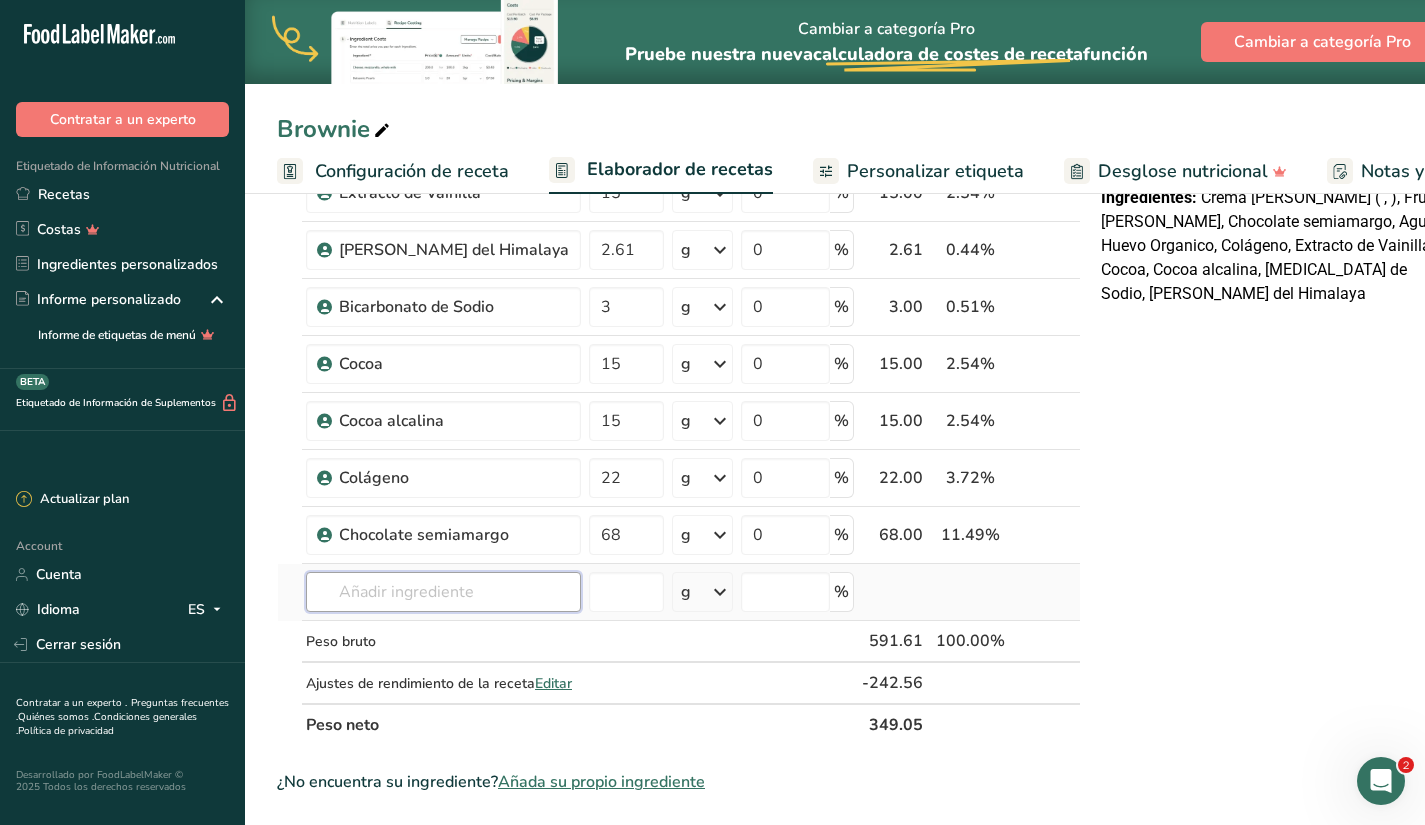 drag, startPoint x: 418, startPoint y: 595, endPoint x: 475, endPoint y: 592, distance: 57.07889 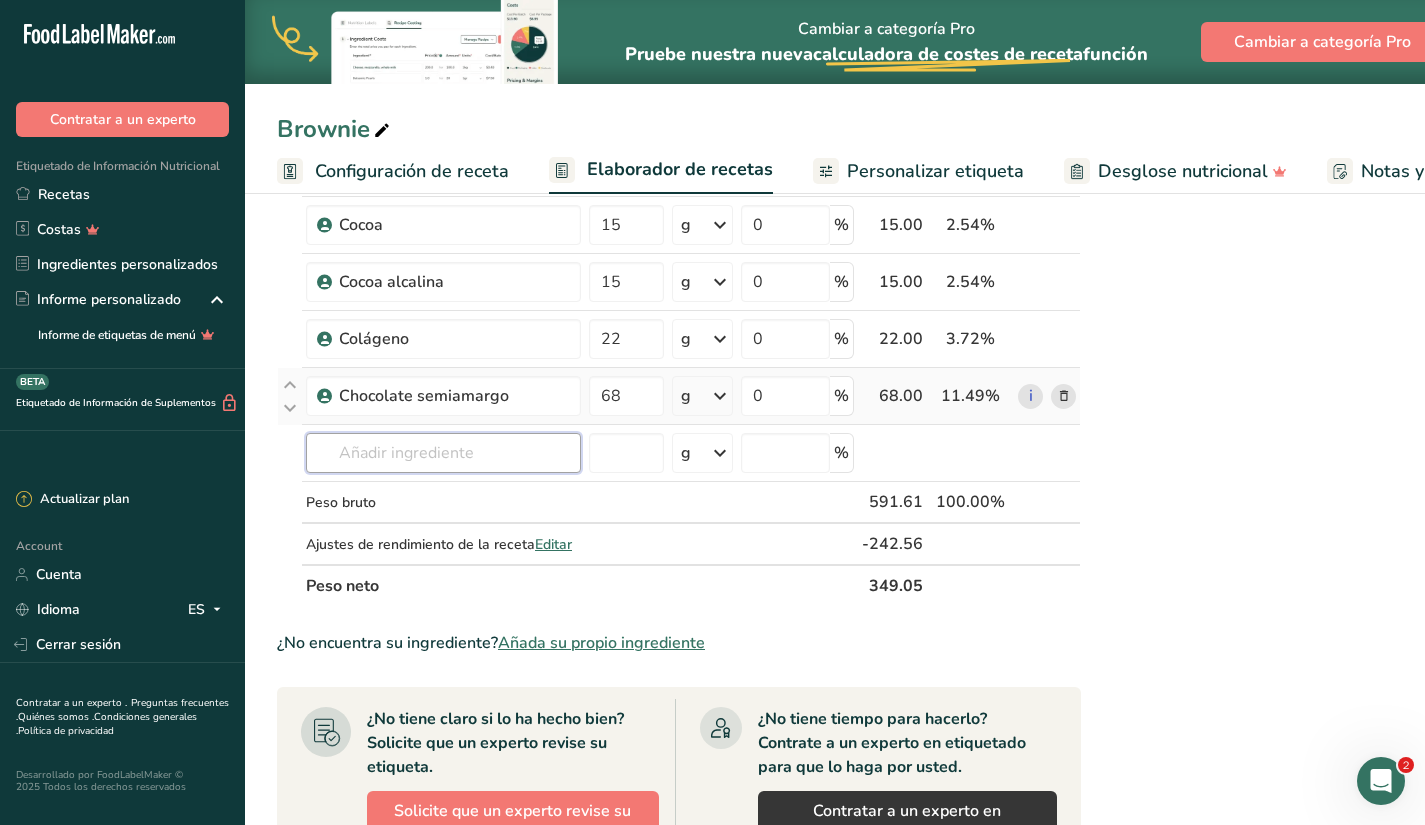scroll, scrollTop: 585, scrollLeft: 0, axis: vertical 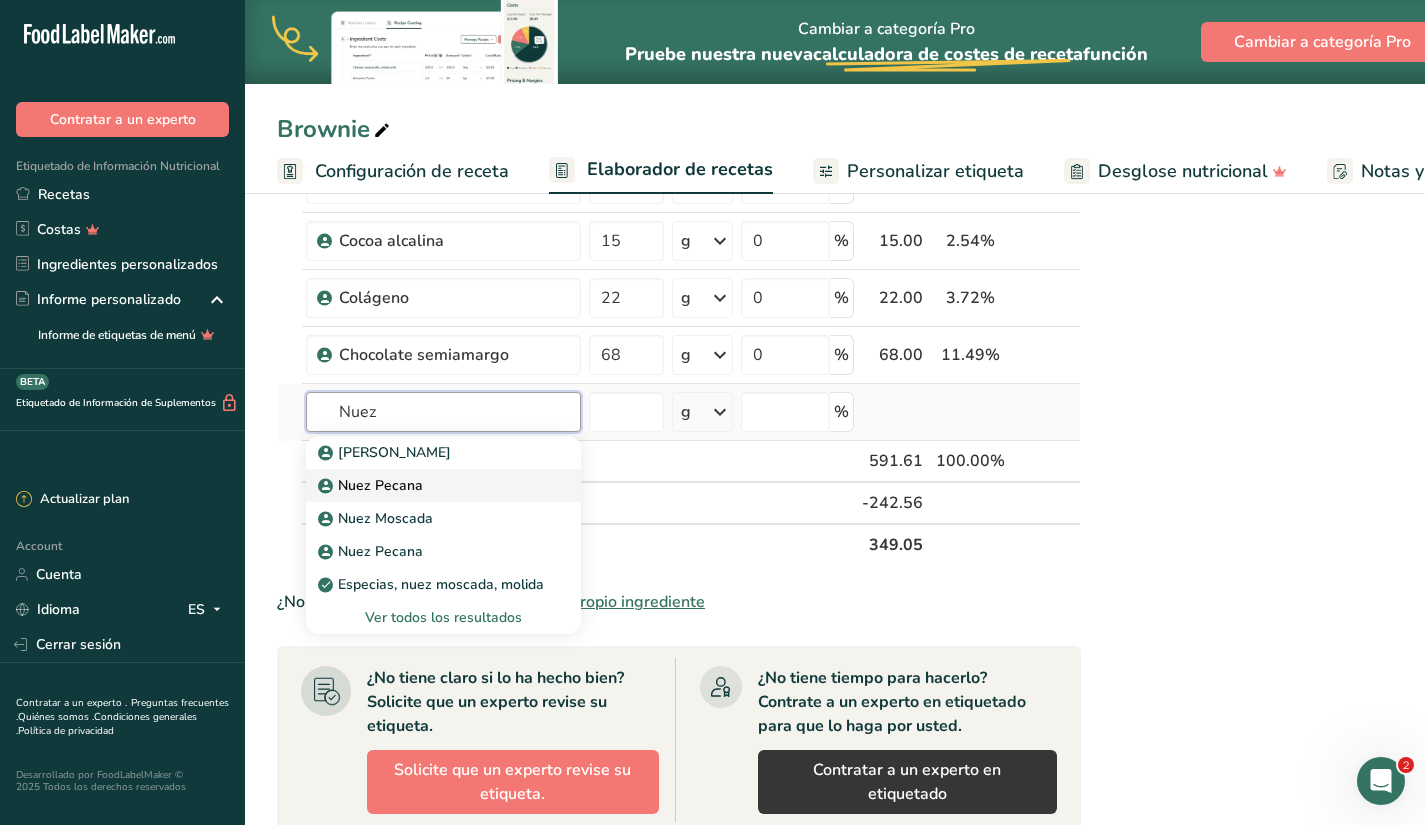 type on "Nuez" 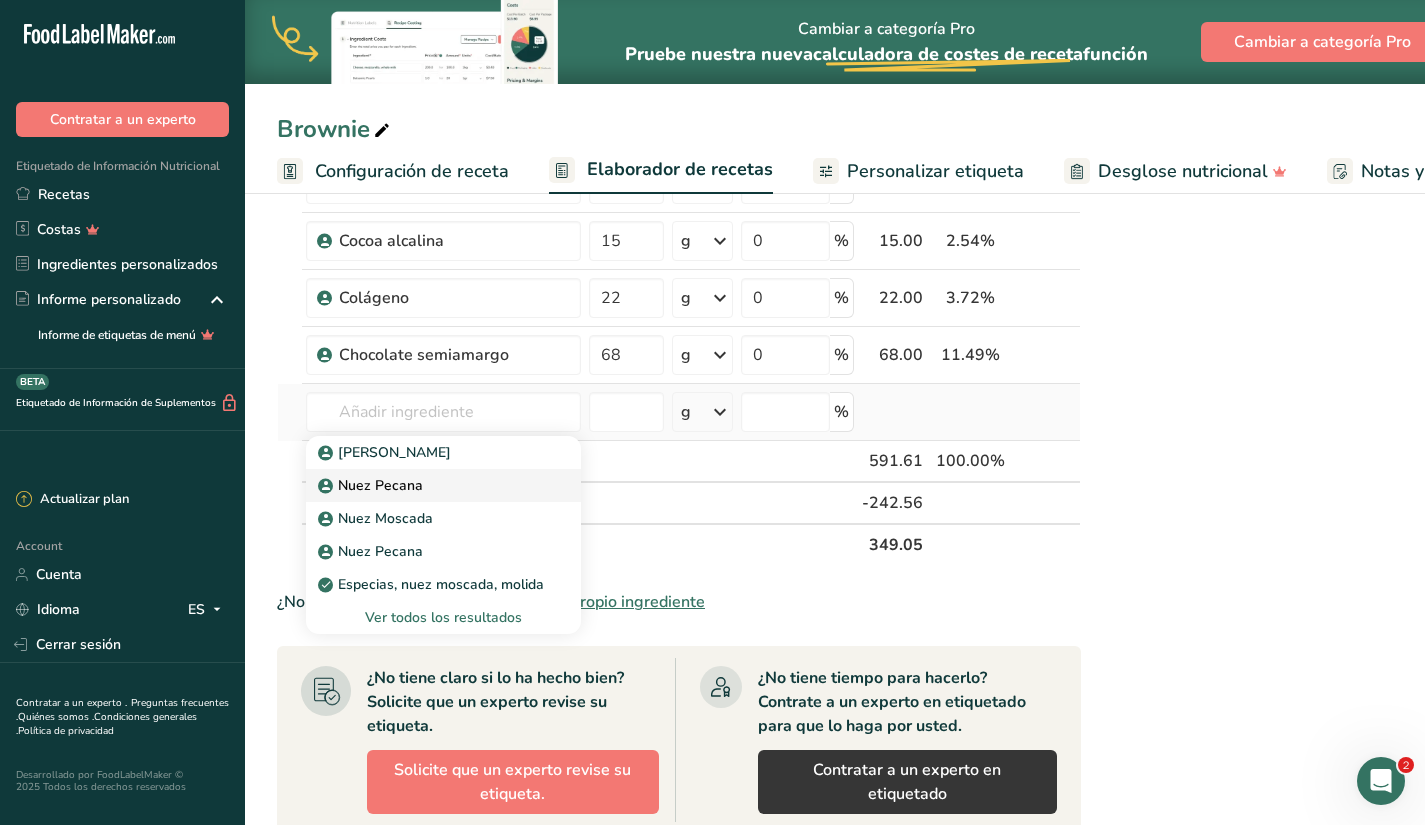click on "Nuez Pecana" at bounding box center (372, 485) 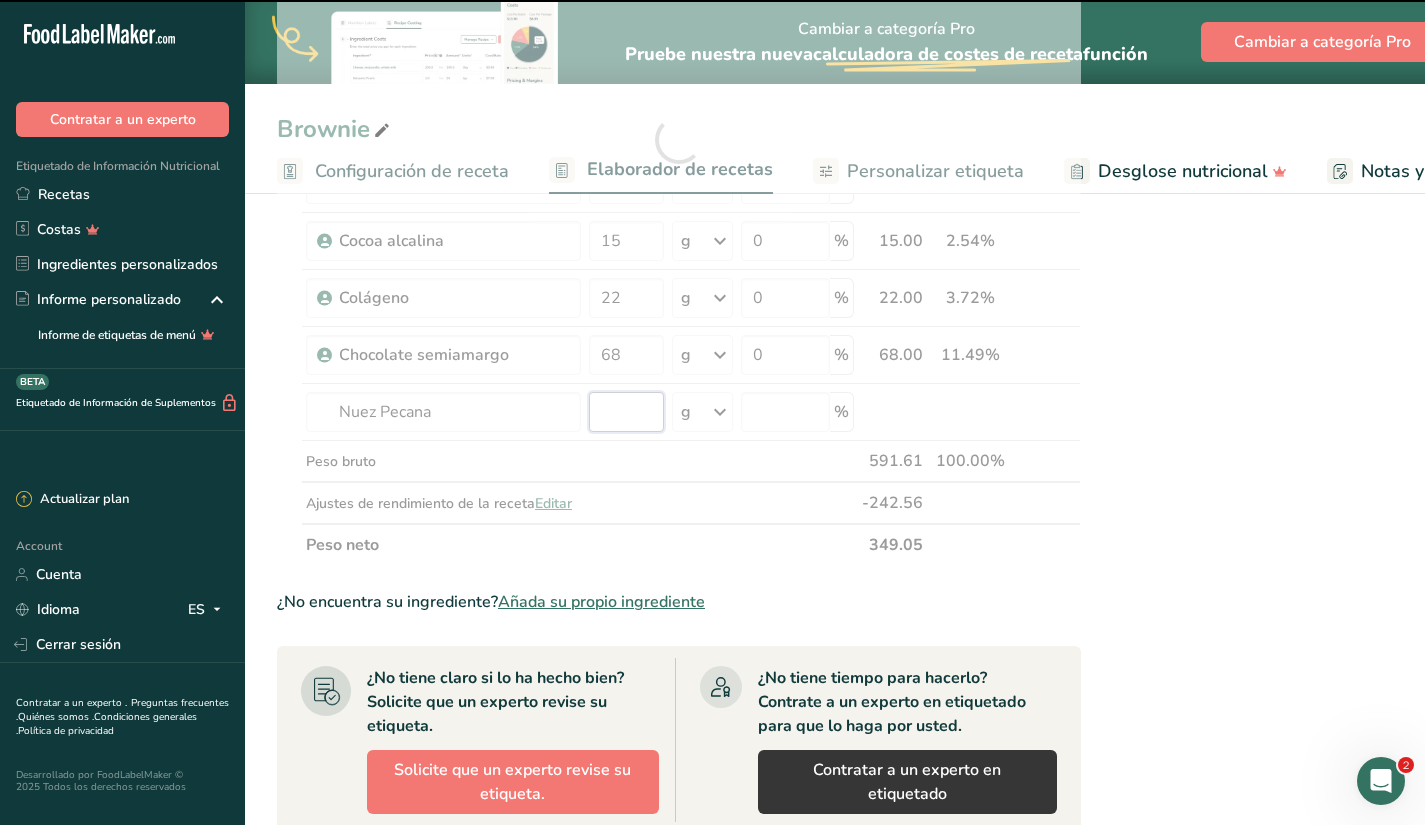 click at bounding box center (626, 412) 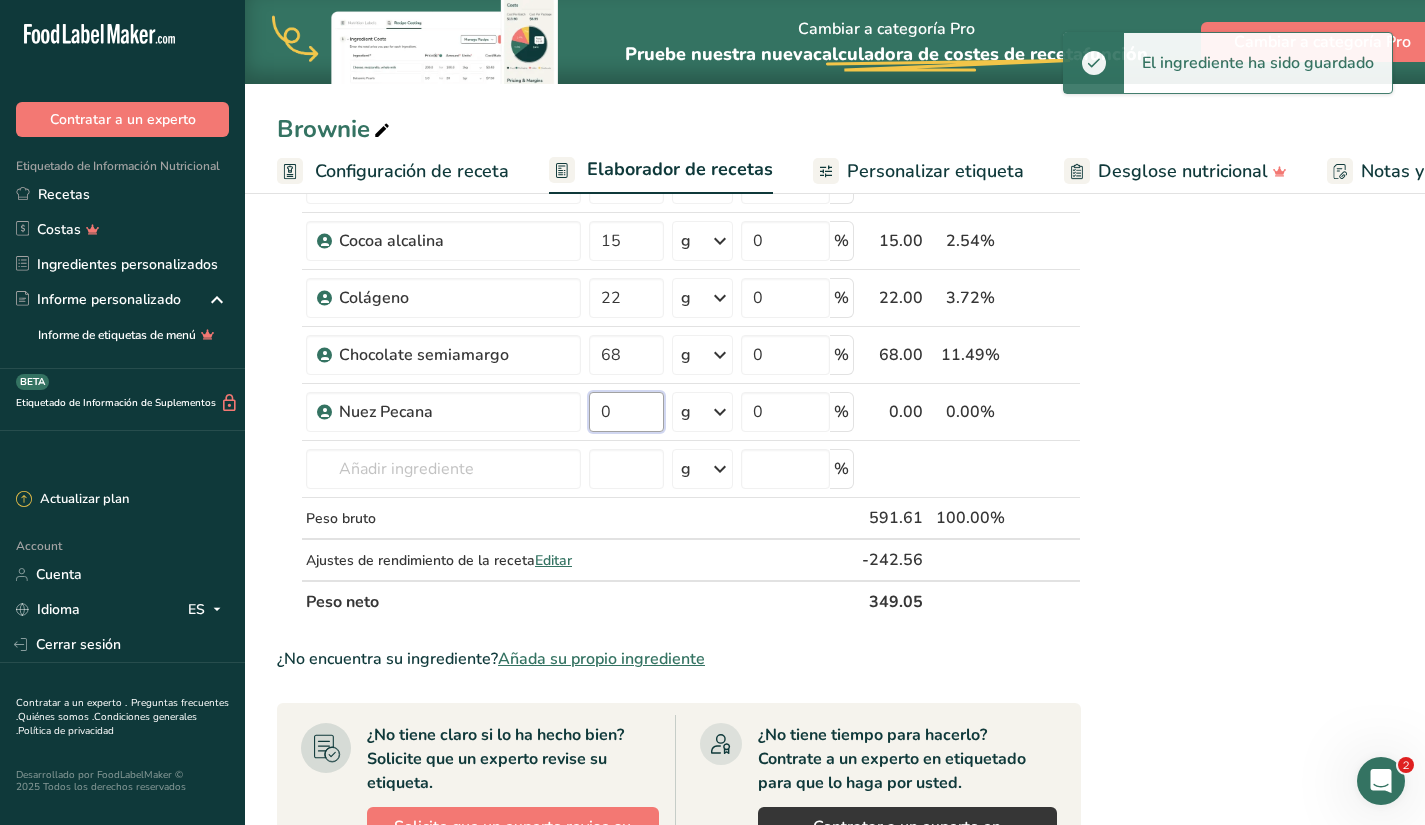 click on "0" at bounding box center [626, 412] 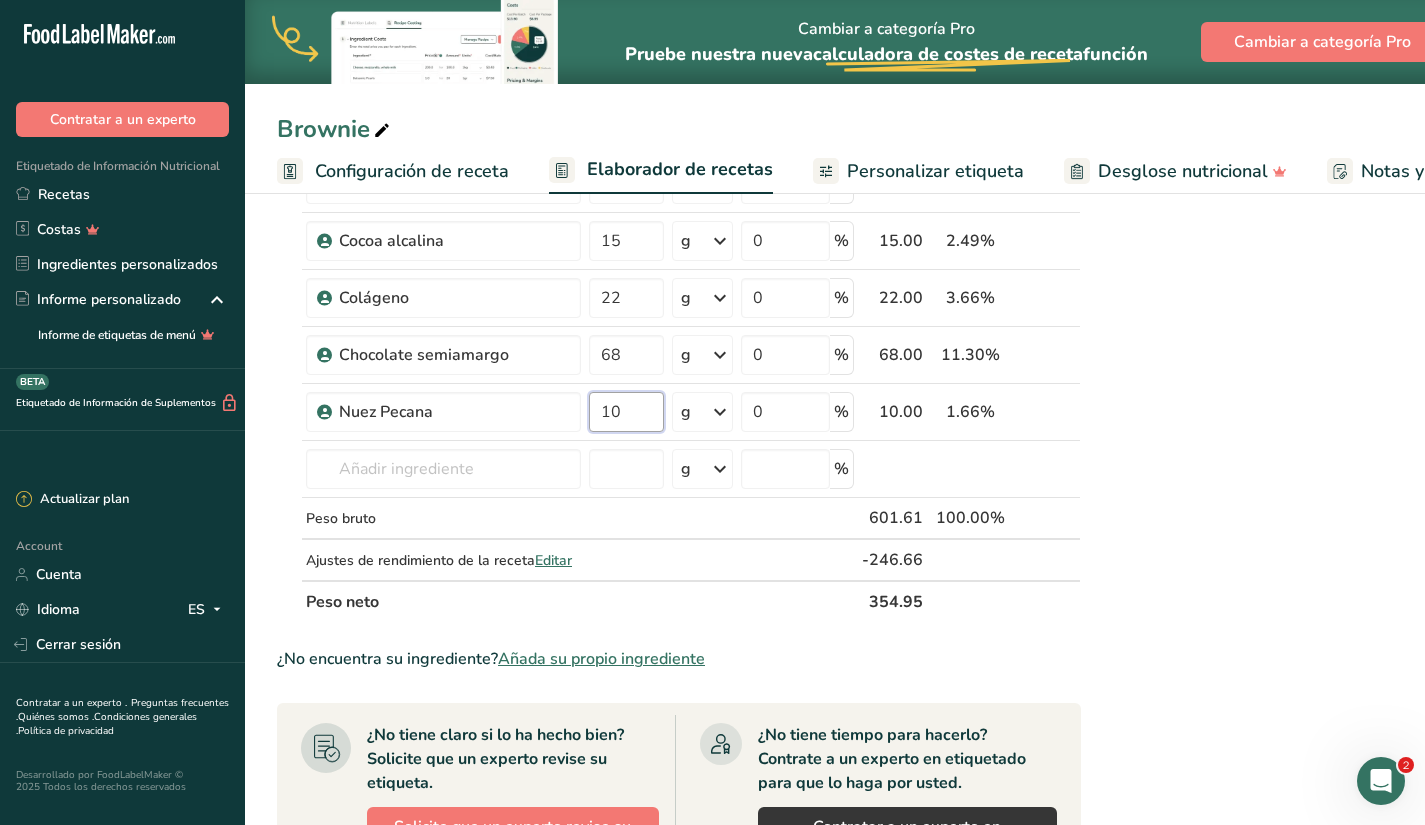 type on "10" 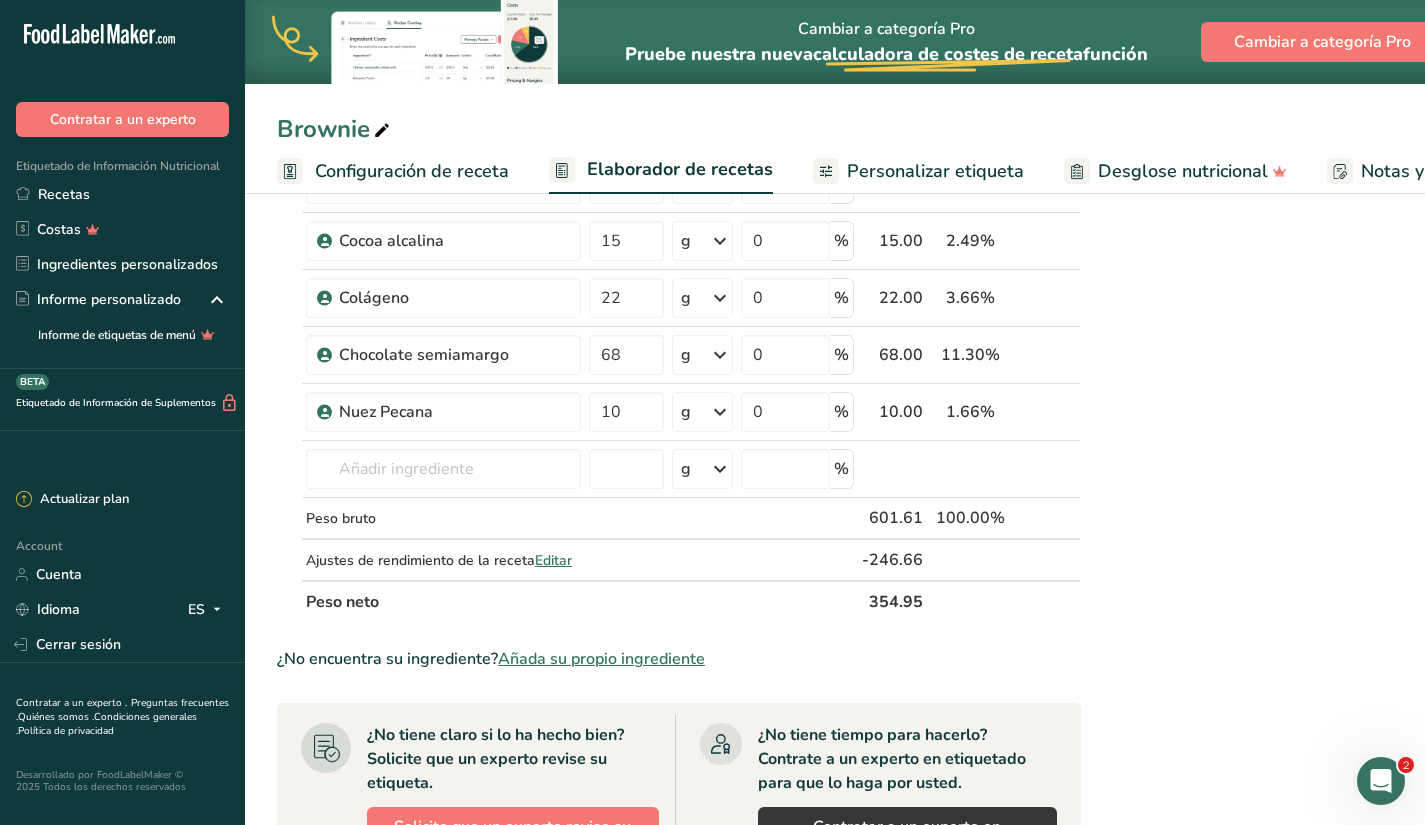 click on "Ingrediente *
Cantidad *
Unidad *
Desperdicio *   .a-a{fill:#347362;}.b-a{fill:#fff;}          Gramos
Porcentaje
Crema [PERSON_NAME]
260
g
Unidades de peso
g
kg
mg
Ver más
Unidades de volumen
[GEOGRAPHIC_DATA]
mL
onza líquida
Ver más
0
%
260.00
43.22%
i
Fruta [PERSON_NAME]
78
g
Unidades de peso
g
kg
mg
Ver más
Unidades de volumen
[GEOGRAPHIC_DATA]
mL
onza líquida
Ver más
0
%
78.00
12.97%" at bounding box center (679, 168) 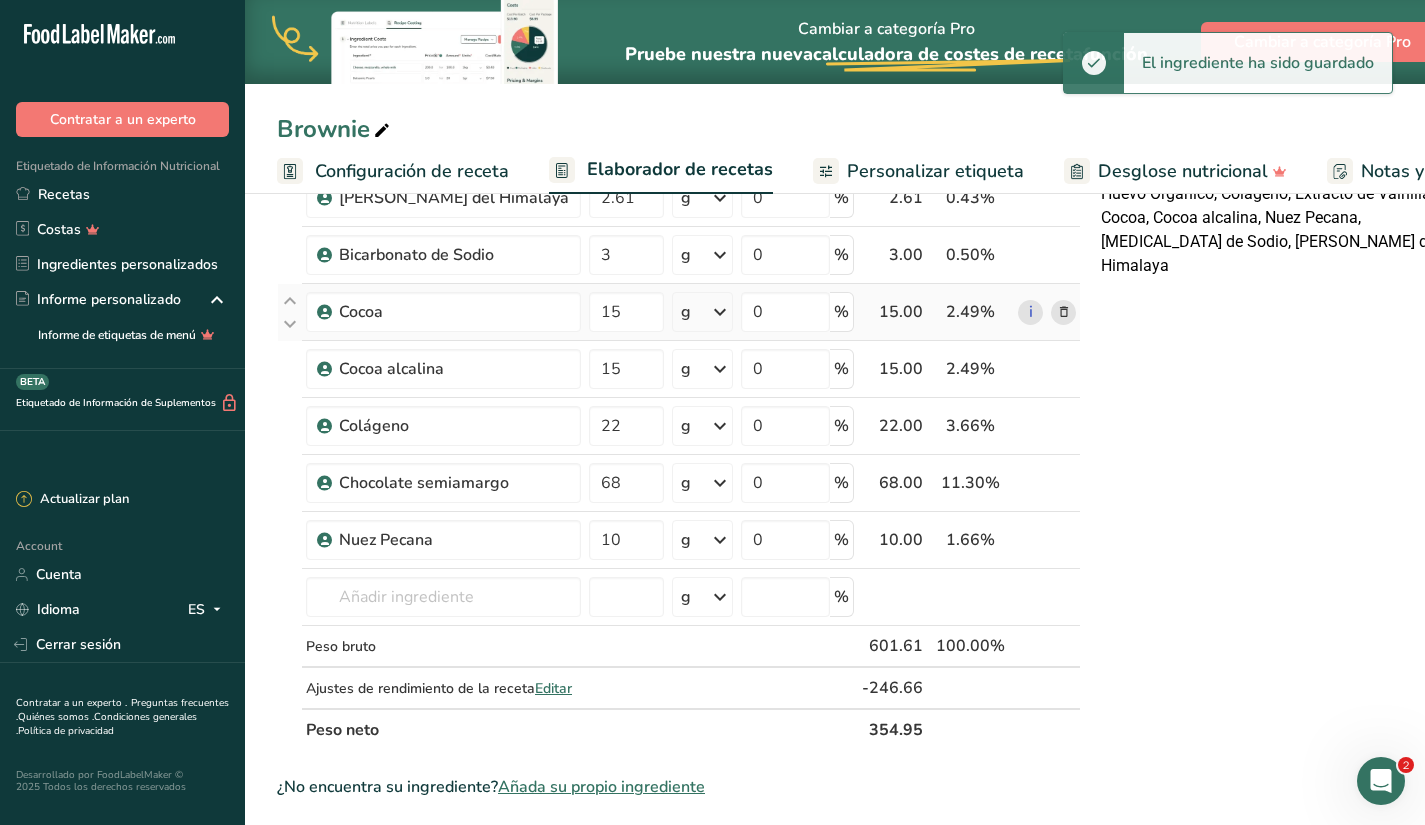 scroll, scrollTop: 0, scrollLeft: 0, axis: both 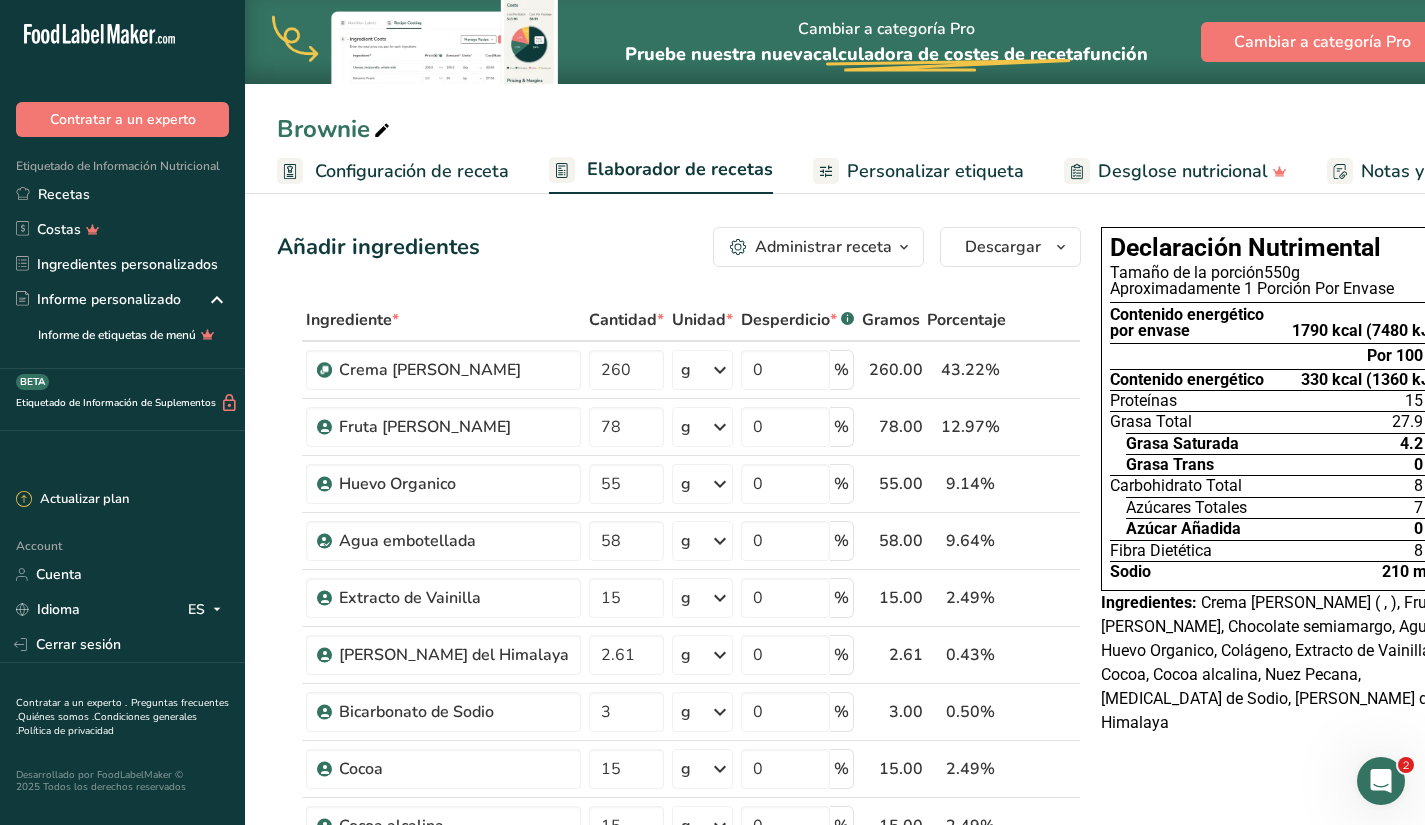 click on "Administrar receta" at bounding box center (823, 247) 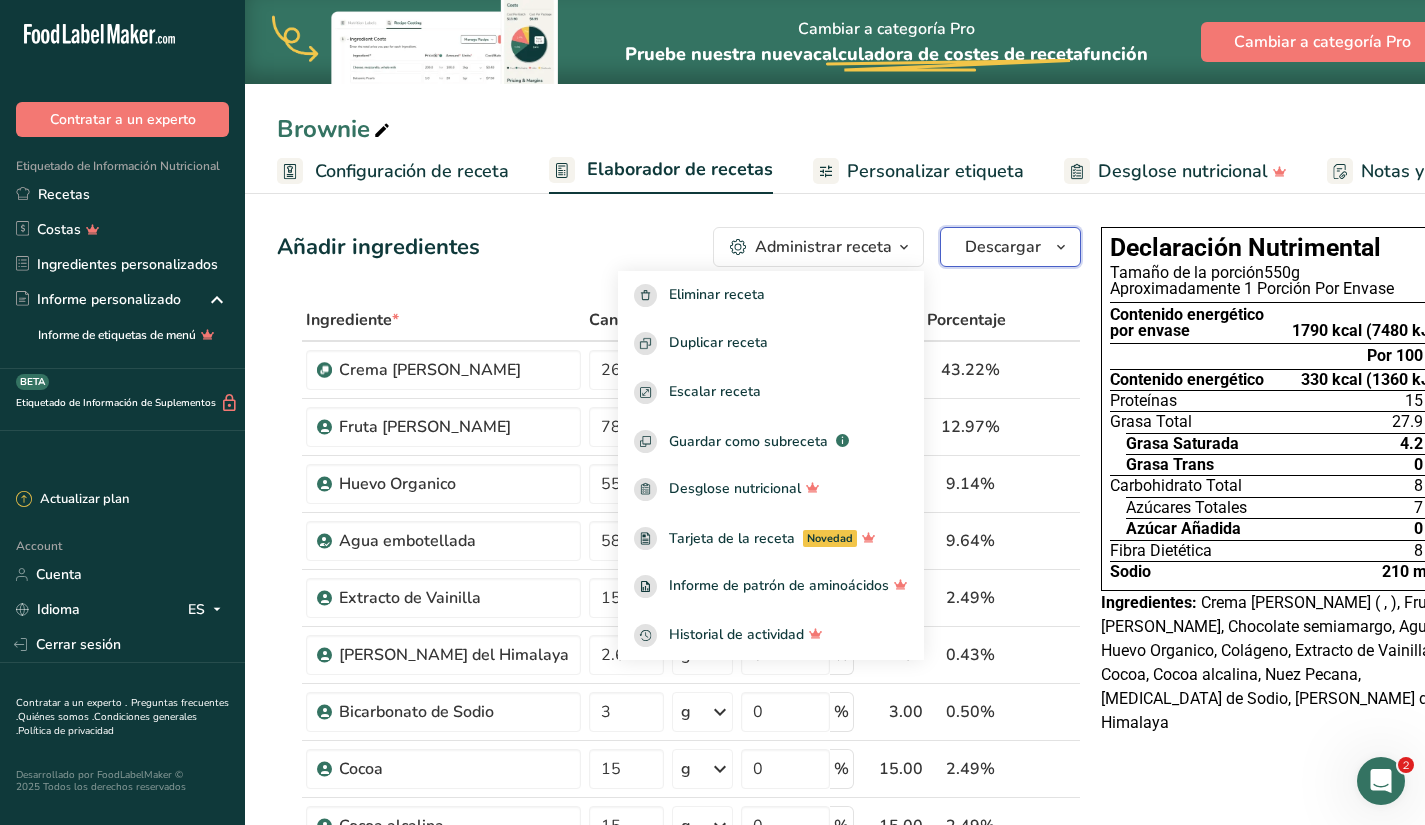 click on "Descargar" at bounding box center (1003, 247) 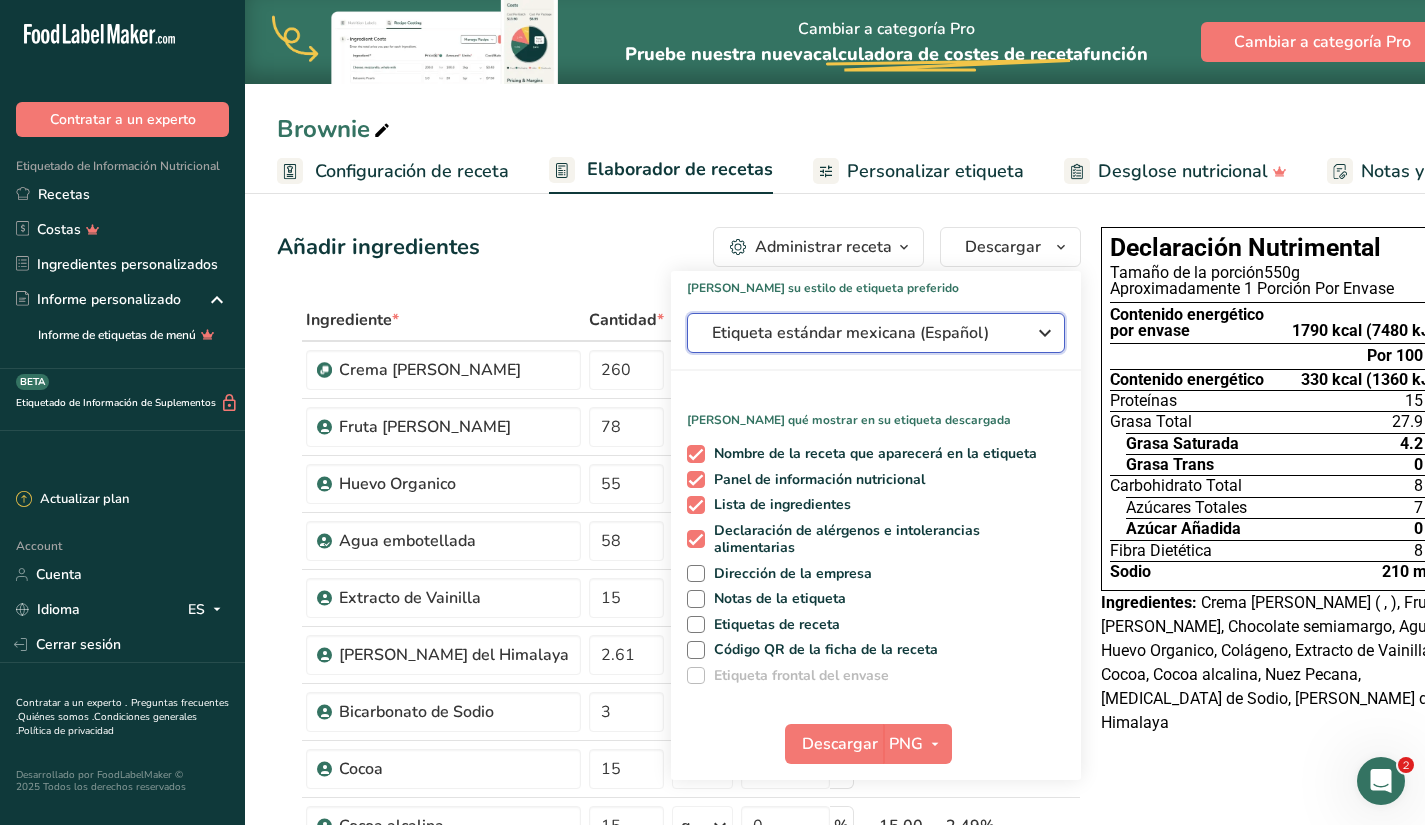 click on "Etiqueta estándar mexicana (Español)" at bounding box center (862, 333) 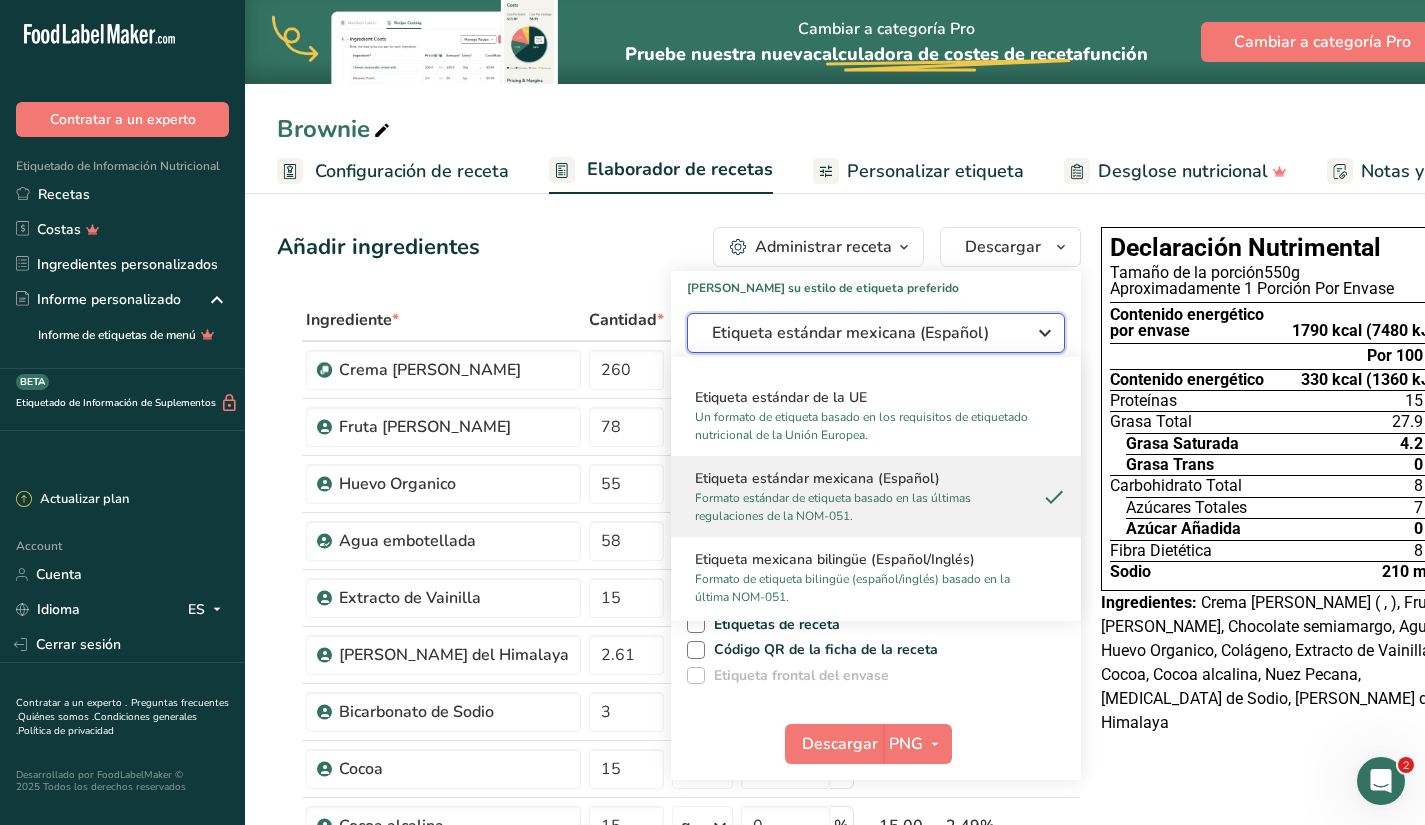click on "Etiqueta estándar mexicana (Español)" at bounding box center (862, 333) 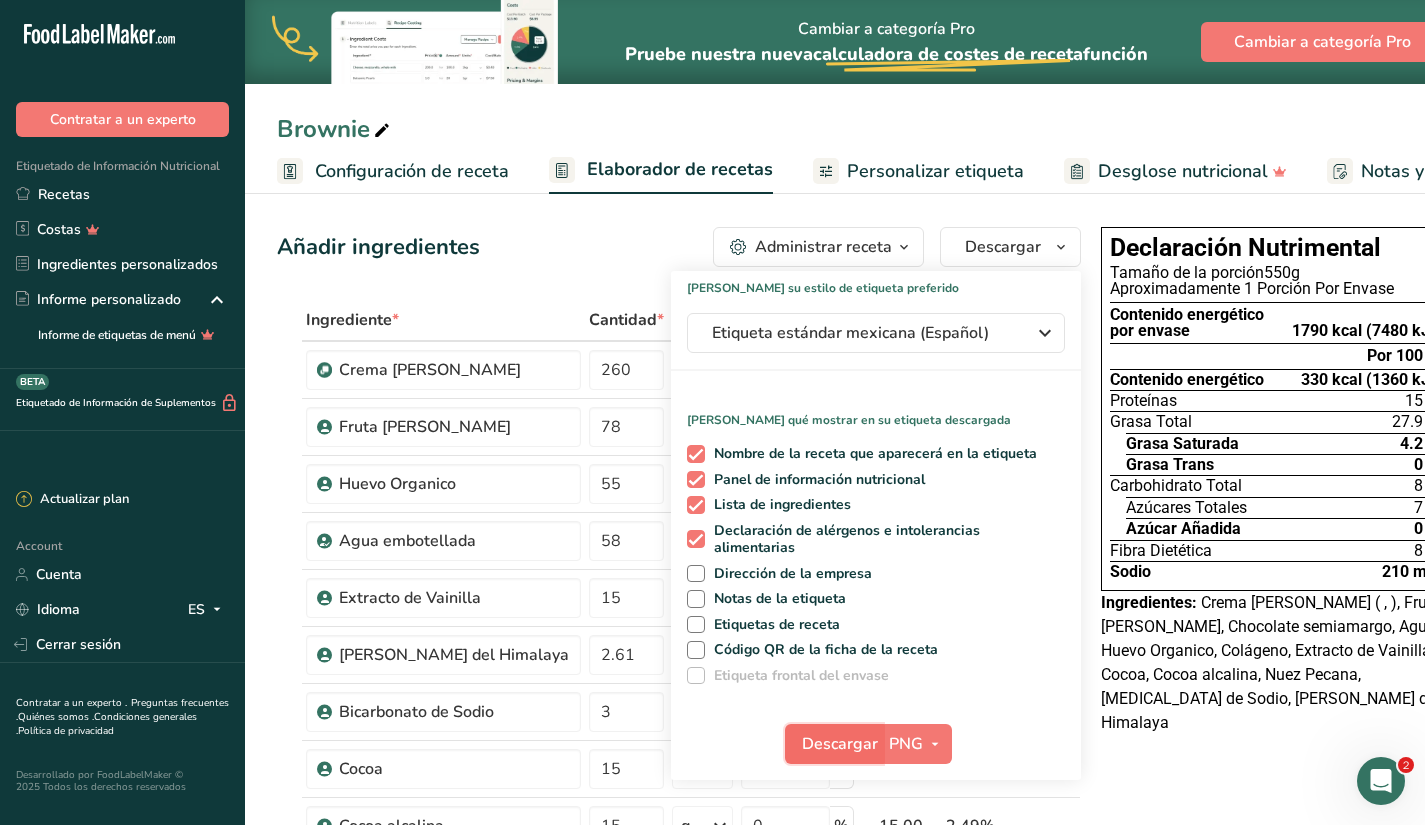 click on "Descargar" at bounding box center (840, 744) 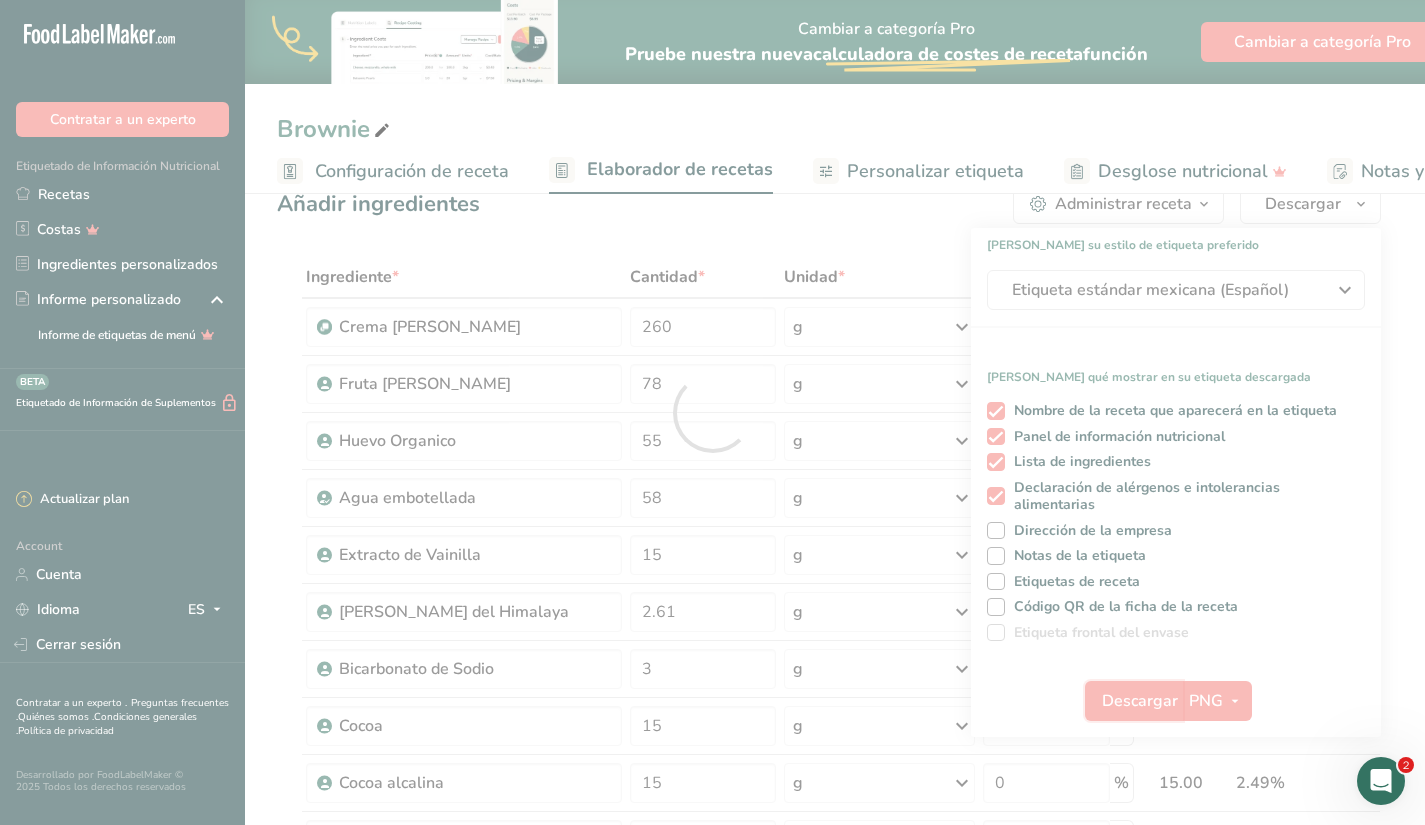 scroll, scrollTop: 0, scrollLeft: 0, axis: both 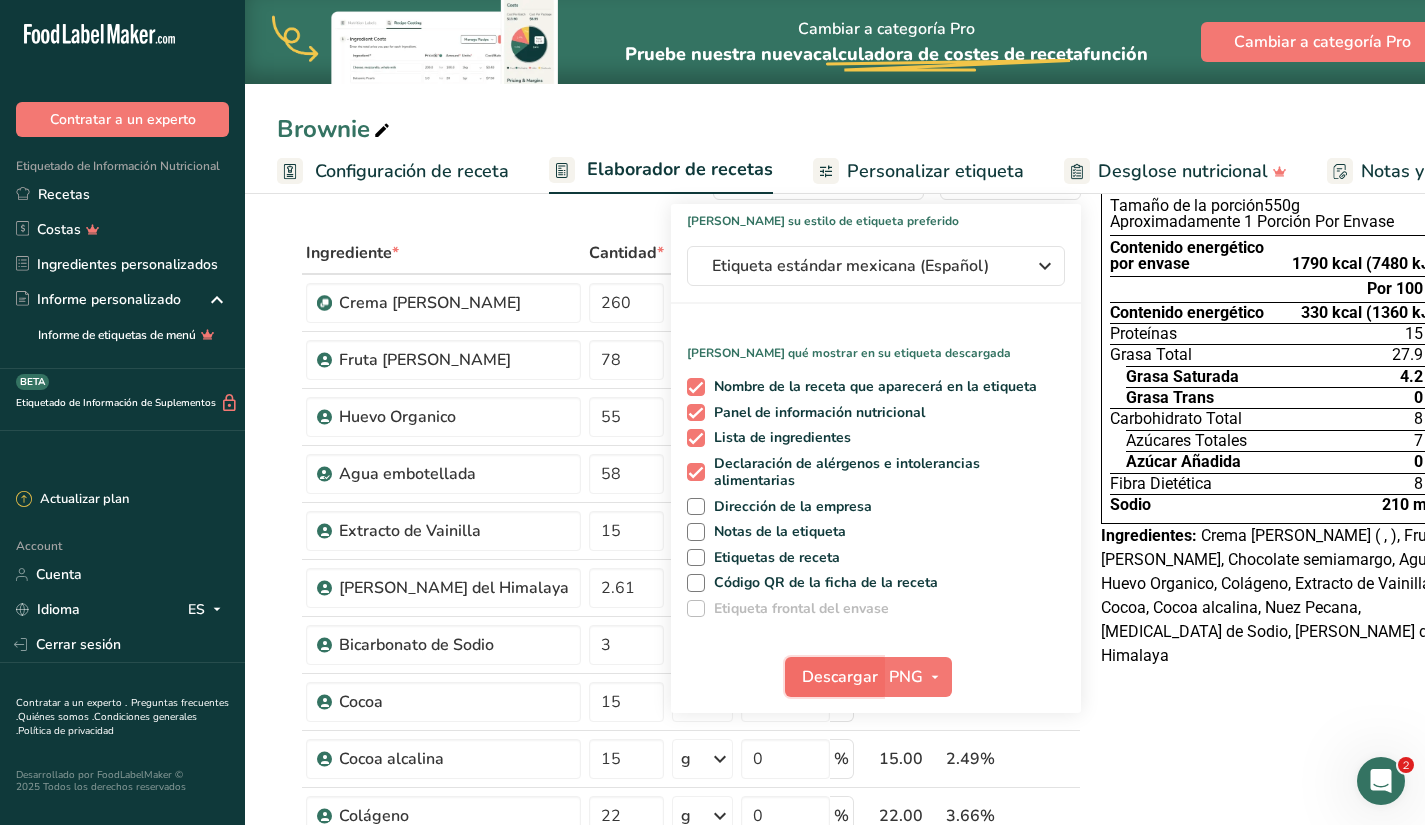 click on "Descargar" at bounding box center (840, 677) 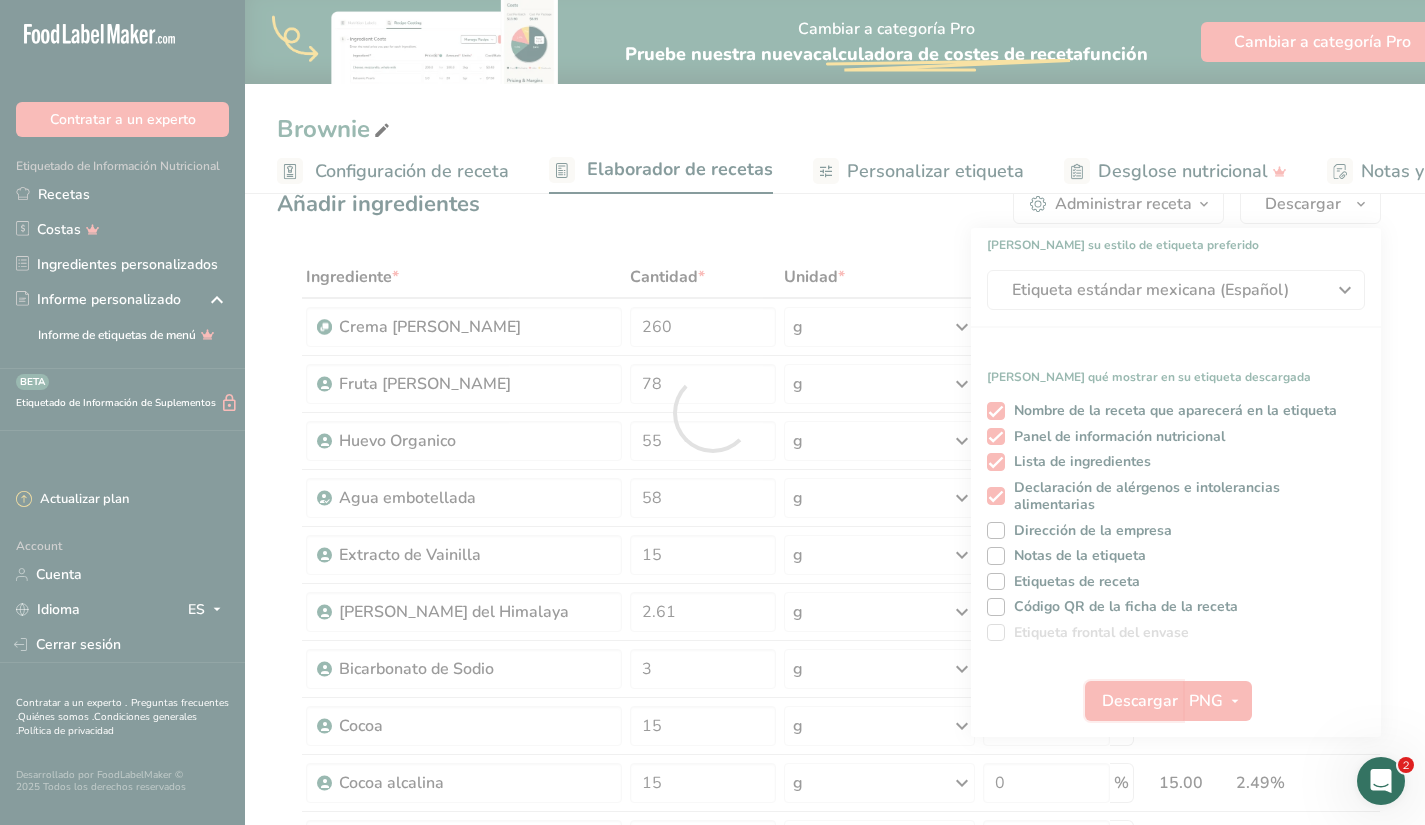 scroll, scrollTop: 0, scrollLeft: 0, axis: both 